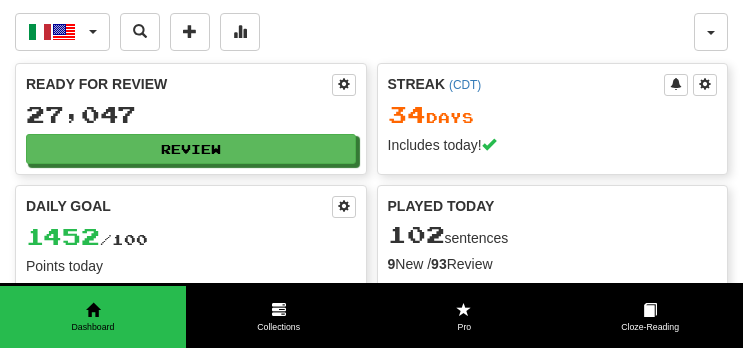 scroll, scrollTop: 0, scrollLeft: 0, axis: both 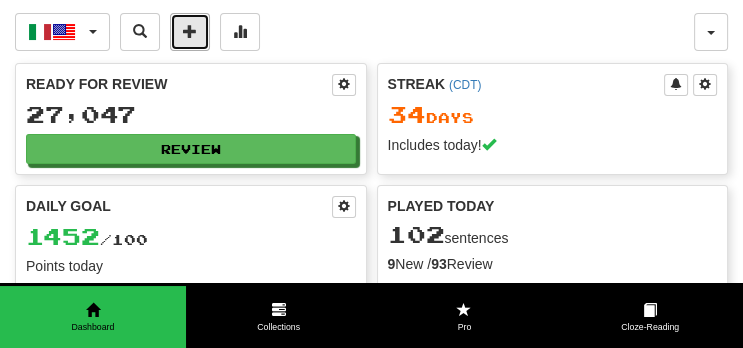 click at bounding box center [190, 31] 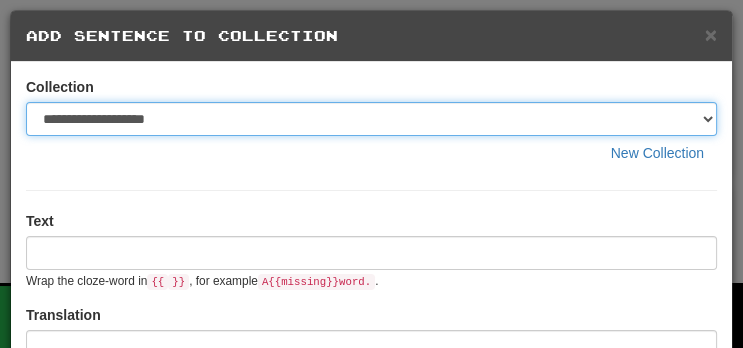 click on "**********" at bounding box center (371, 119) 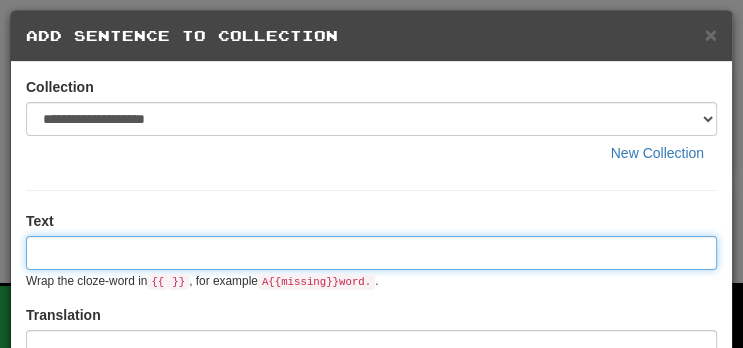 click at bounding box center (371, 253) 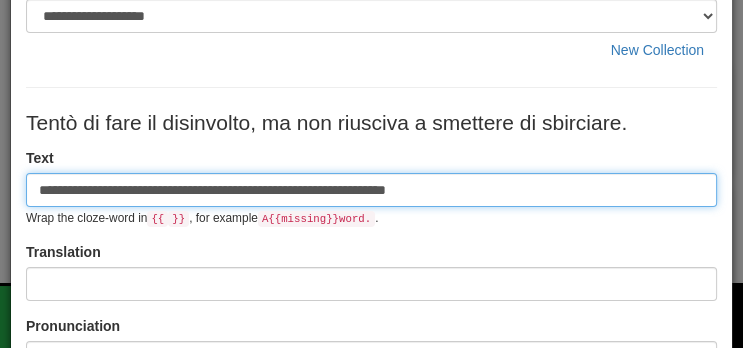 scroll, scrollTop: 104, scrollLeft: 0, axis: vertical 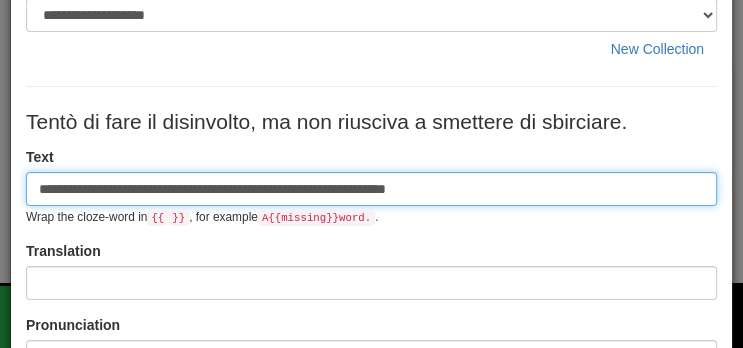 click on "**********" at bounding box center (371, 189) 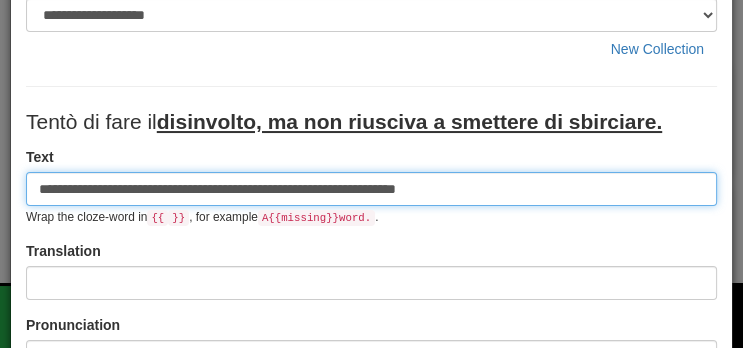 click on "**********" at bounding box center (371, 189) 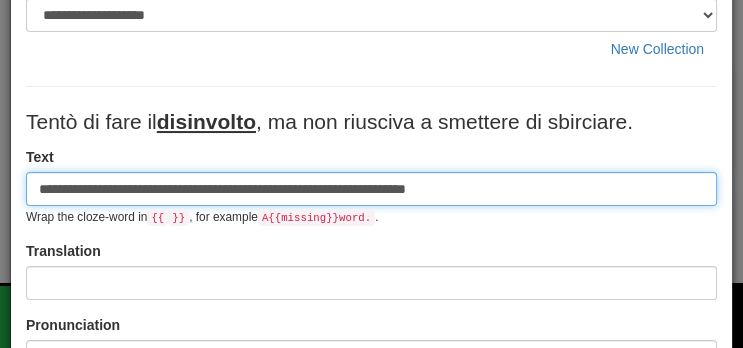 click on "**********" at bounding box center [371, 189] 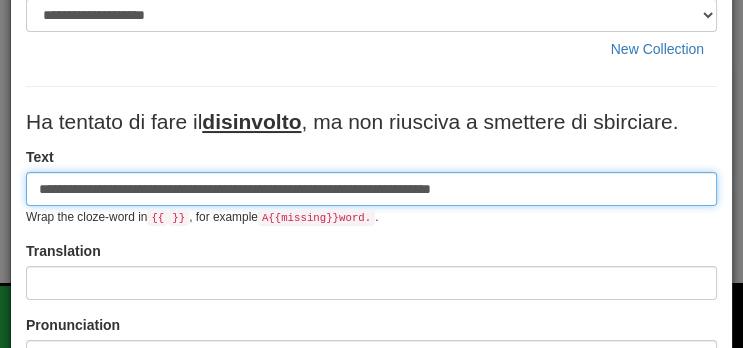 type on "**********" 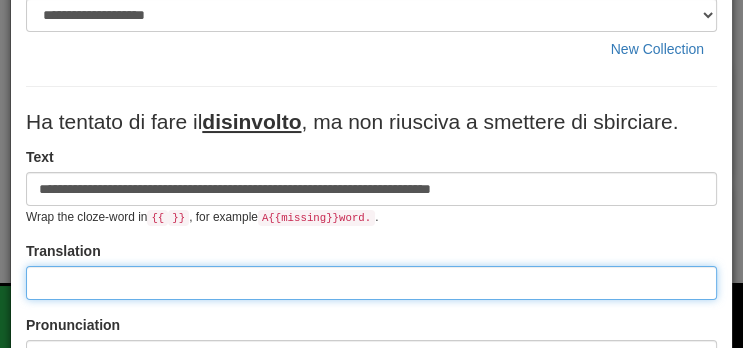click at bounding box center [371, 283] 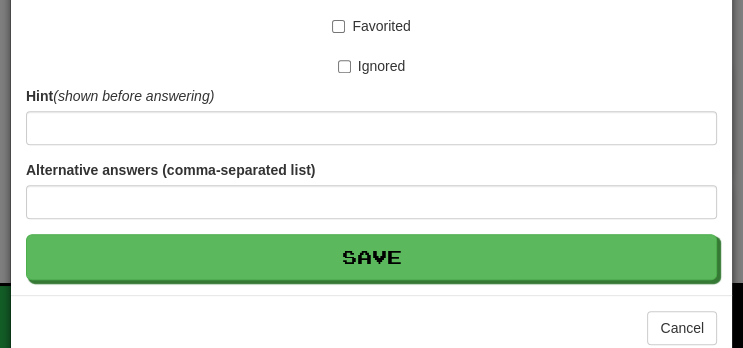 scroll, scrollTop: 622, scrollLeft: 0, axis: vertical 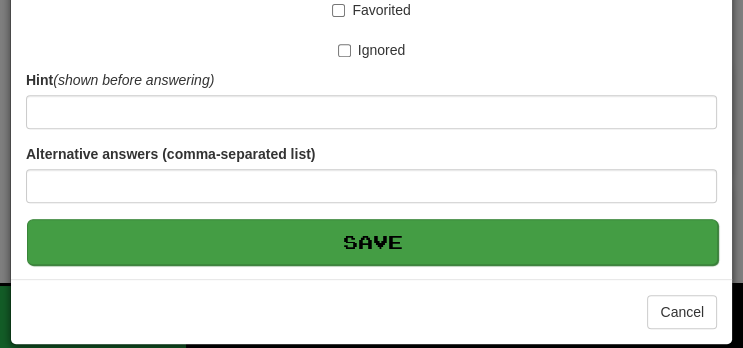type on "**********" 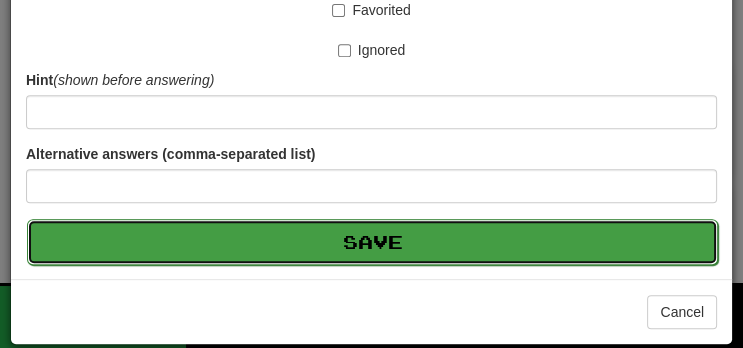 click on "Save" at bounding box center (372, 242) 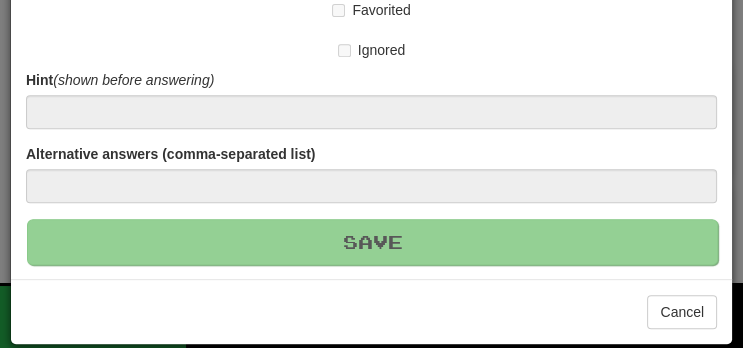 type 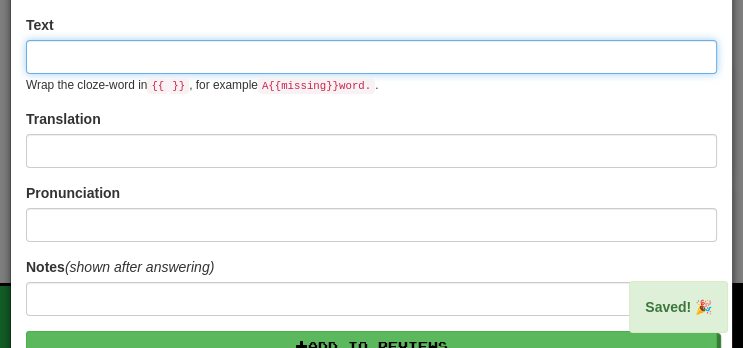 scroll, scrollTop: 0, scrollLeft: 0, axis: both 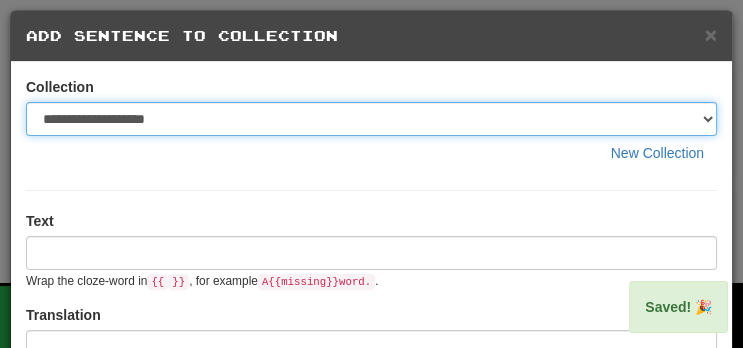 click on "**********" at bounding box center [371, 119] 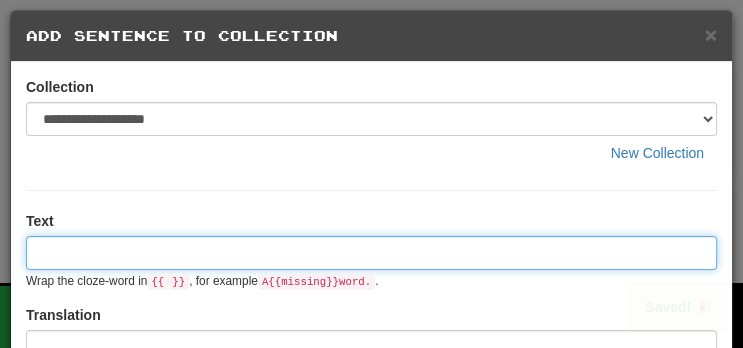 click at bounding box center (371, 253) 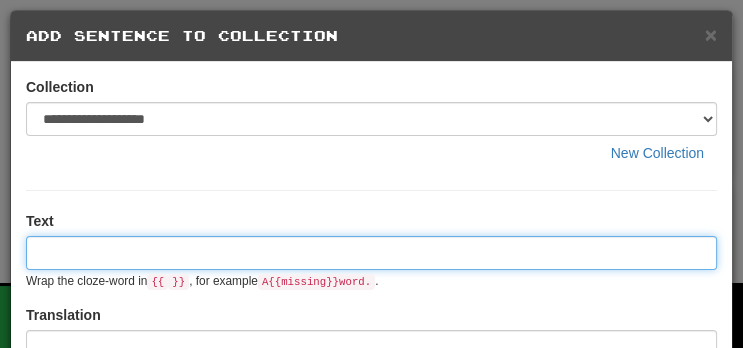 paste on "**********" 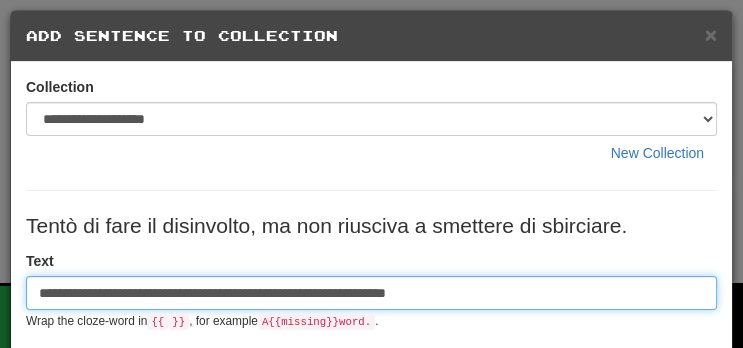 click on "**********" at bounding box center [371, 293] 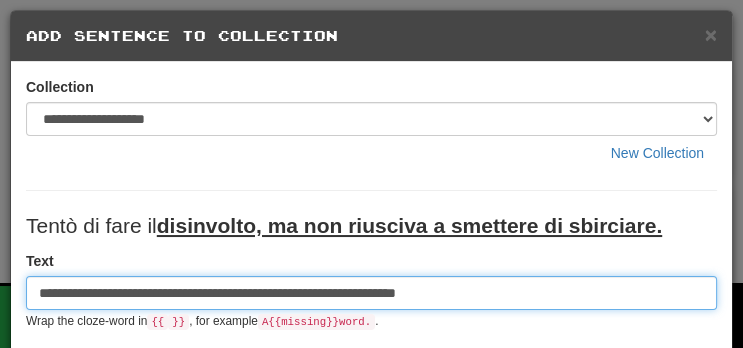 click on "**********" at bounding box center (371, 293) 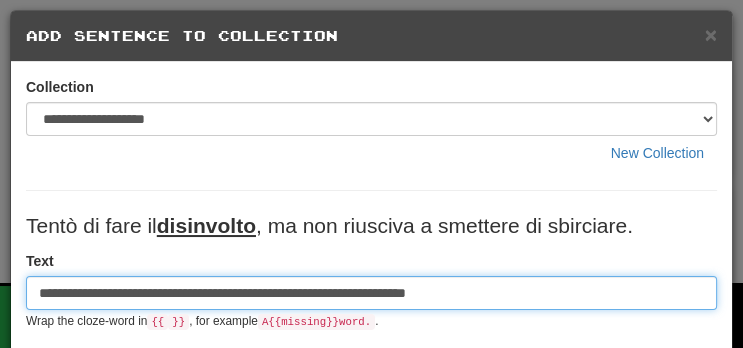 click on "**********" at bounding box center (371, 293) 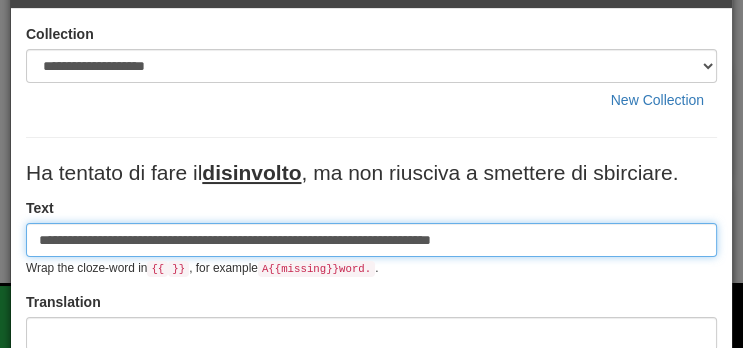 scroll, scrollTop: 94, scrollLeft: 0, axis: vertical 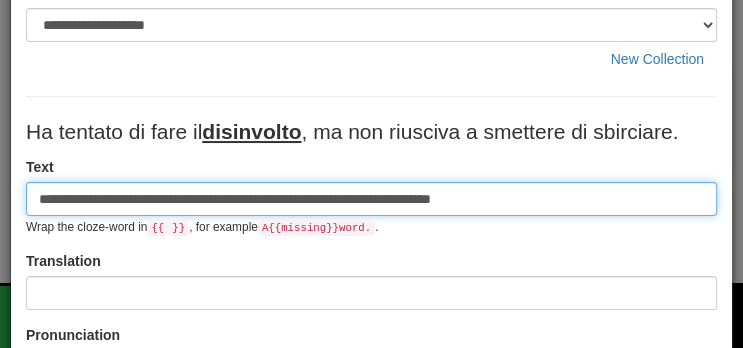 type on "**********" 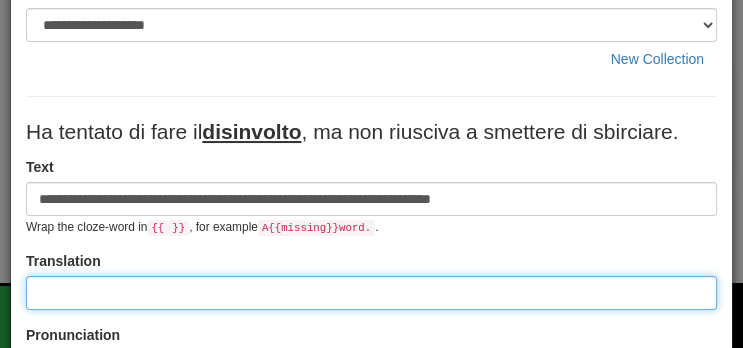 click at bounding box center (371, 293) 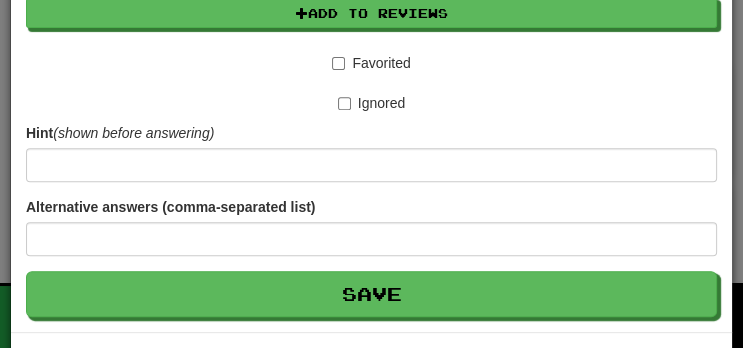 scroll, scrollTop: 622, scrollLeft: 0, axis: vertical 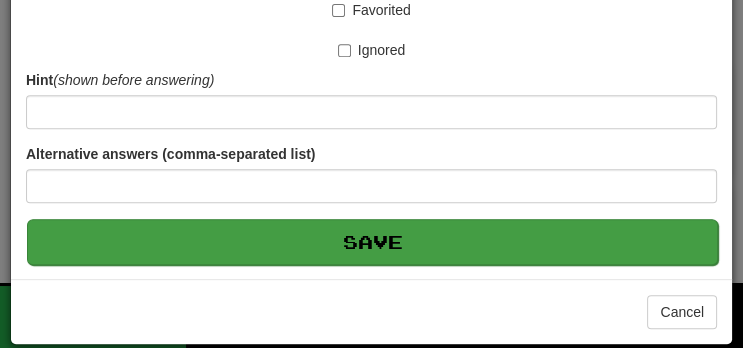type on "**********" 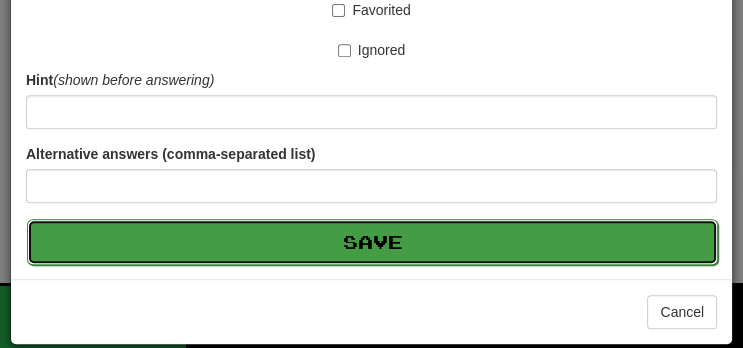 click on "Save" at bounding box center [372, 242] 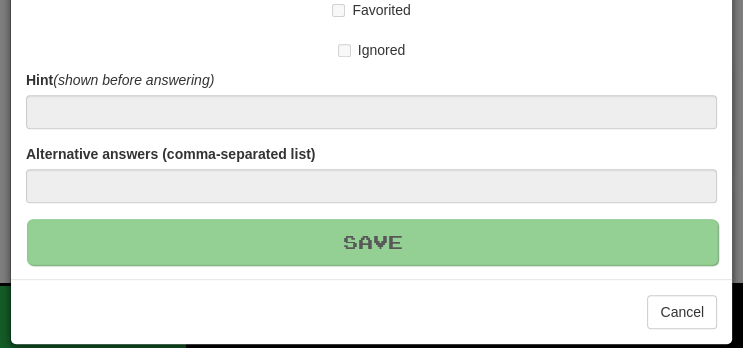 type 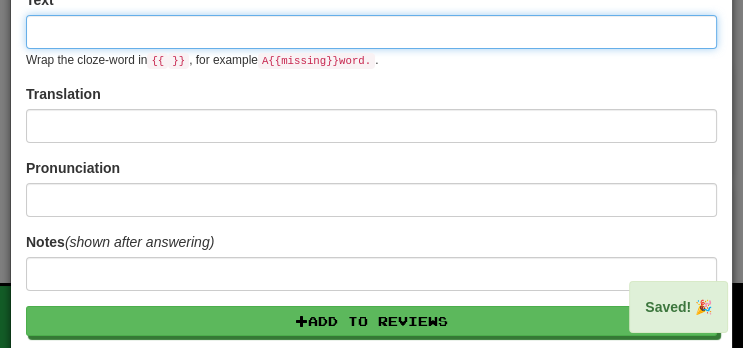 scroll, scrollTop: 0, scrollLeft: 0, axis: both 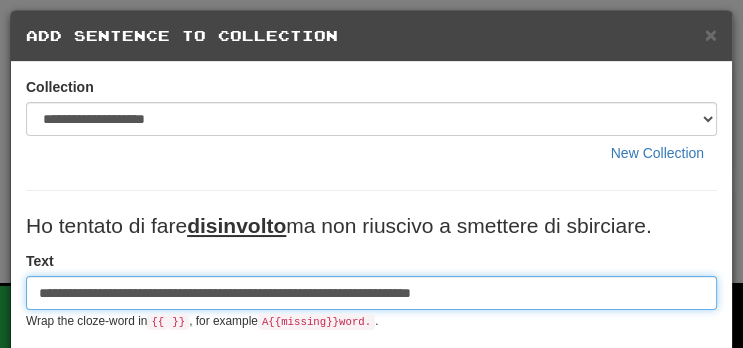 type on "**********" 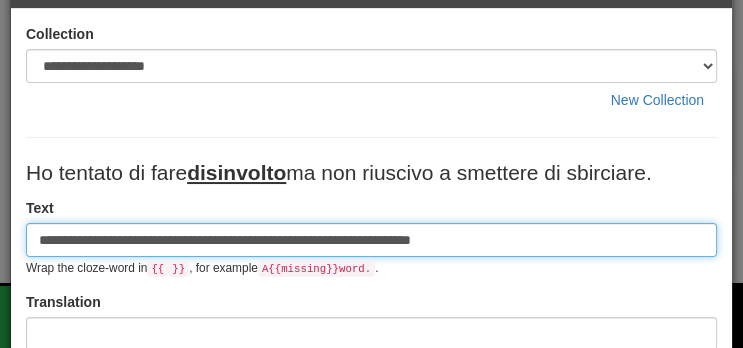 scroll, scrollTop: 115, scrollLeft: 0, axis: vertical 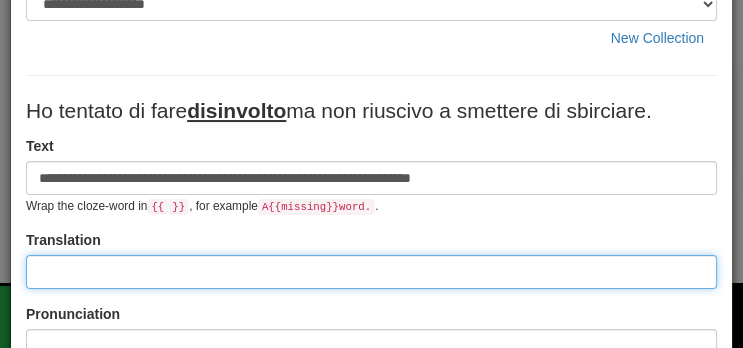 click at bounding box center [371, 272] 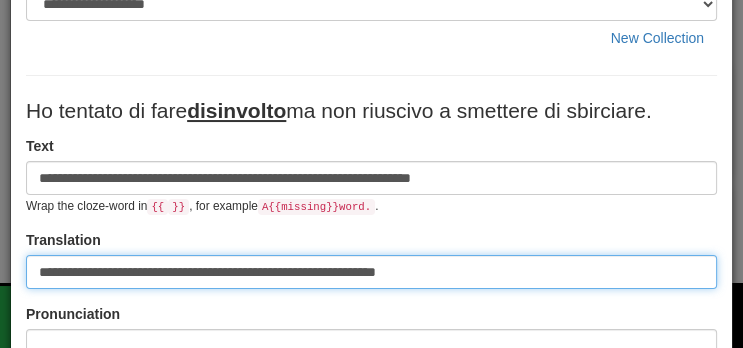 type on "**********" 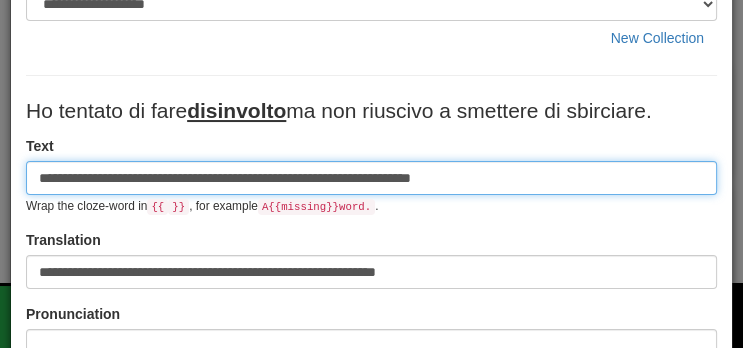 click on "**********" at bounding box center [371, 178] 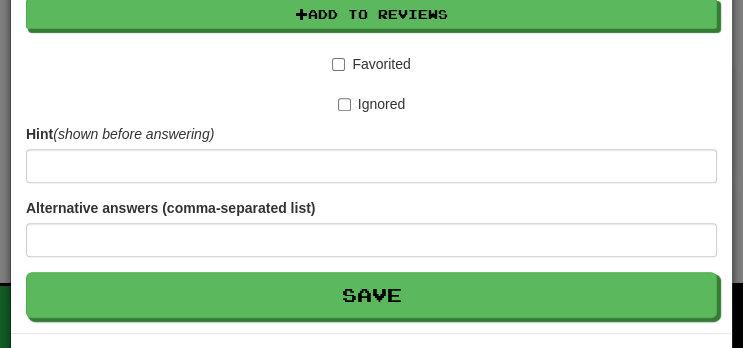 scroll, scrollTop: 622, scrollLeft: 0, axis: vertical 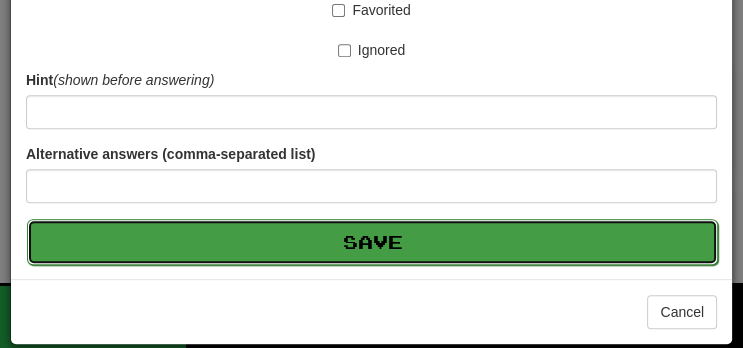 click on "Save" at bounding box center [372, 242] 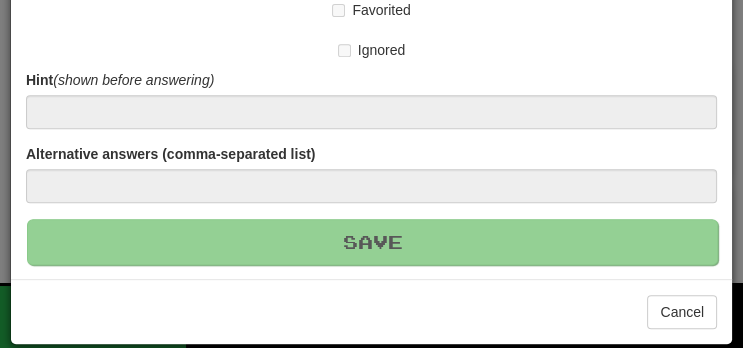 type 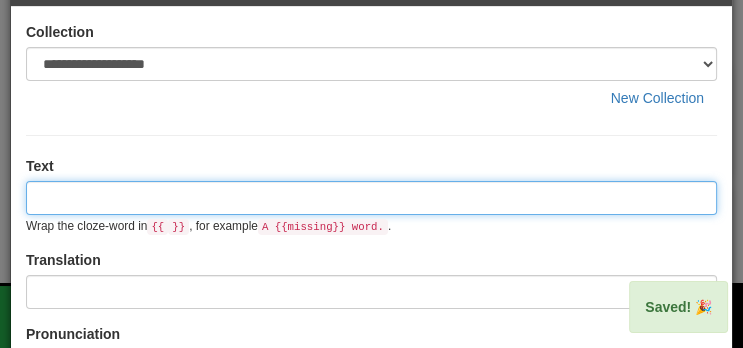 scroll, scrollTop: 0, scrollLeft: 0, axis: both 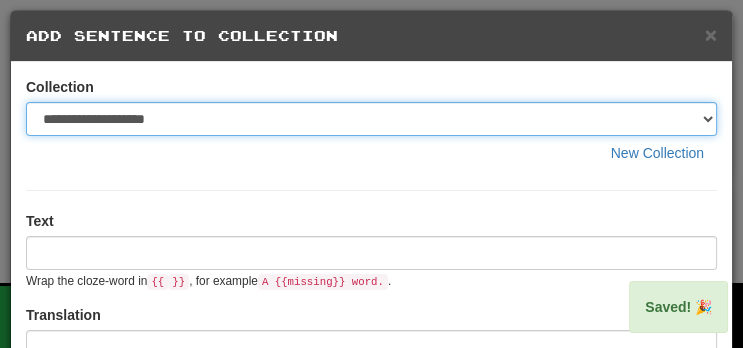 click on "**********" at bounding box center (371, 119) 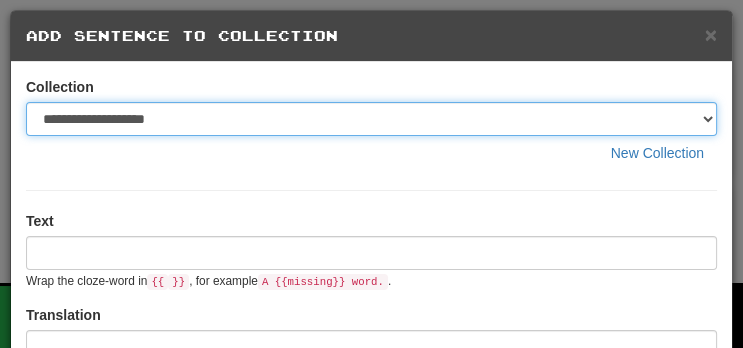 select on "*****" 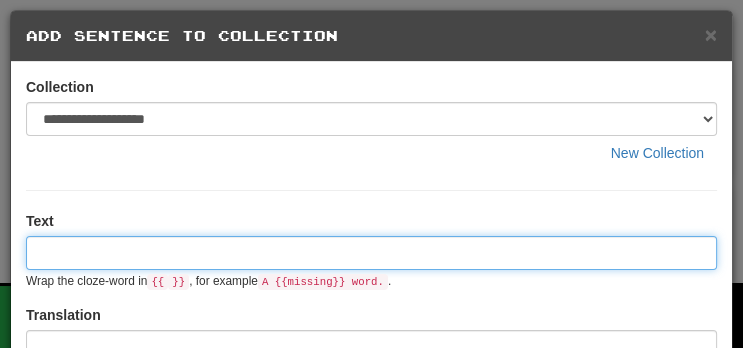 click at bounding box center (371, 253) 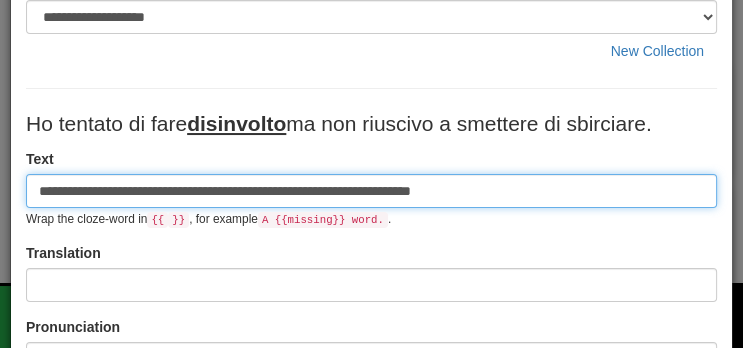 scroll, scrollTop: 108, scrollLeft: 0, axis: vertical 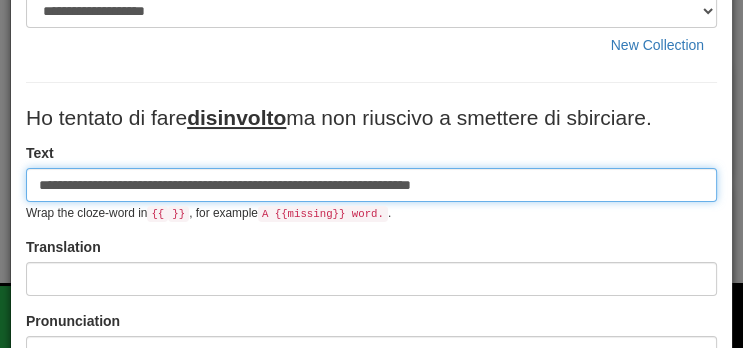 type on "**********" 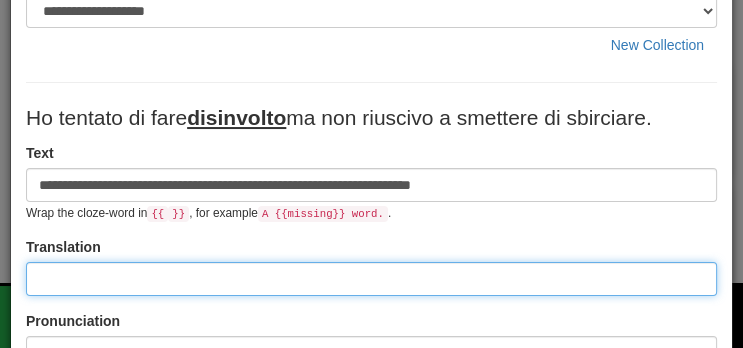 click at bounding box center [371, 279] 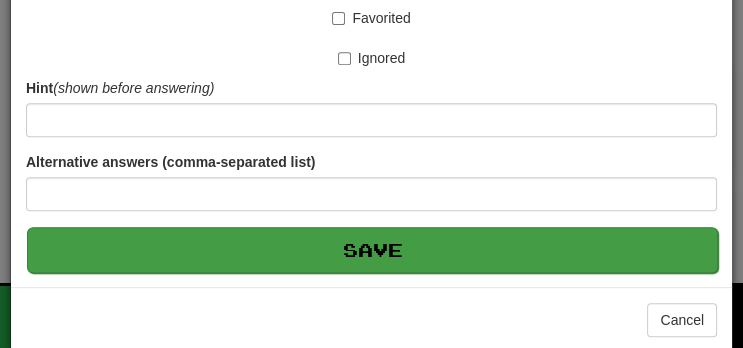 type on "**********" 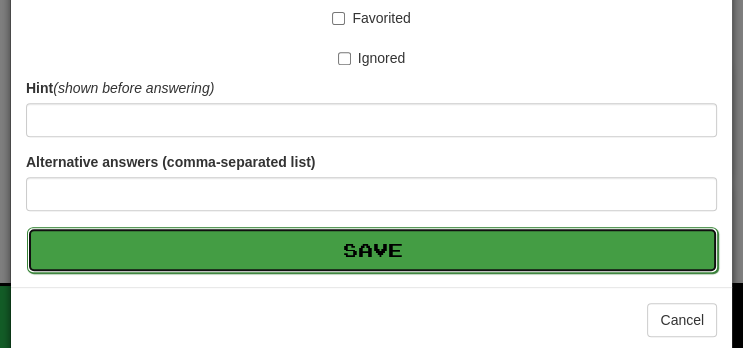 click on "Save" at bounding box center [372, 250] 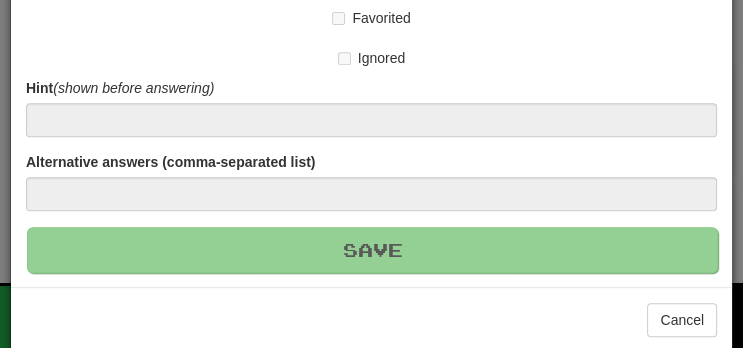 type 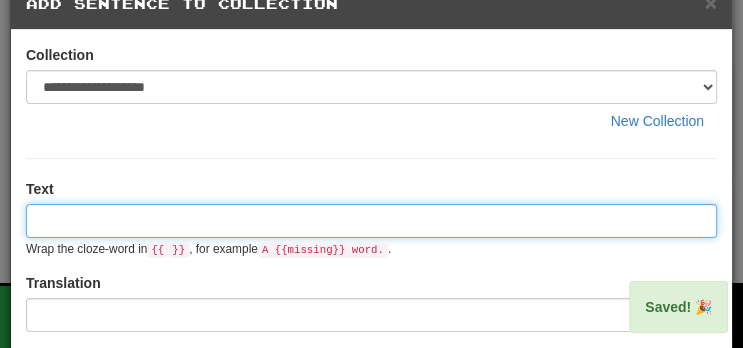 scroll, scrollTop: 0, scrollLeft: 0, axis: both 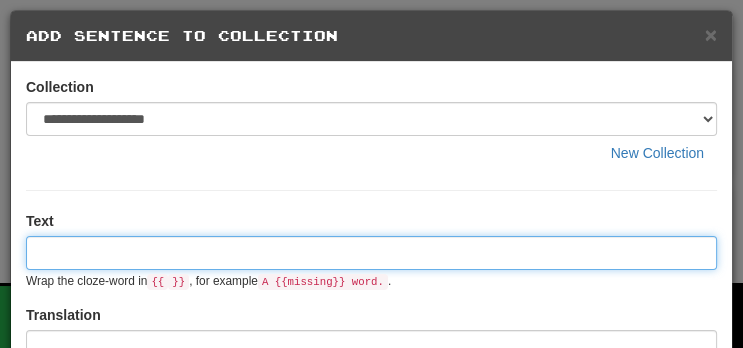 click at bounding box center [371, 253] 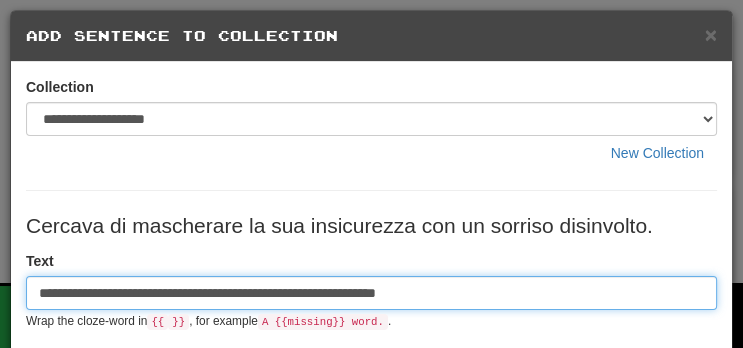 click on "**********" at bounding box center (371, 293) 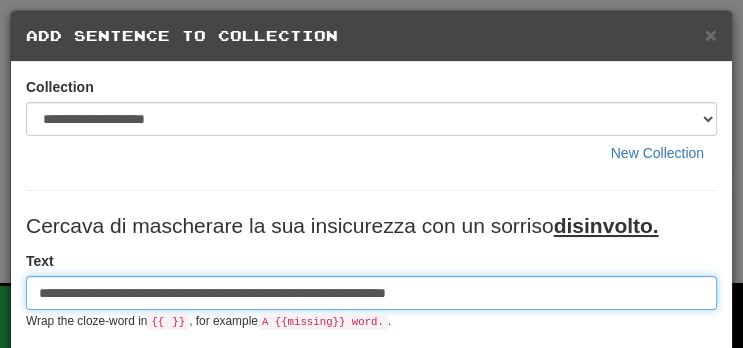 click on "**********" at bounding box center (371, 293) 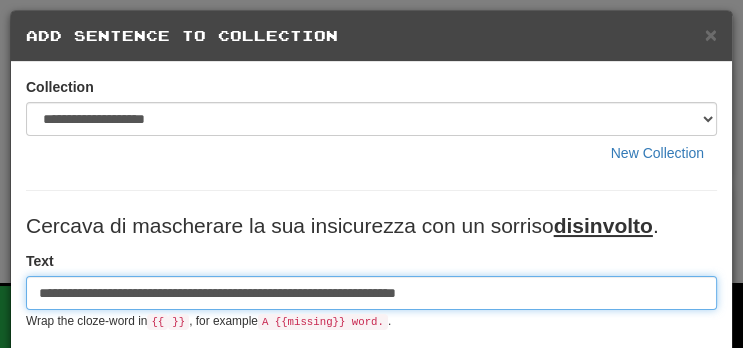 click on "**********" at bounding box center [371, 293] 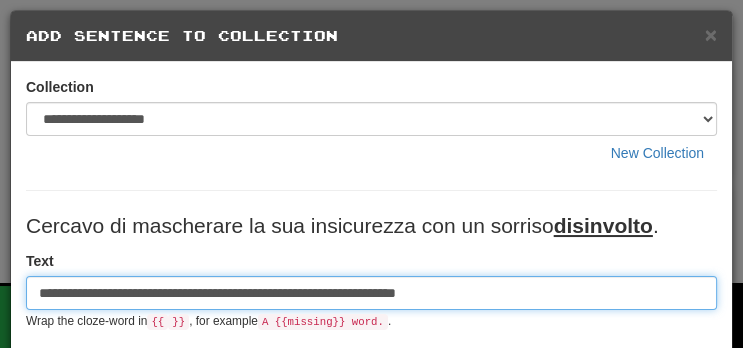 click on "**********" at bounding box center (371, 293) 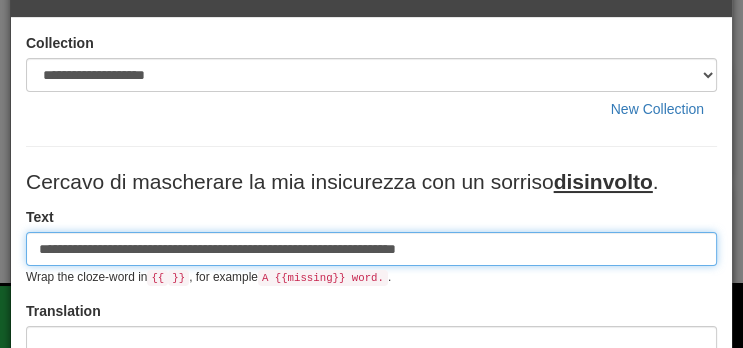 scroll, scrollTop: 98, scrollLeft: 0, axis: vertical 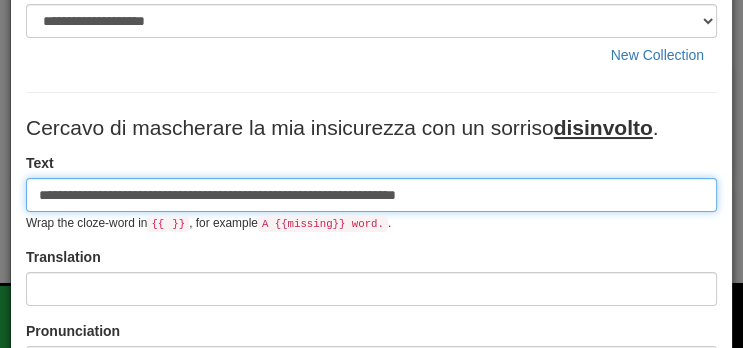 type on "**********" 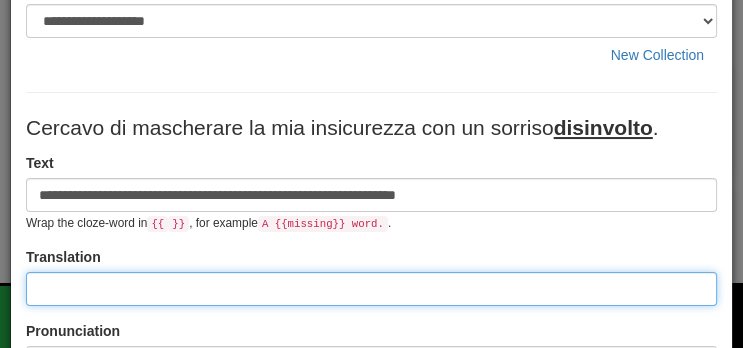 click at bounding box center [371, 289] 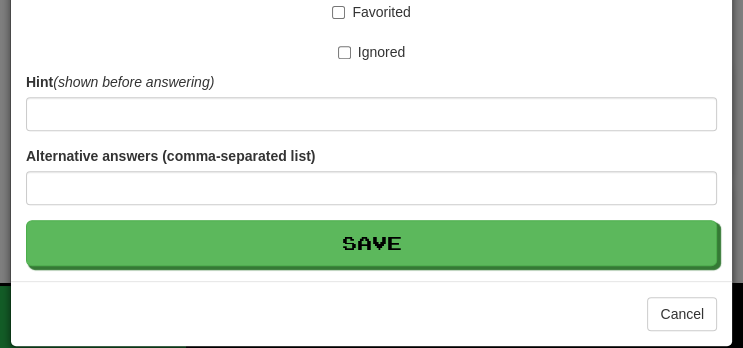 scroll, scrollTop: 622, scrollLeft: 0, axis: vertical 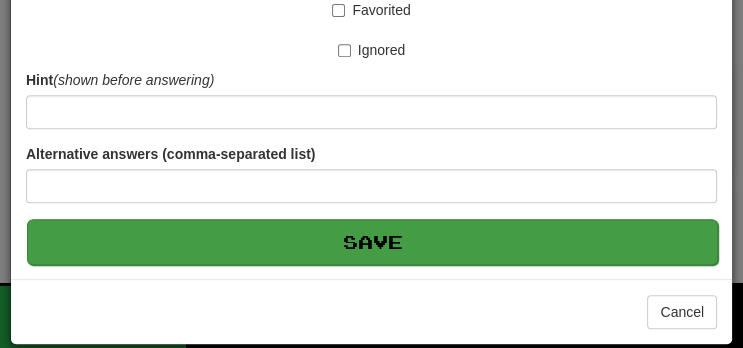 type on "**********" 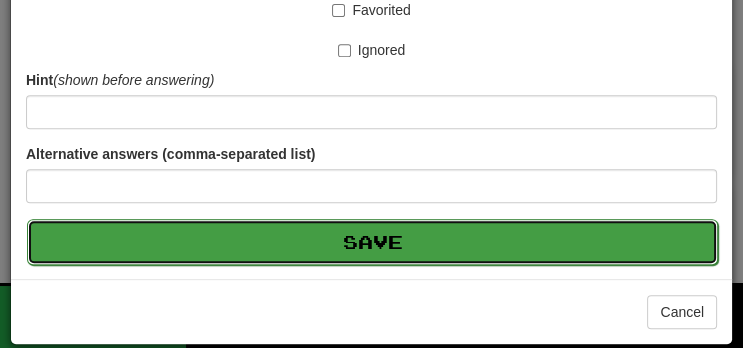 click on "Save" at bounding box center [372, 242] 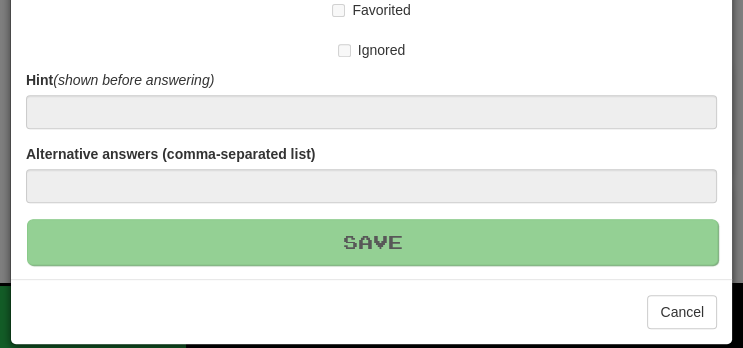 type 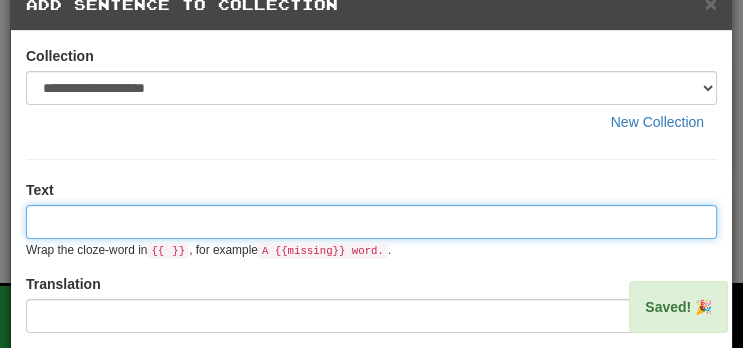 scroll, scrollTop: 0, scrollLeft: 0, axis: both 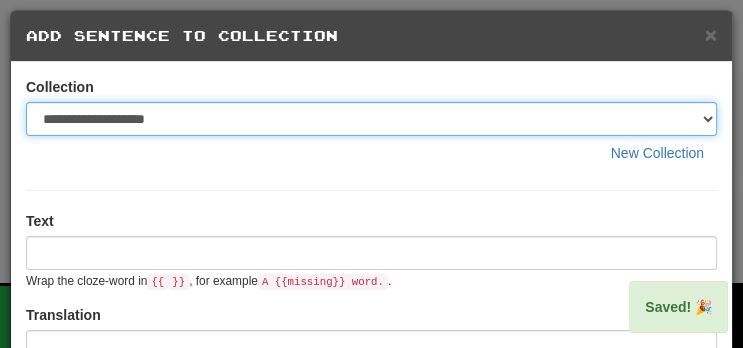 click on "**********" at bounding box center (371, 119) 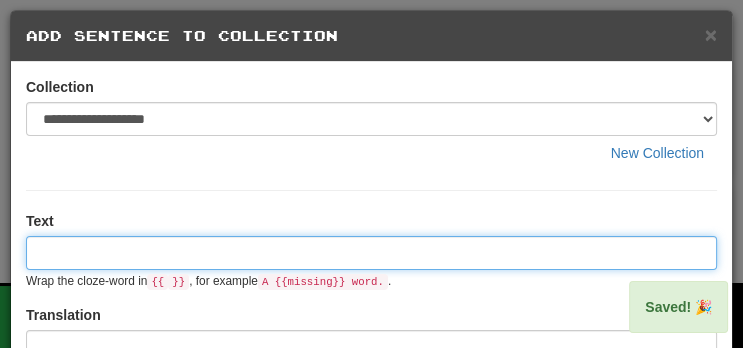 click at bounding box center (371, 253) 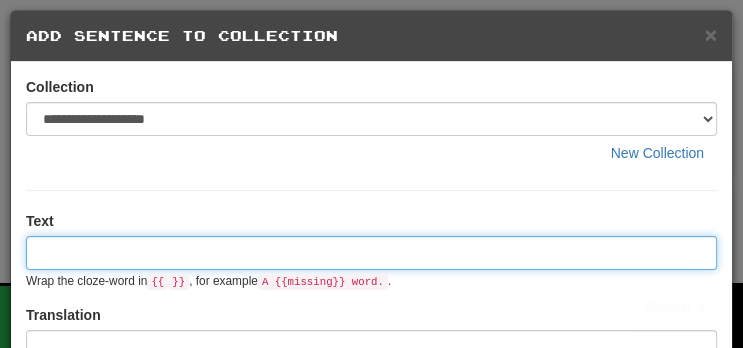 paste on "**********" 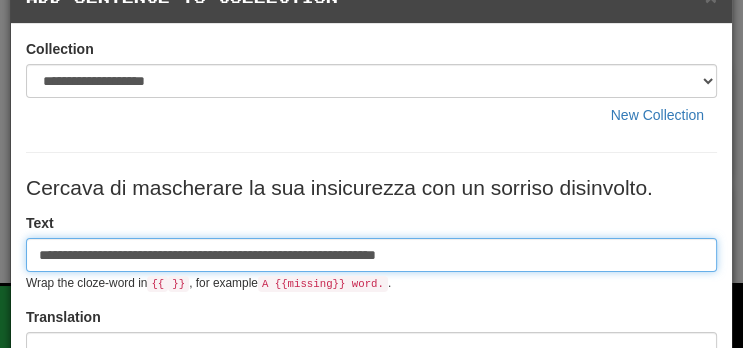 scroll, scrollTop: 40, scrollLeft: 0, axis: vertical 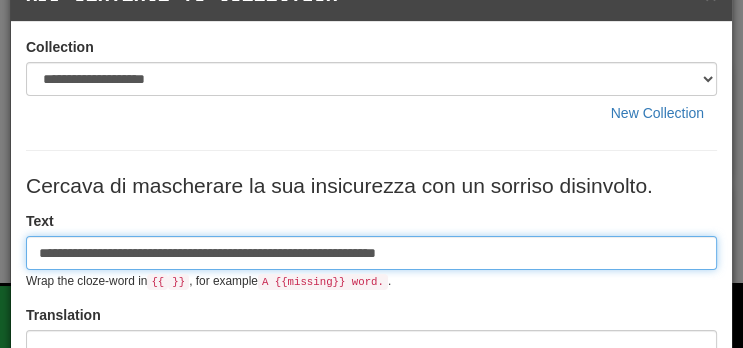 click on "**********" at bounding box center [371, 253] 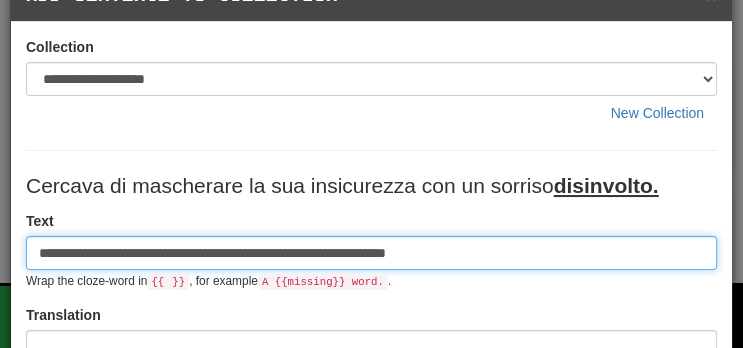 click on "**********" at bounding box center [371, 253] 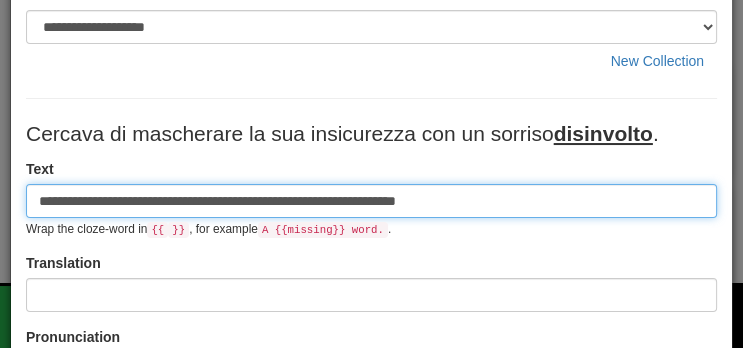 scroll, scrollTop: 123, scrollLeft: 0, axis: vertical 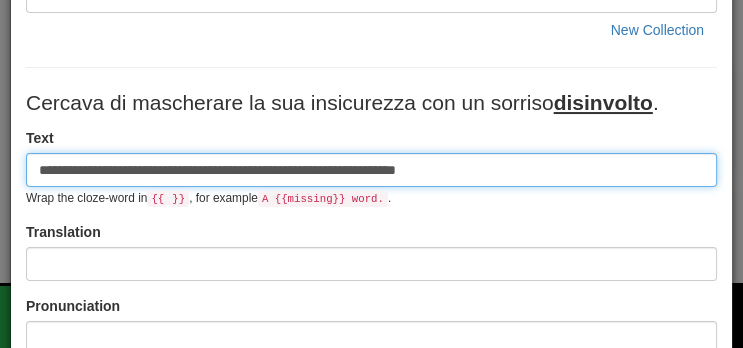 type on "**********" 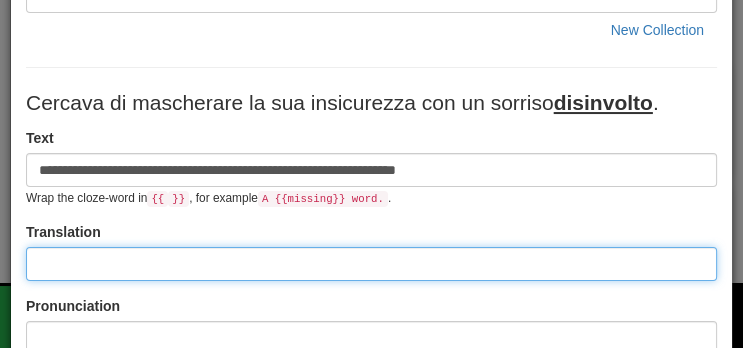 click at bounding box center [371, 264] 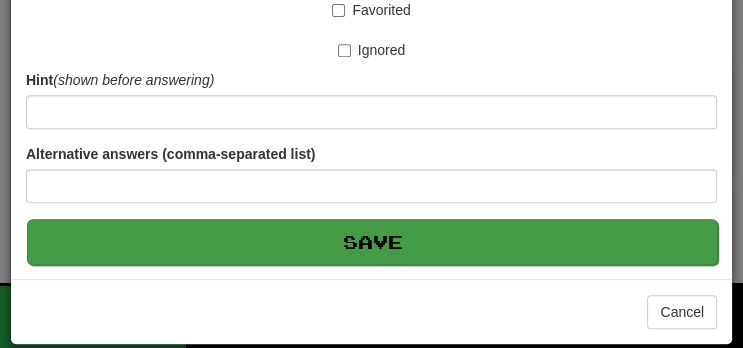 type on "**********" 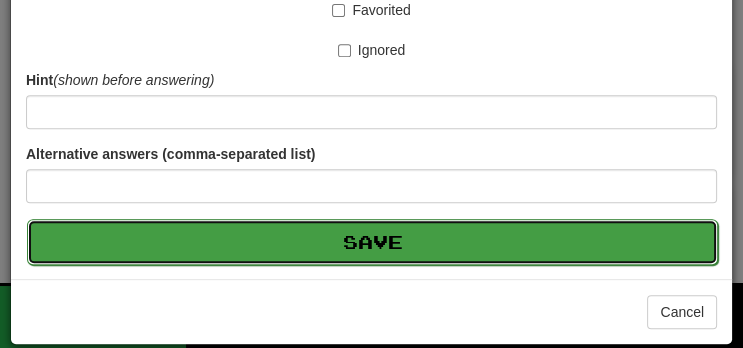 click on "Save" at bounding box center (372, 242) 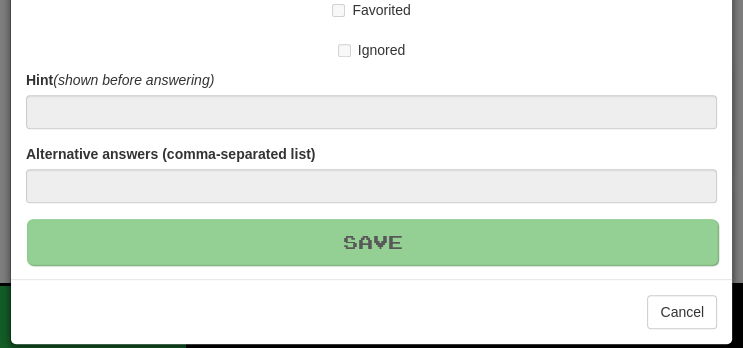 type 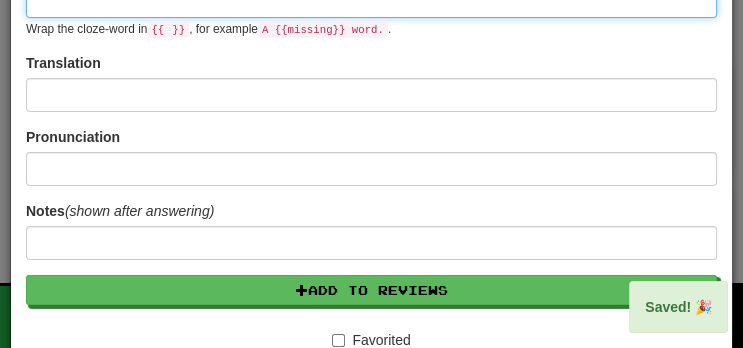 scroll, scrollTop: 0, scrollLeft: 0, axis: both 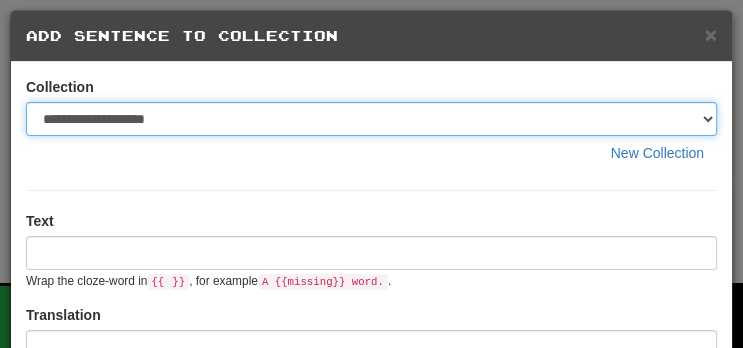 click on "**********" at bounding box center (371, 119) 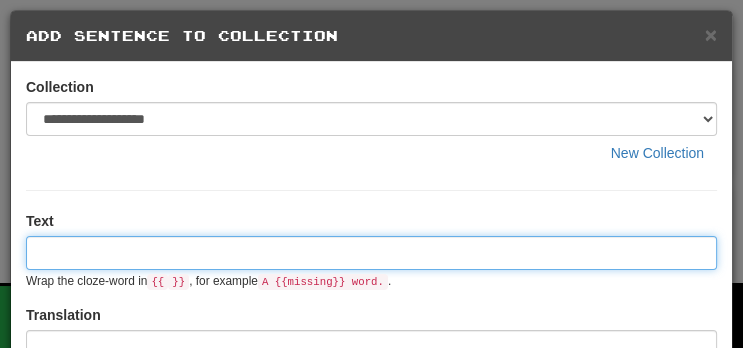 click at bounding box center (371, 253) 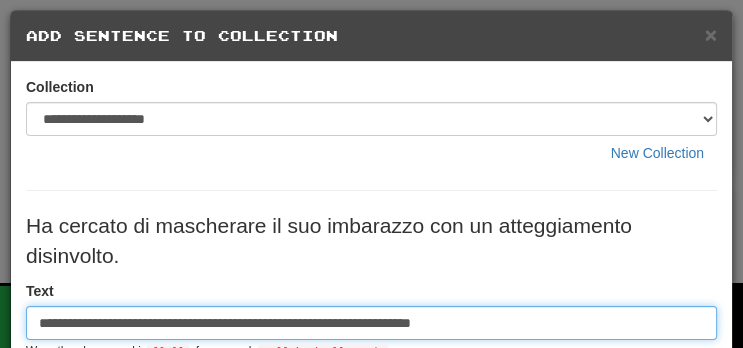 click on "**********" at bounding box center (371, 323) 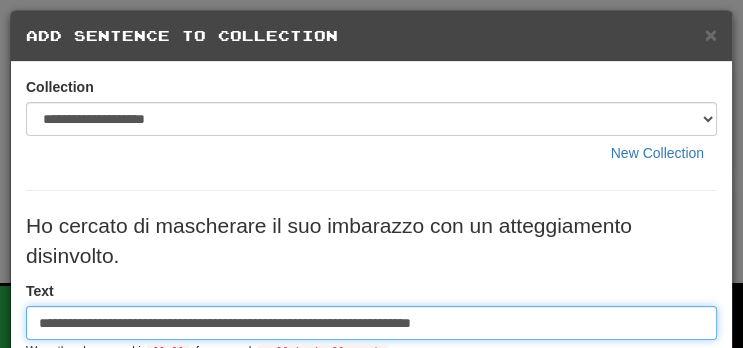 click on "**********" at bounding box center (371, 323) 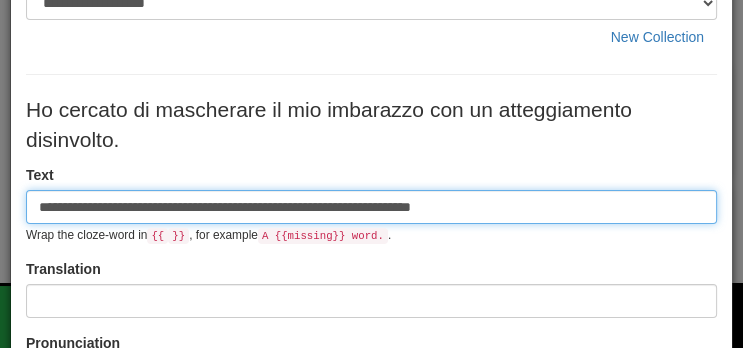 scroll, scrollTop: 120, scrollLeft: 0, axis: vertical 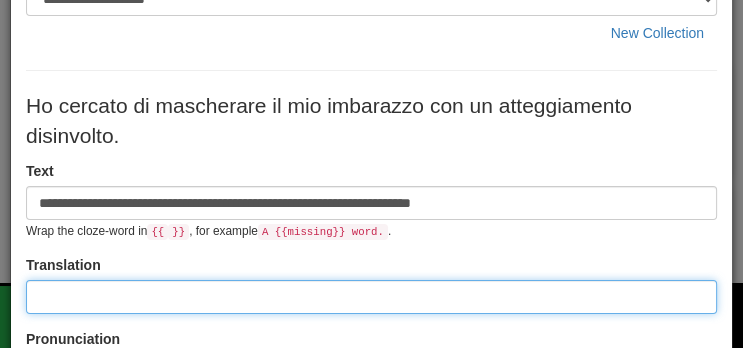 click at bounding box center [371, 297] 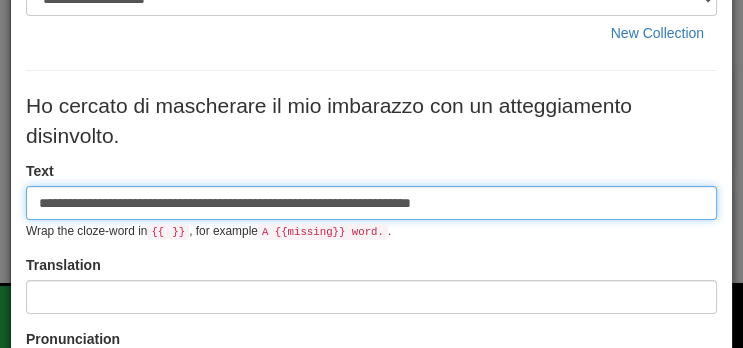 click on "**********" at bounding box center [371, 203] 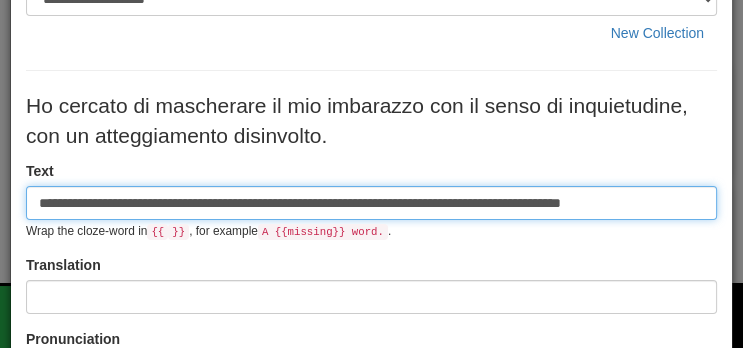type on "**********" 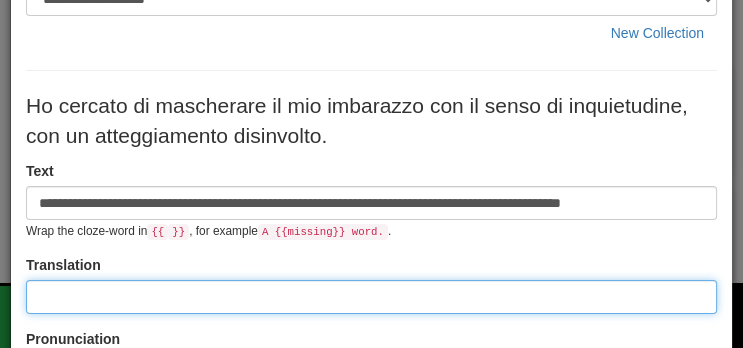 click at bounding box center [371, 297] 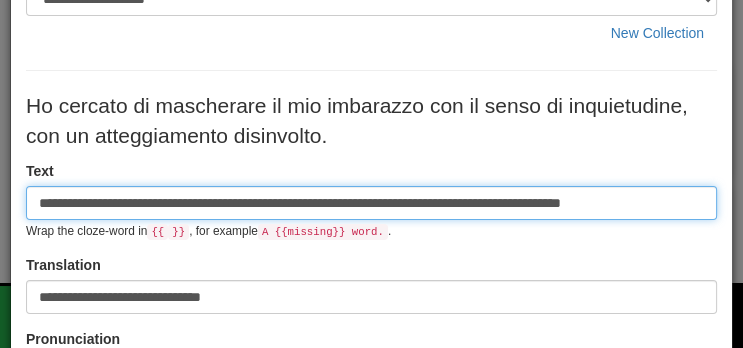 click on "**********" at bounding box center (371, 203) 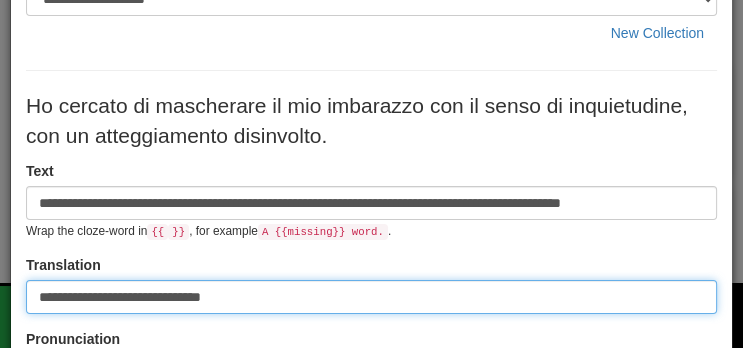 click on "**********" at bounding box center [371, 297] 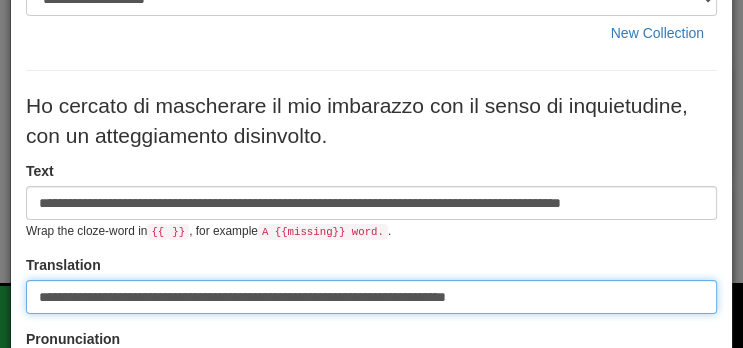 type on "**********" 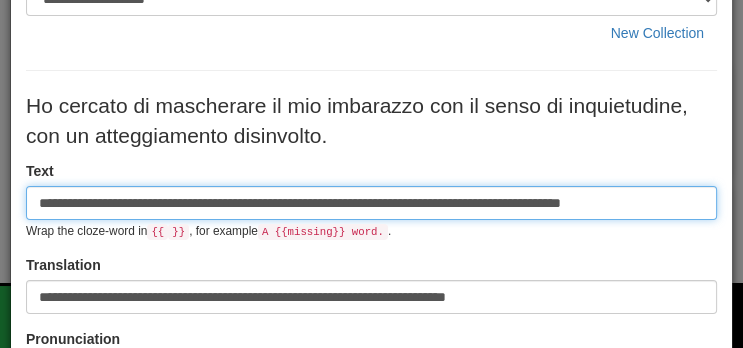 click on "**********" at bounding box center [371, 203] 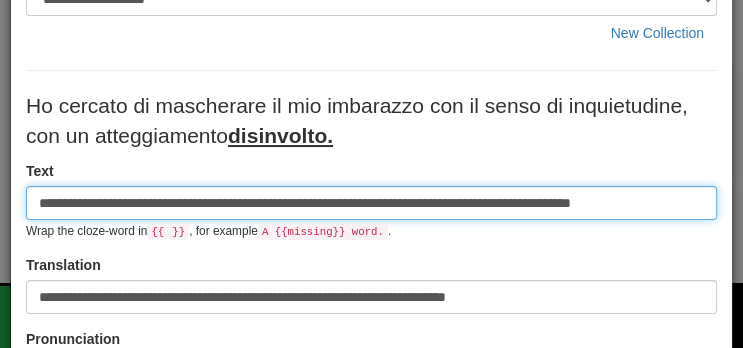 click on "**********" at bounding box center (371, 203) 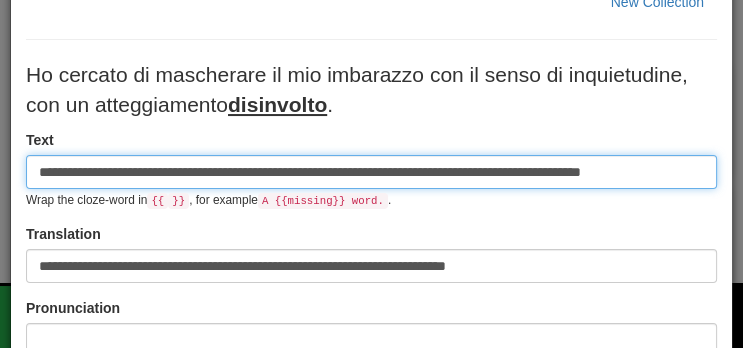 scroll, scrollTop: 154, scrollLeft: 0, axis: vertical 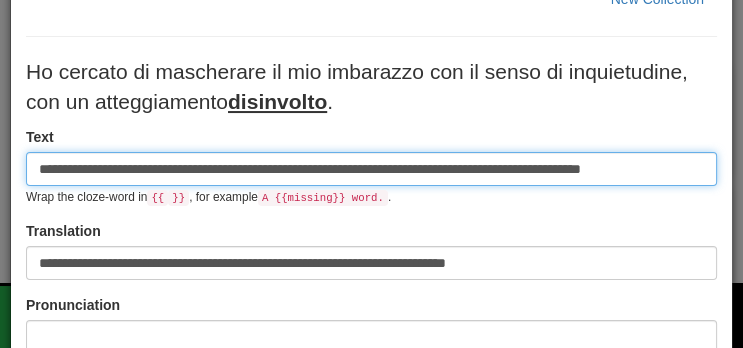 click on "**********" at bounding box center [371, 169] 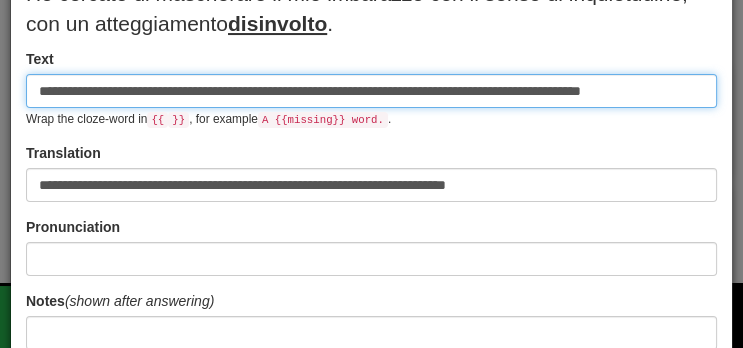scroll, scrollTop: 229, scrollLeft: 0, axis: vertical 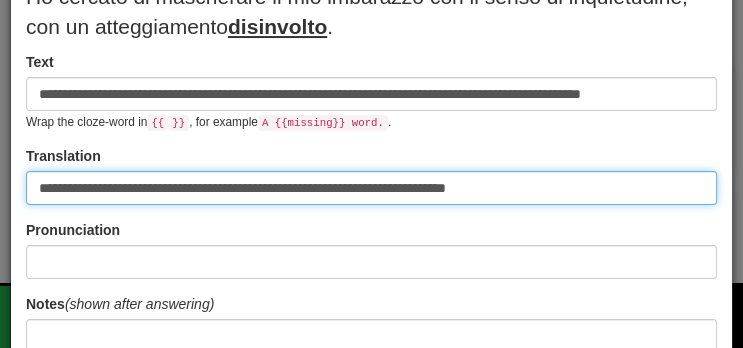 click on "**********" at bounding box center (371, 188) 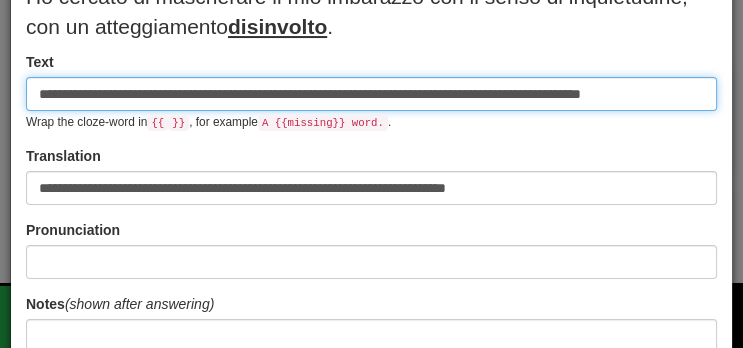 click on "**********" at bounding box center (371, 94) 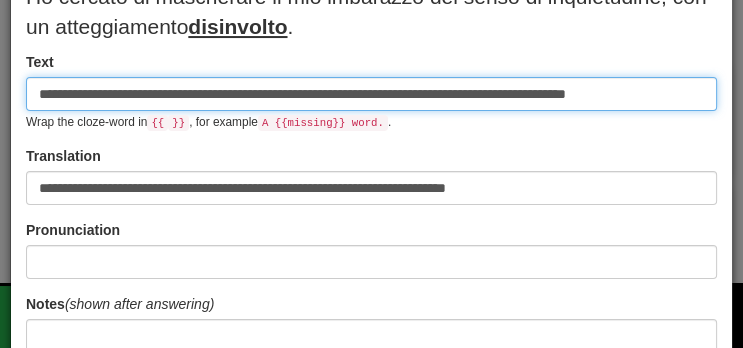 type on "**********" 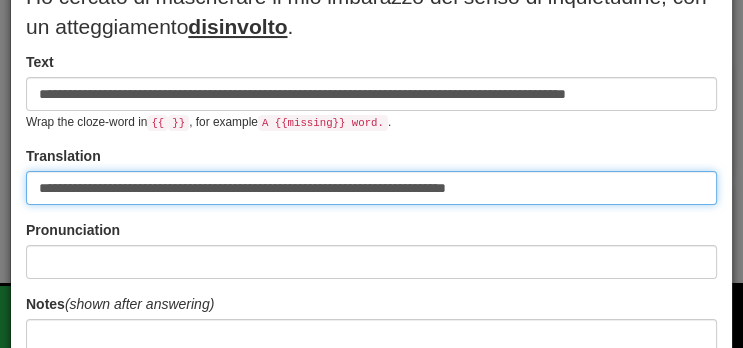 click on "**********" at bounding box center (371, 188) 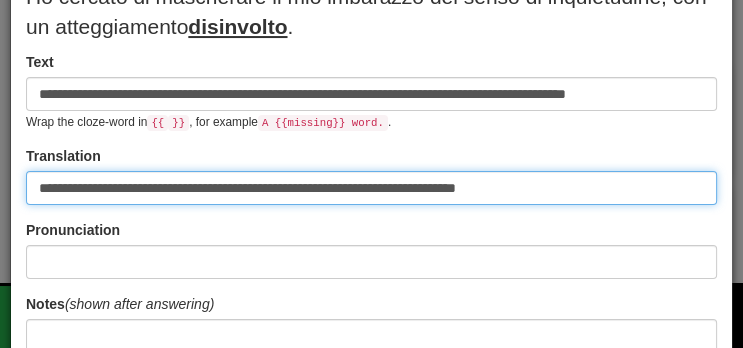 click on "**********" at bounding box center [371, 188] 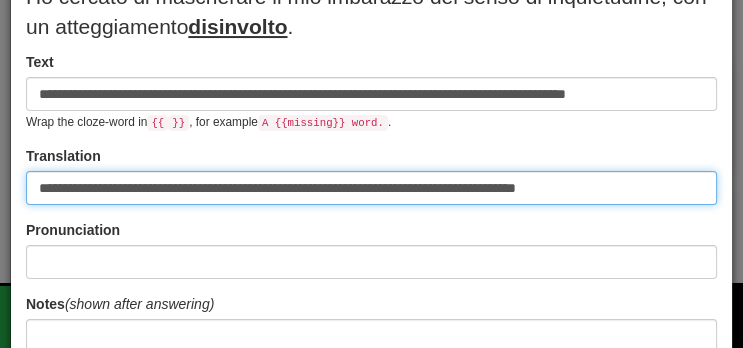 type on "**********" 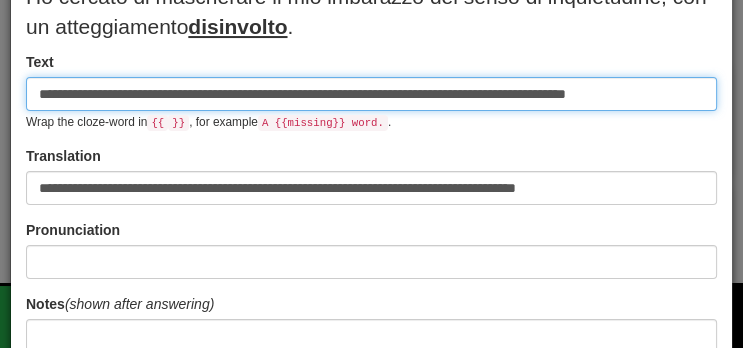 click on "**********" at bounding box center [371, 94] 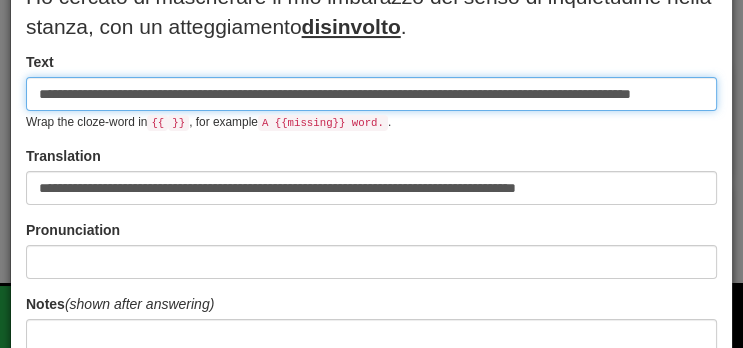 click on "**********" at bounding box center [371, 94] 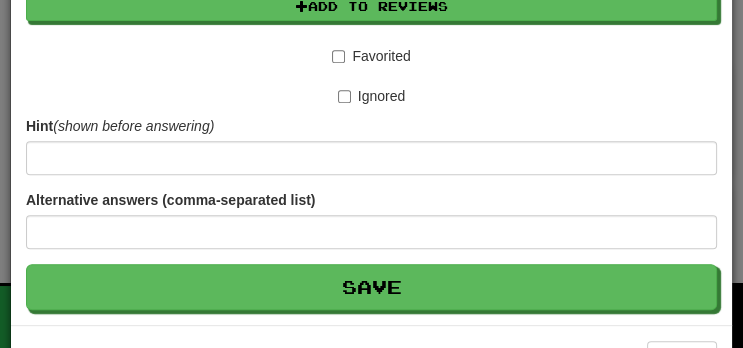 scroll, scrollTop: 653, scrollLeft: 0, axis: vertical 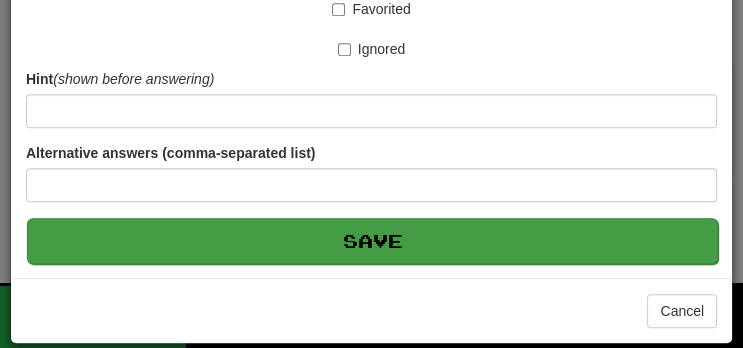 type on "**********" 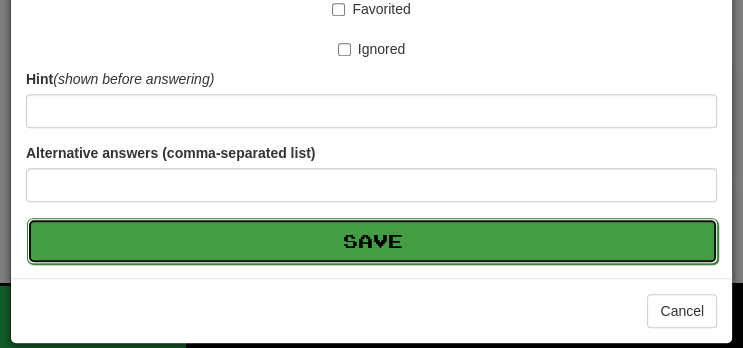 click on "Save" at bounding box center (372, 241) 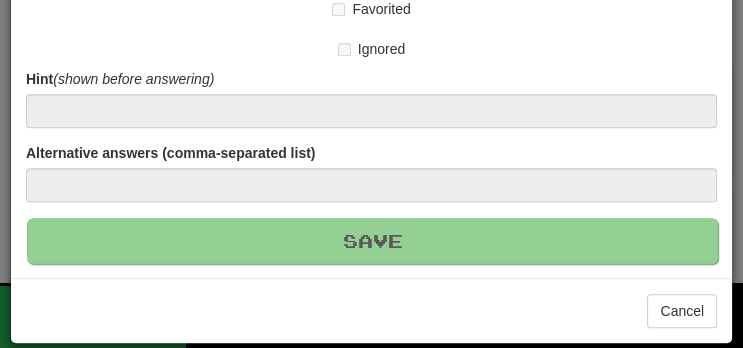type 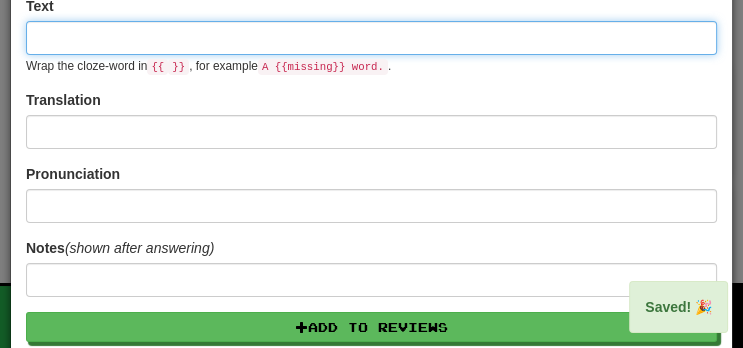 scroll, scrollTop: 0, scrollLeft: 0, axis: both 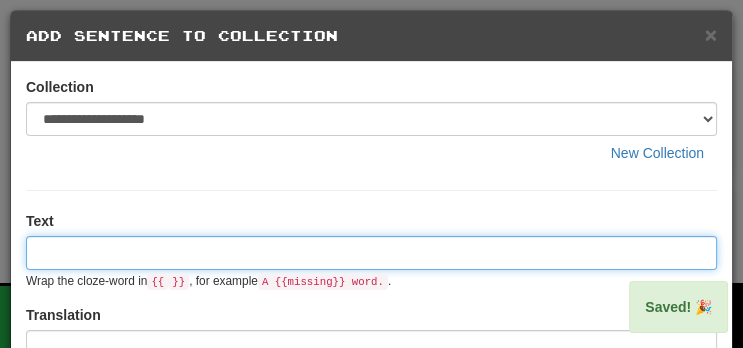 click at bounding box center [371, 253] 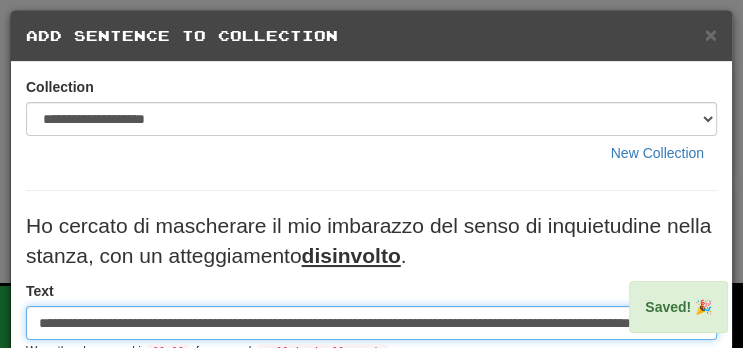 scroll, scrollTop: 0, scrollLeft: 61, axis: horizontal 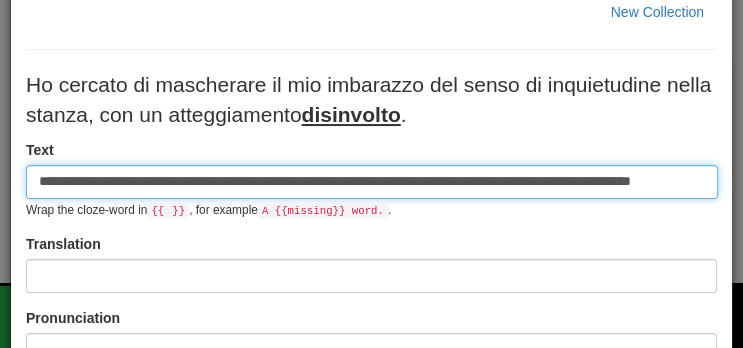 type on "**********" 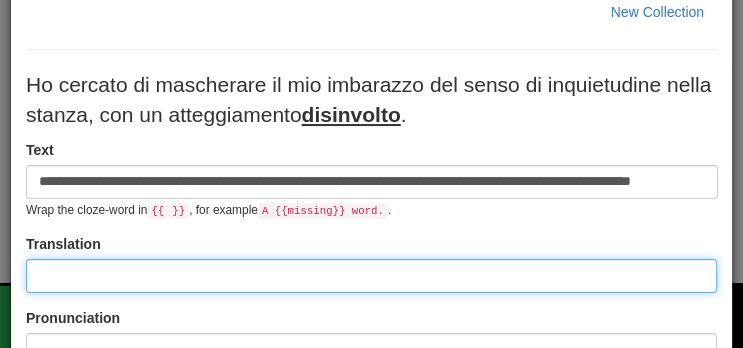 click at bounding box center (371, 276) 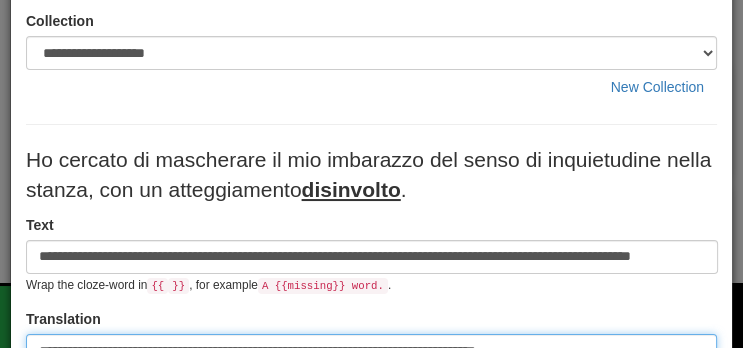 scroll, scrollTop: 0, scrollLeft: 0, axis: both 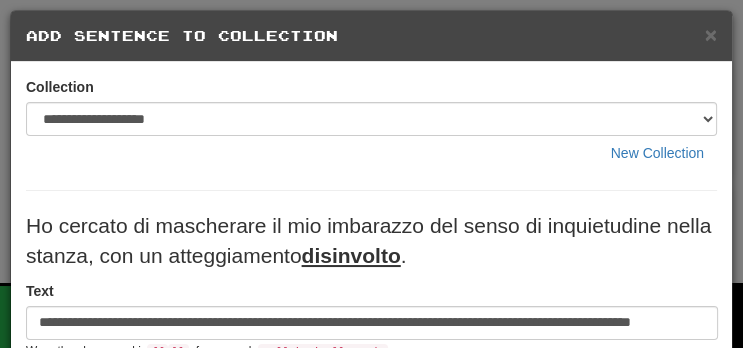 type on "**********" 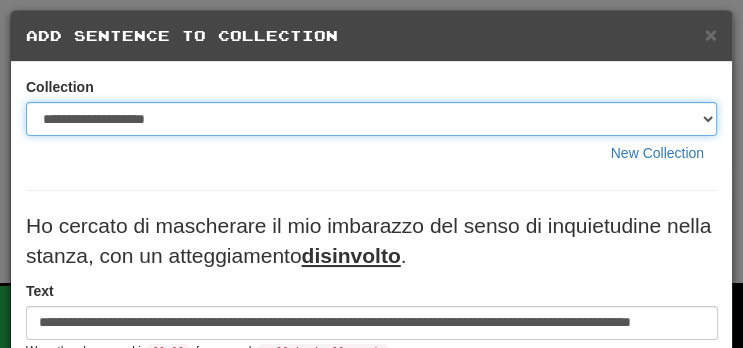 click on "**********" at bounding box center (371, 119) 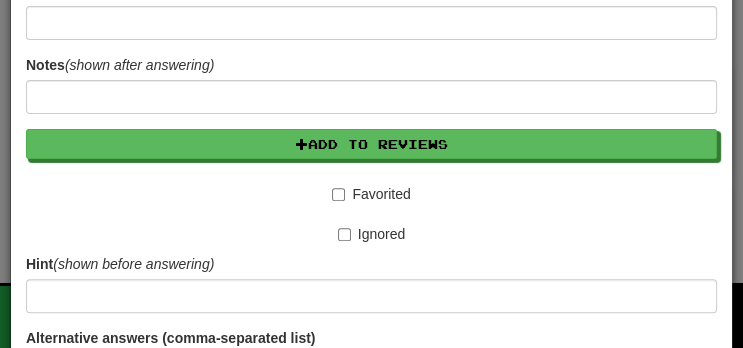 scroll, scrollTop: 653, scrollLeft: 0, axis: vertical 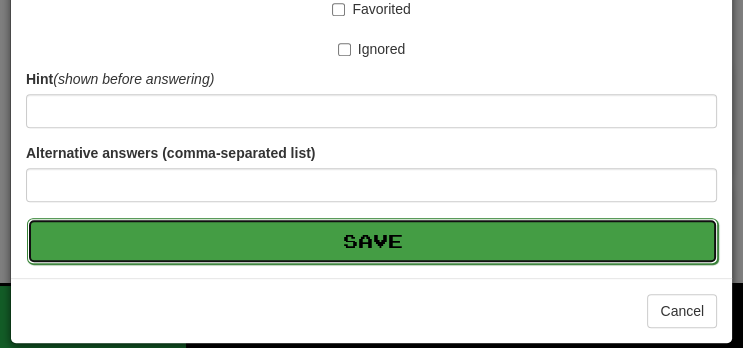 click on "Save" at bounding box center [372, 241] 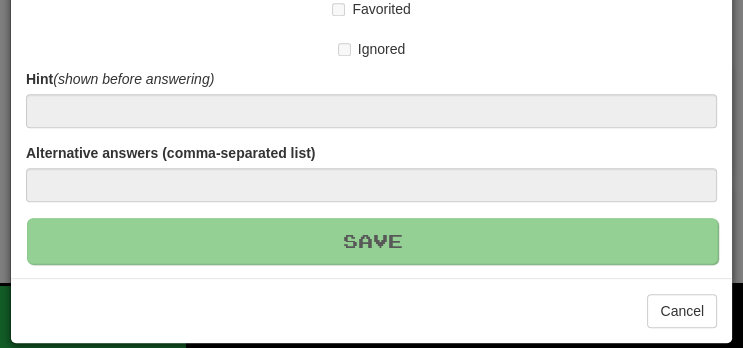 type 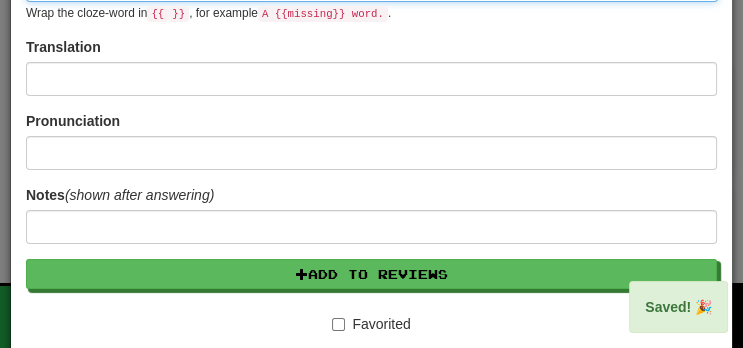 scroll, scrollTop: 0, scrollLeft: 0, axis: both 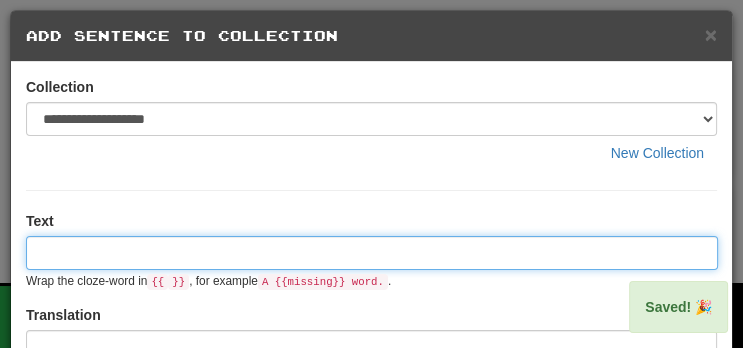 click at bounding box center [372, 253] 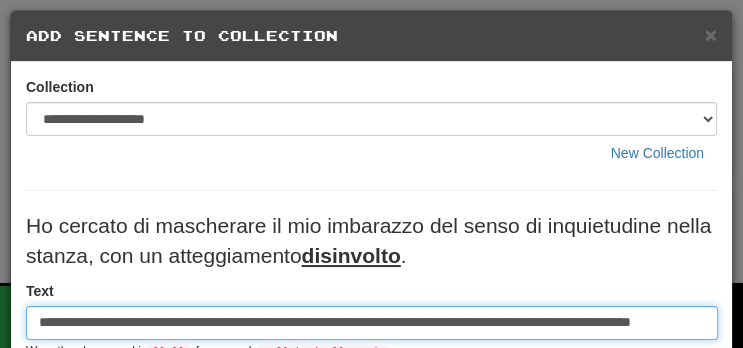 scroll, scrollTop: 0, scrollLeft: 0, axis: both 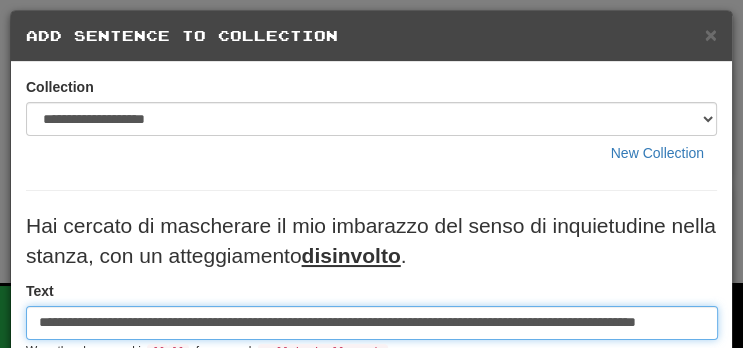 click on "**********" at bounding box center (372, 323) 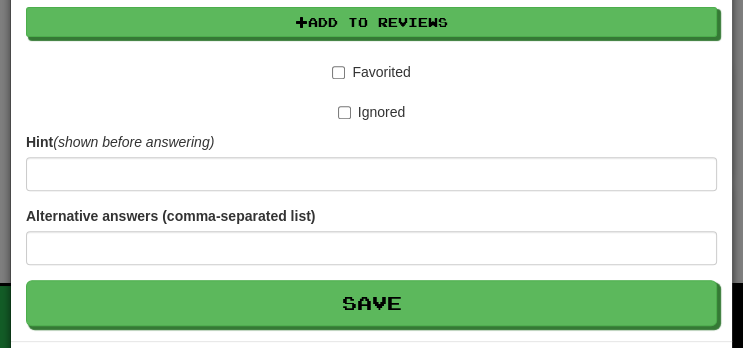 scroll, scrollTop: 653, scrollLeft: 0, axis: vertical 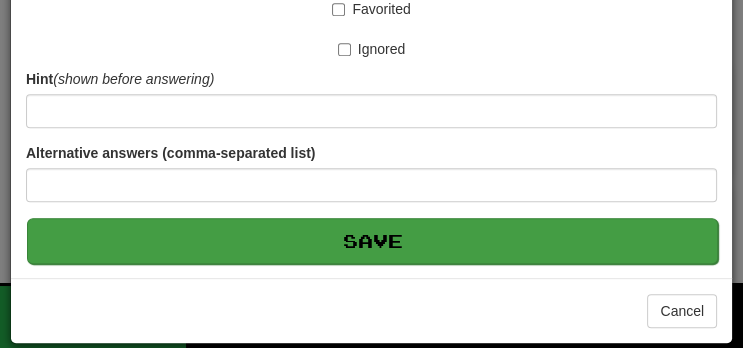 type on "**********" 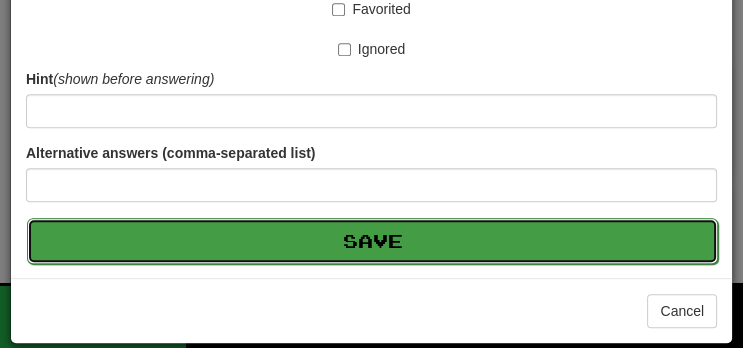 click on "Save" at bounding box center (372, 241) 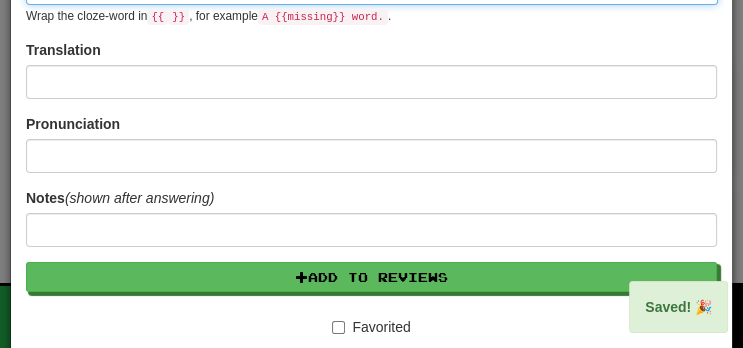 scroll, scrollTop: 0, scrollLeft: 0, axis: both 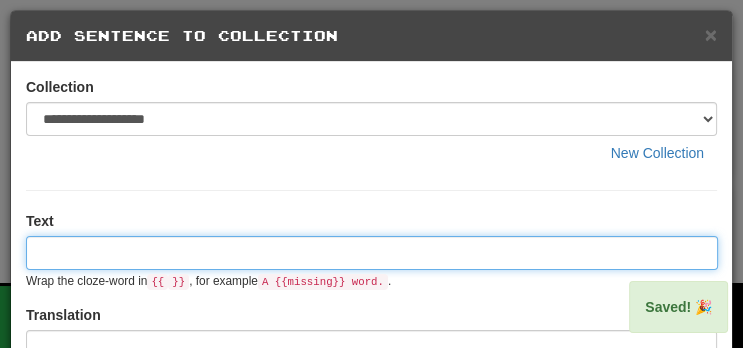 click at bounding box center [372, 253] 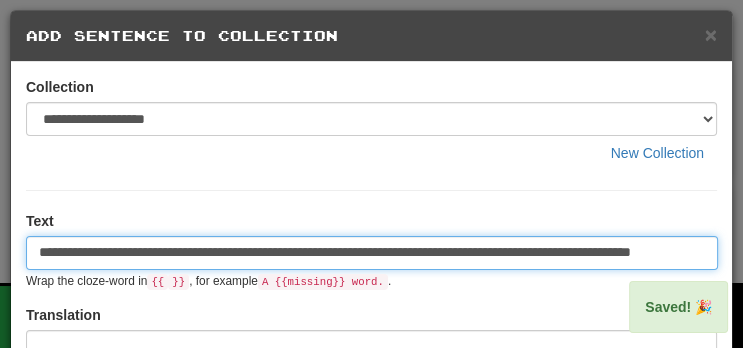 scroll, scrollTop: 0, scrollLeft: 61, axis: horizontal 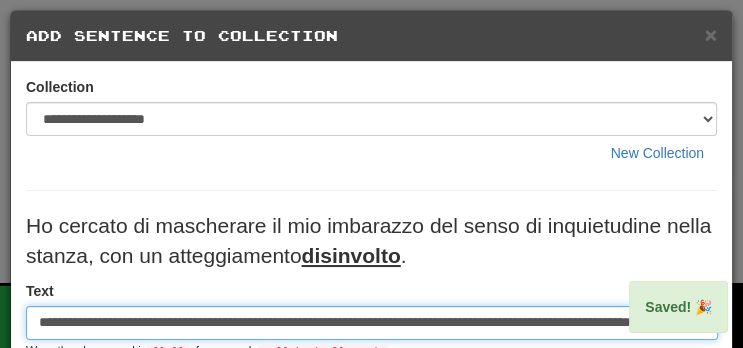 click on "**********" at bounding box center (372, 323) 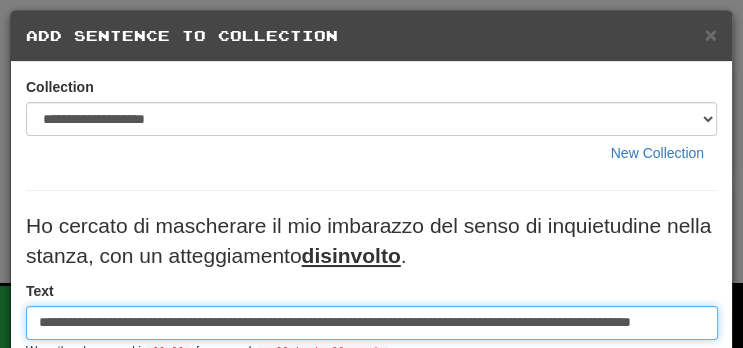 click on "**********" at bounding box center (372, 323) 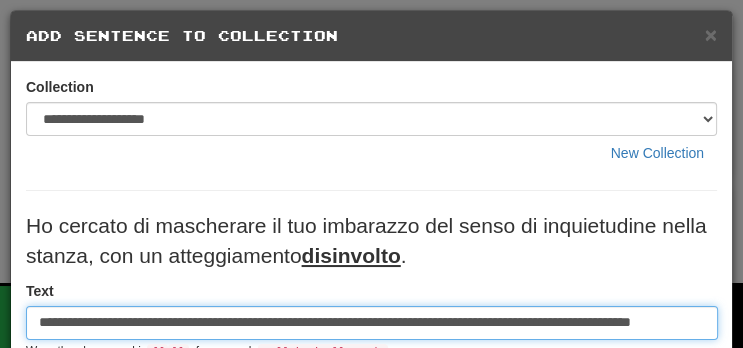 scroll, scrollTop: 0, scrollLeft: 0, axis: both 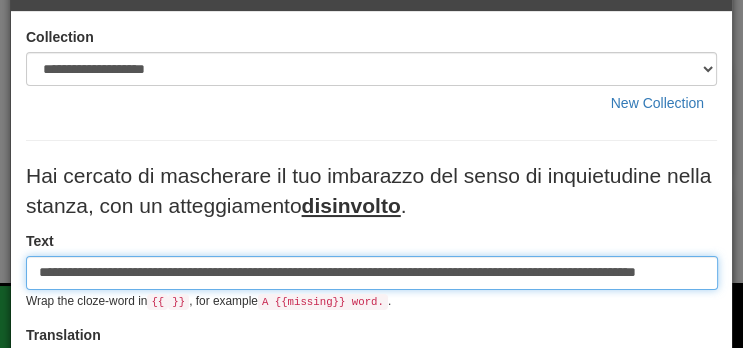 type on "**********" 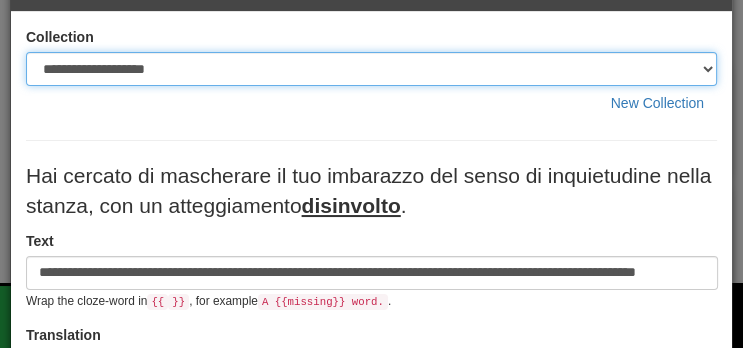 click on "**********" at bounding box center (371, 69) 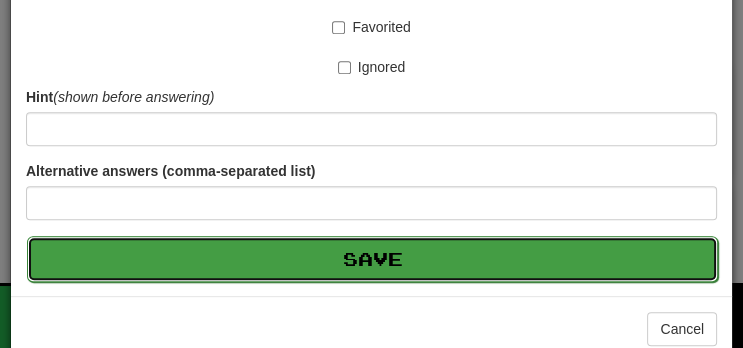 click on "Save" at bounding box center (372, 259) 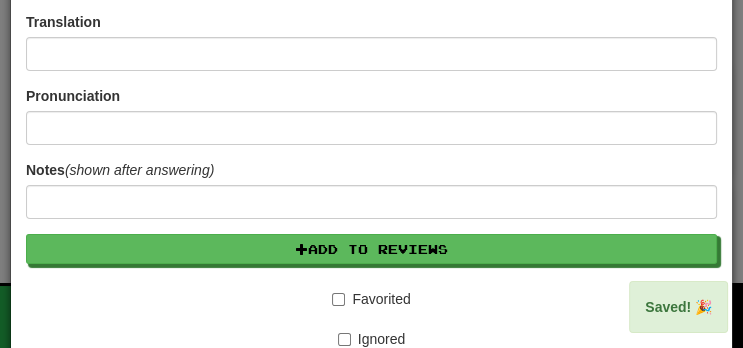scroll, scrollTop: 0, scrollLeft: 0, axis: both 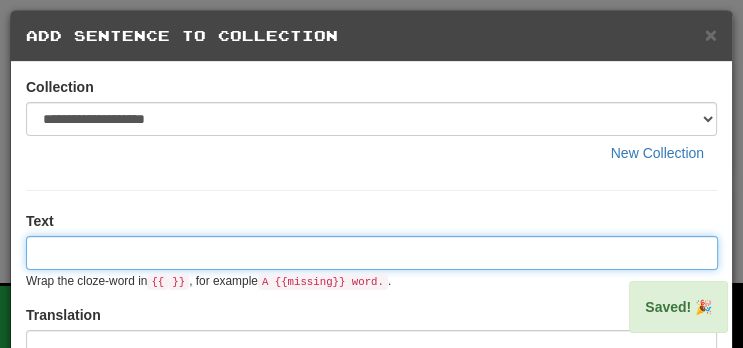 click at bounding box center [372, 253] 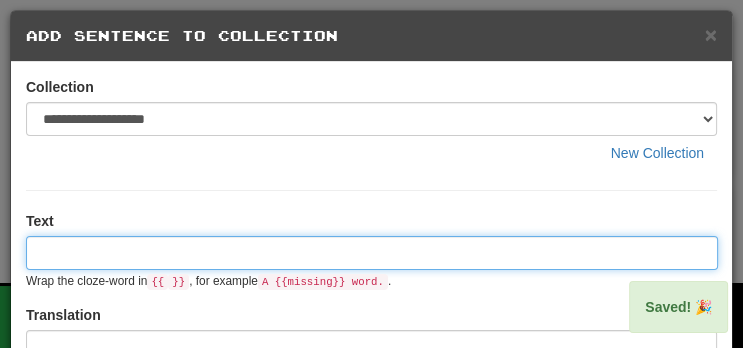 paste on "**********" 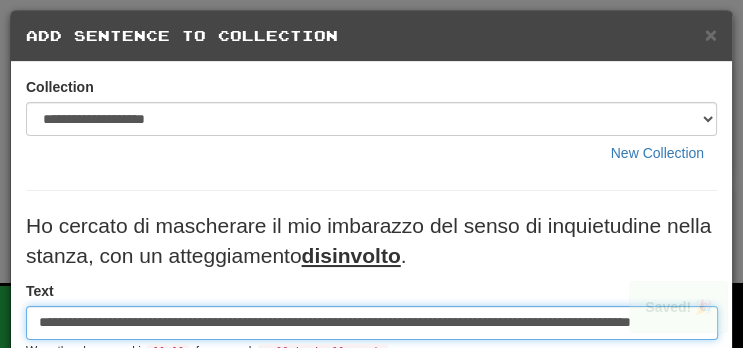 scroll, scrollTop: 0, scrollLeft: 61, axis: horizontal 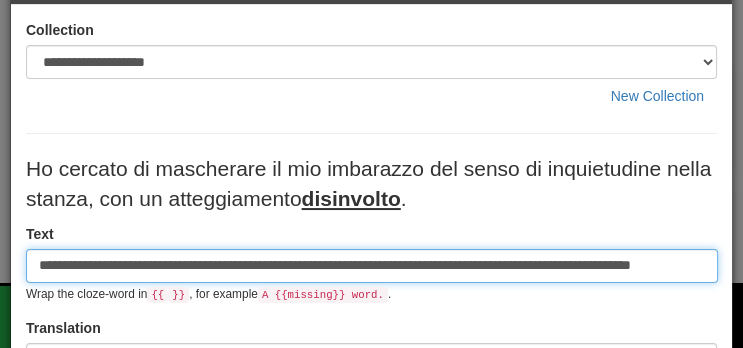 click on "**********" at bounding box center [372, 266] 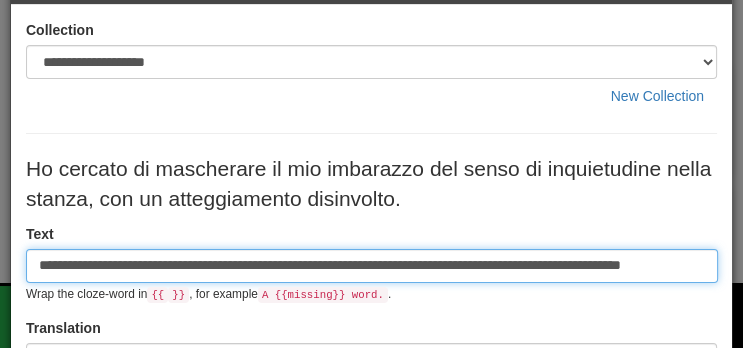 scroll, scrollTop: 0, scrollLeft: 52, axis: horizontal 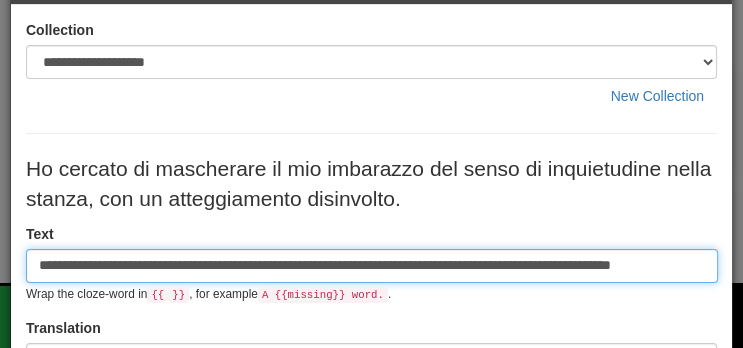 click on "**********" at bounding box center (372, 266) 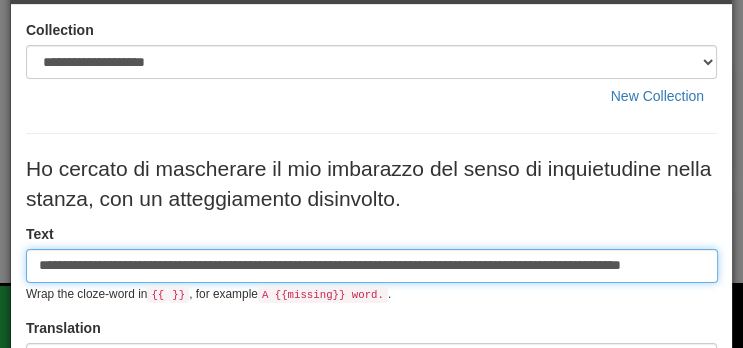 click on "**********" at bounding box center (372, 266) 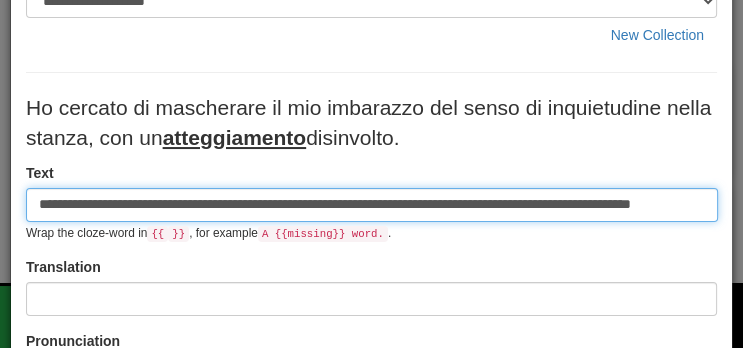 scroll, scrollTop: 137, scrollLeft: 0, axis: vertical 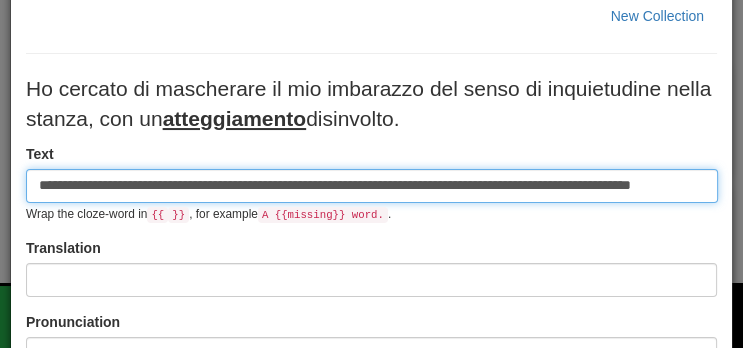 type on "**********" 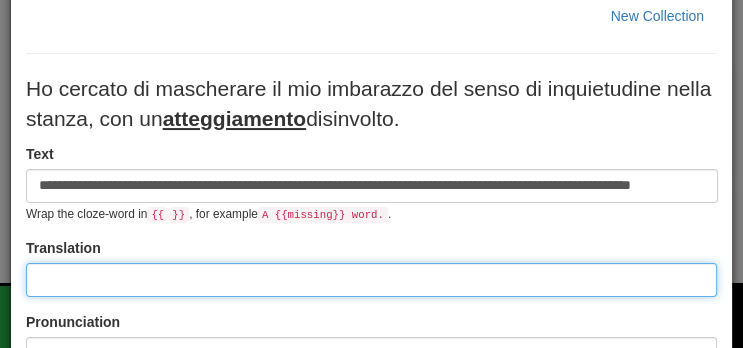 click at bounding box center [371, 280] 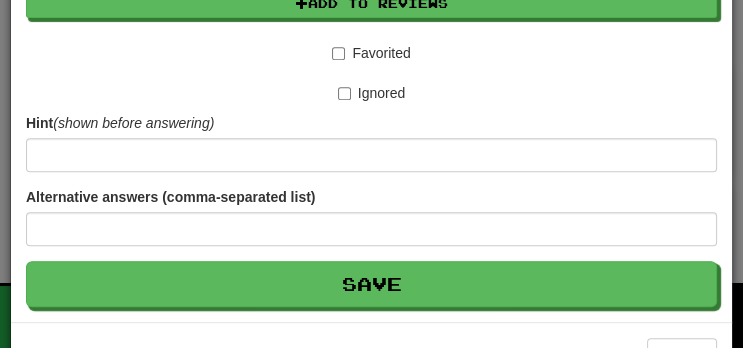 scroll, scrollTop: 653, scrollLeft: 0, axis: vertical 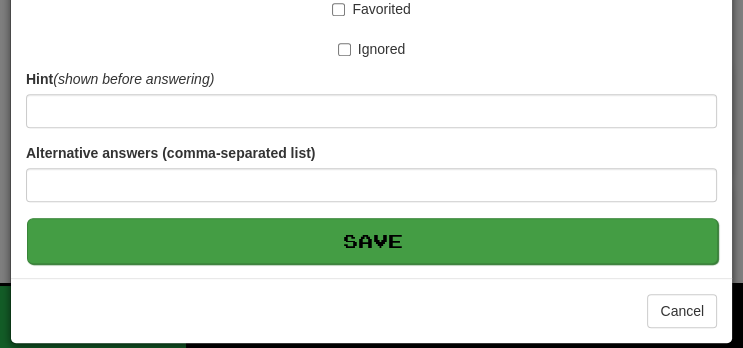 type on "**********" 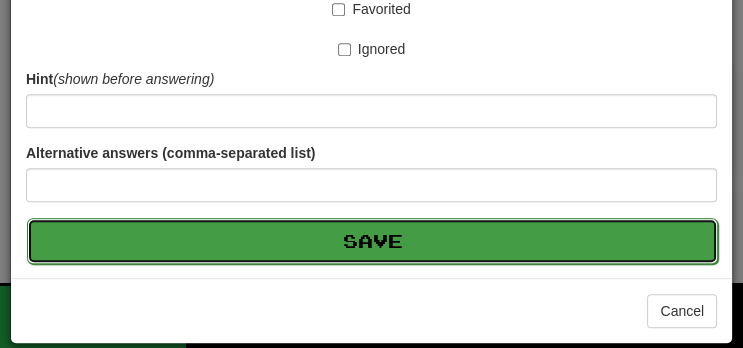 click on "Save" at bounding box center (372, 241) 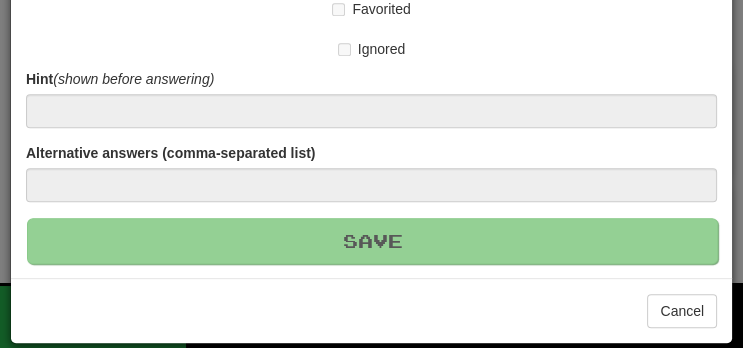 type 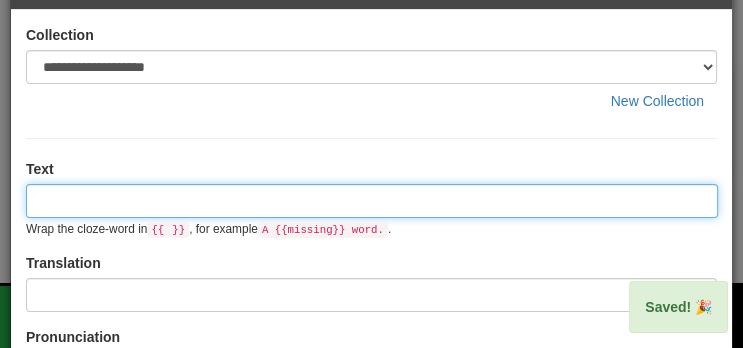 scroll, scrollTop: 0, scrollLeft: 0, axis: both 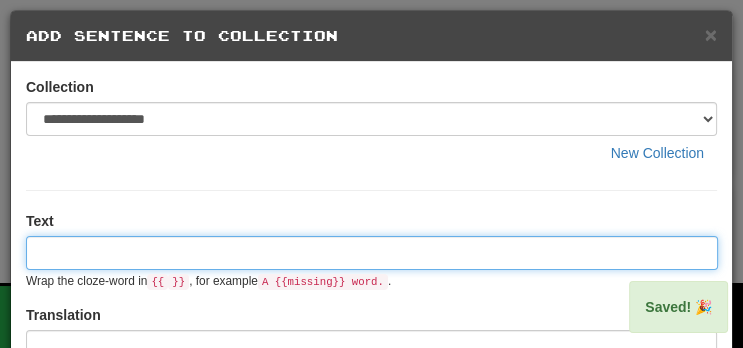click at bounding box center [372, 253] 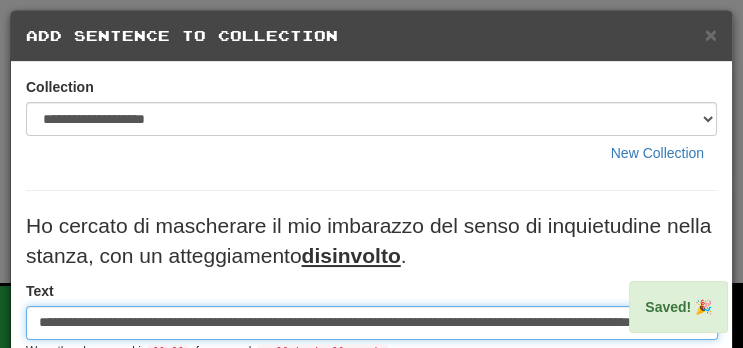 scroll, scrollTop: 0, scrollLeft: 61, axis: horizontal 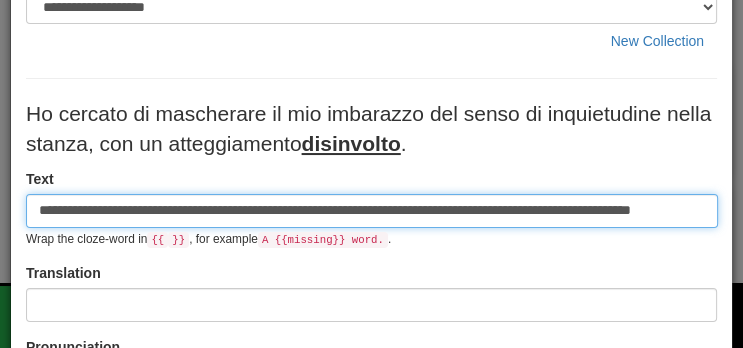 click on "**********" at bounding box center [372, 211] 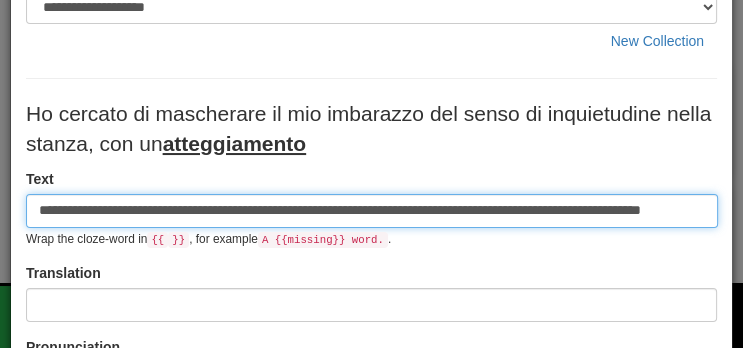 click on "**********" at bounding box center [372, 211] 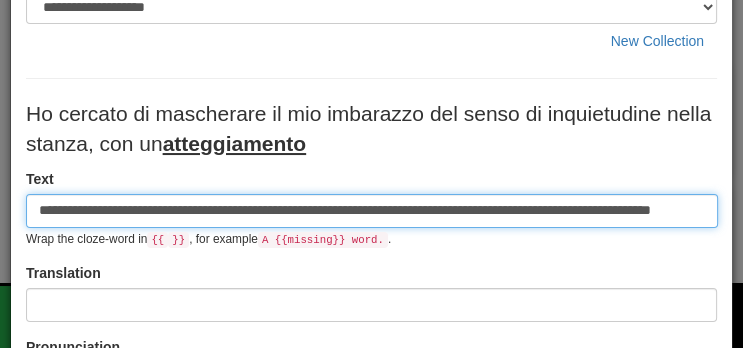 click on "**********" at bounding box center [372, 211] 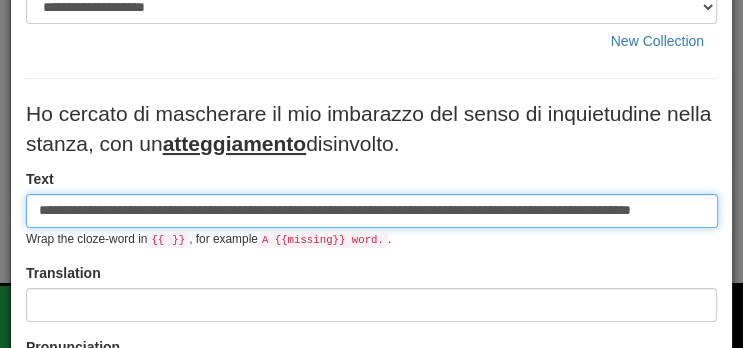 scroll, scrollTop: 0, scrollLeft: 61, axis: horizontal 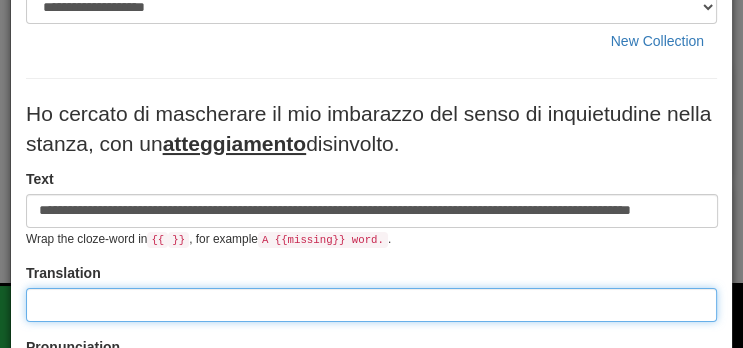 click at bounding box center [371, 305] 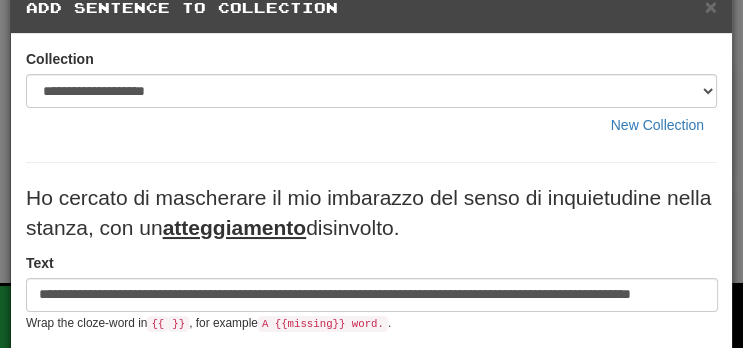 scroll, scrollTop: 0, scrollLeft: 0, axis: both 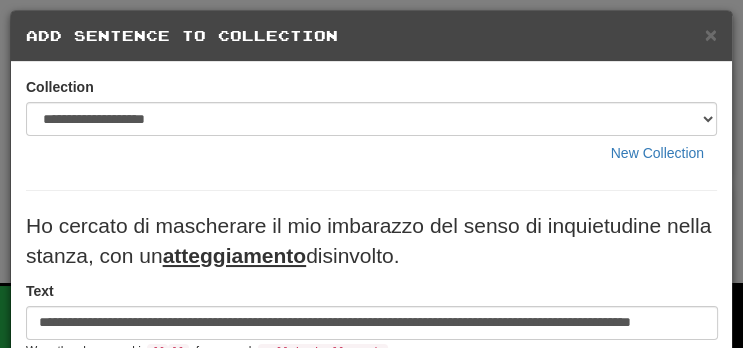 type on "**********" 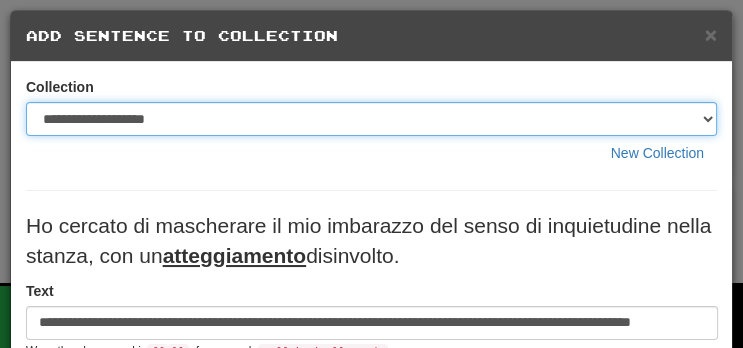 click on "**********" at bounding box center (371, 119) 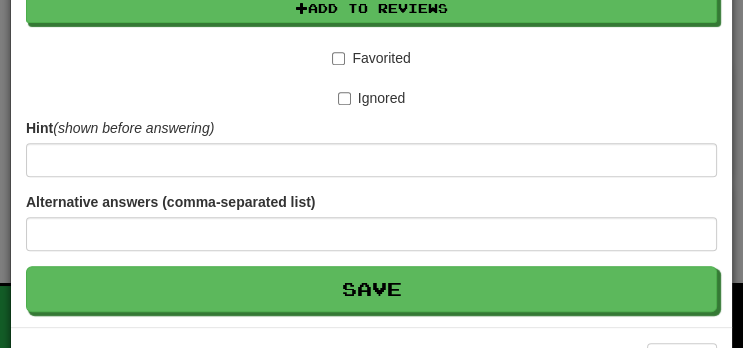 scroll, scrollTop: 653, scrollLeft: 0, axis: vertical 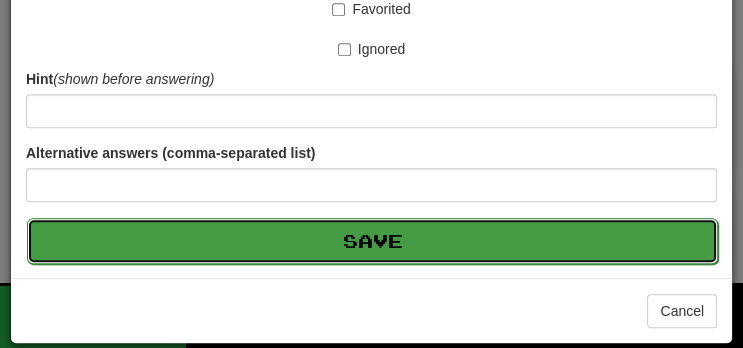 click on "Save" at bounding box center [372, 241] 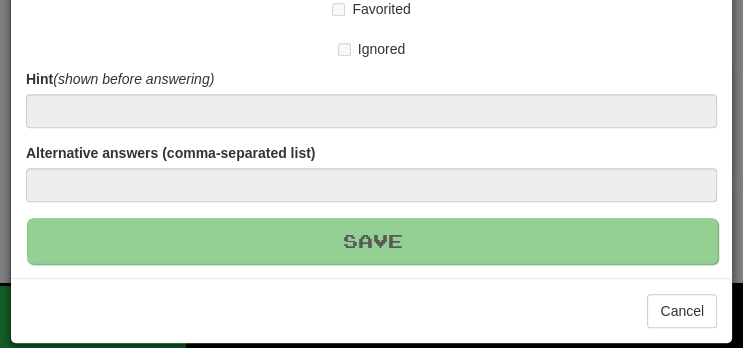 type 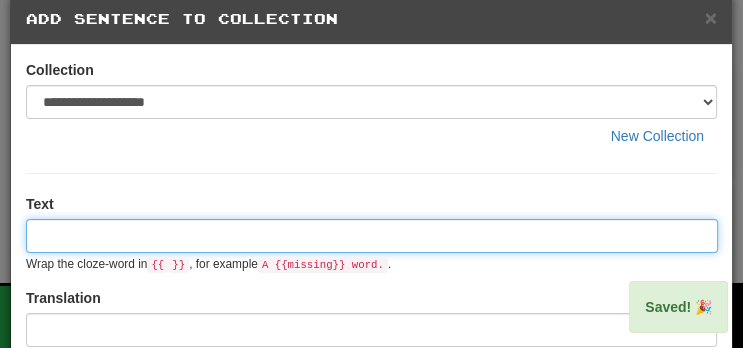 scroll, scrollTop: 0, scrollLeft: 0, axis: both 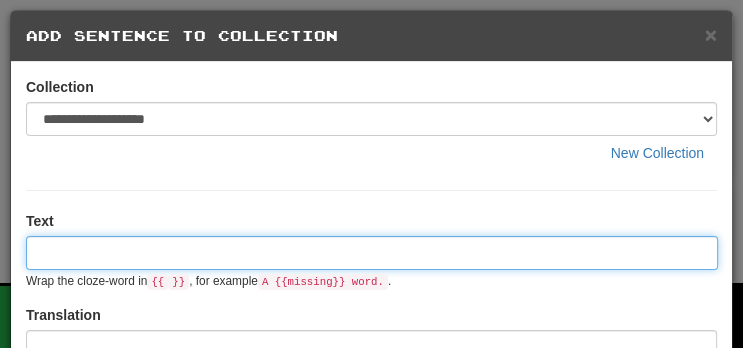 click at bounding box center (372, 253) 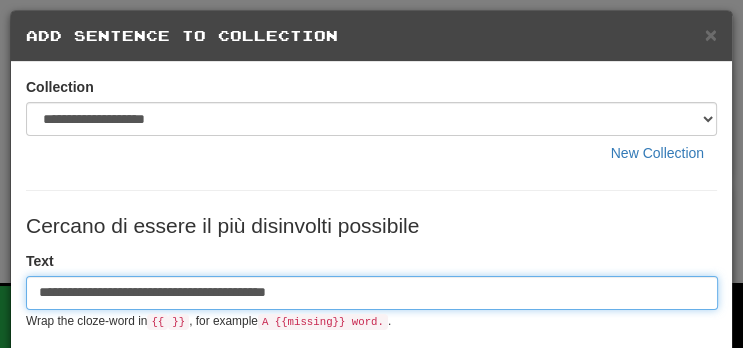 click on "**********" at bounding box center (372, 293) 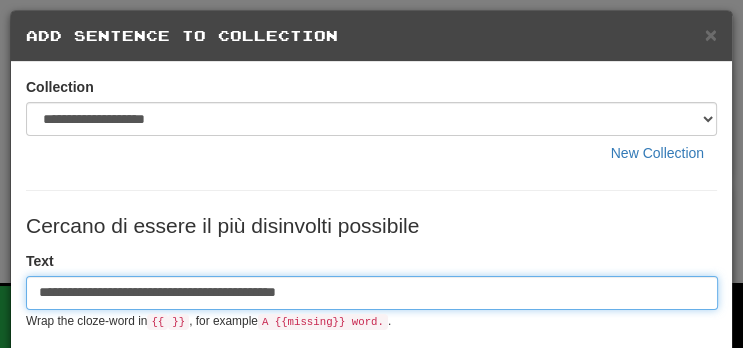 click on "**********" at bounding box center (372, 293) 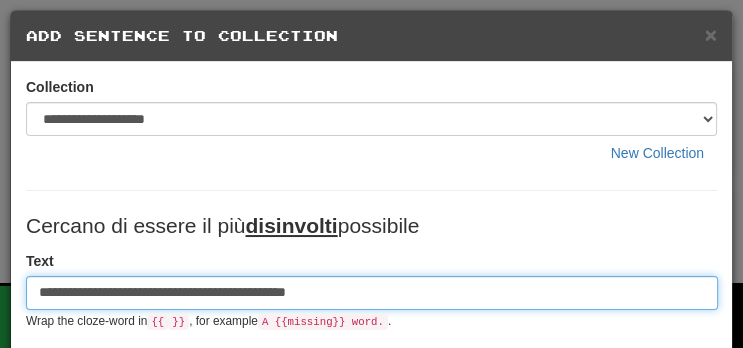 click on "**********" at bounding box center [372, 293] 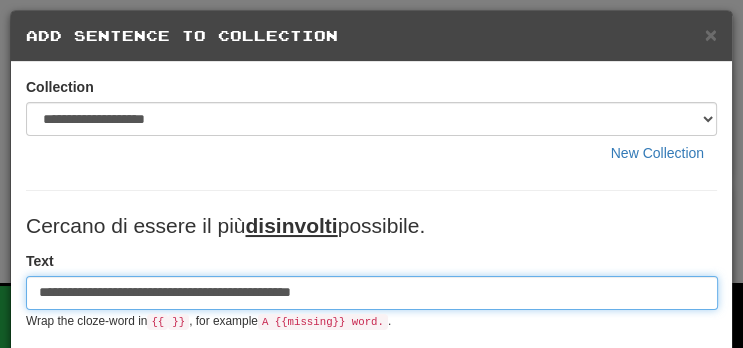 click on "**********" at bounding box center [372, 293] 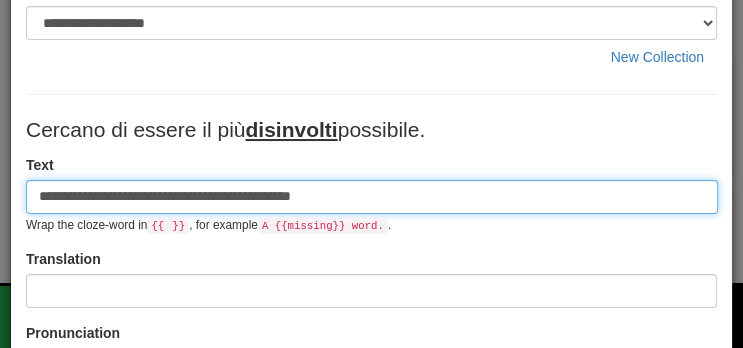 scroll, scrollTop: 97, scrollLeft: 0, axis: vertical 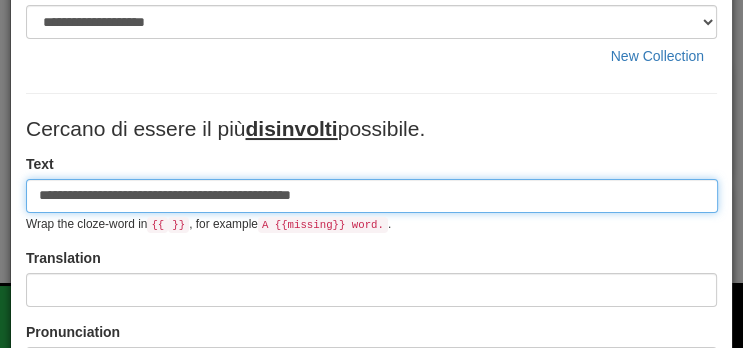 type on "**********" 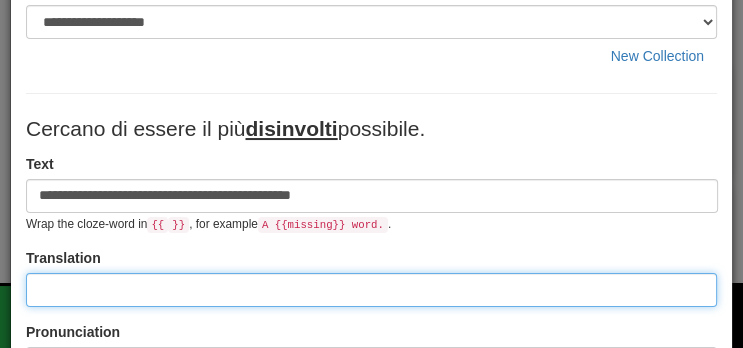 click at bounding box center (371, 290) 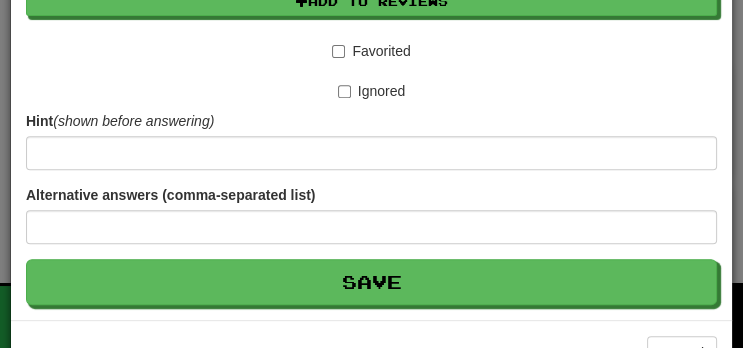scroll, scrollTop: 597, scrollLeft: 0, axis: vertical 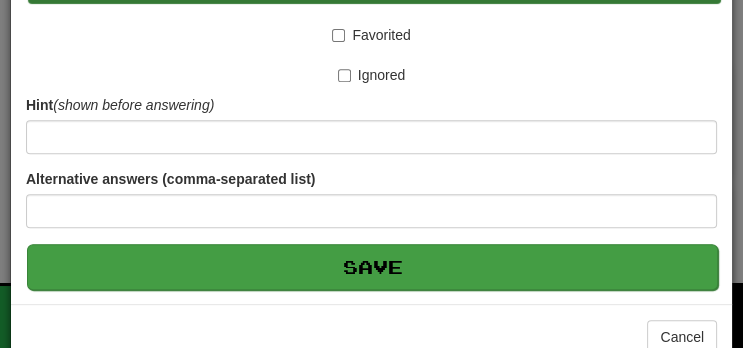 type on "**********" 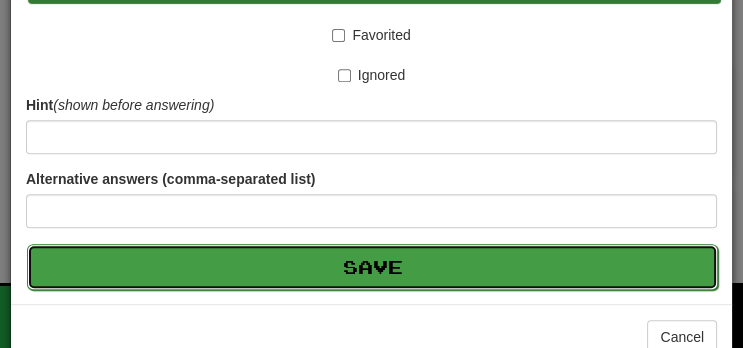 click on "Save" at bounding box center (372, 267) 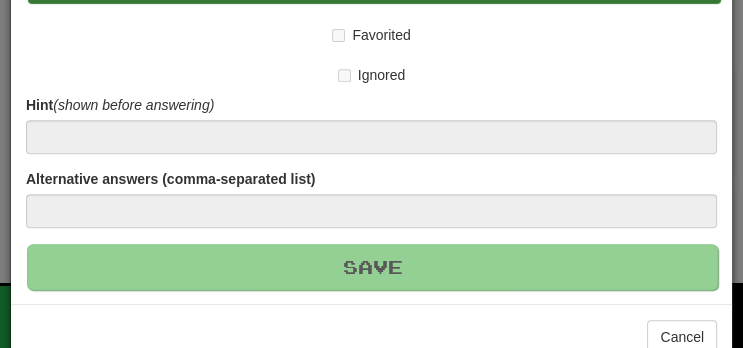 type 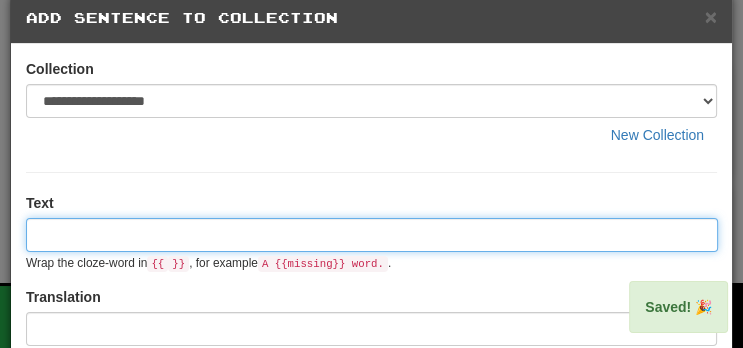 scroll, scrollTop: 0, scrollLeft: 0, axis: both 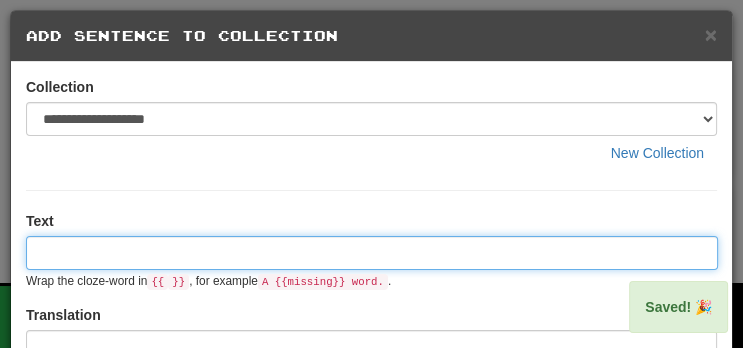 click at bounding box center [372, 253] 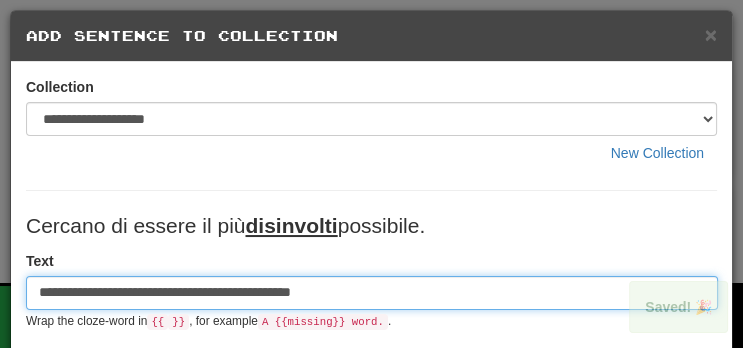 type on "**********" 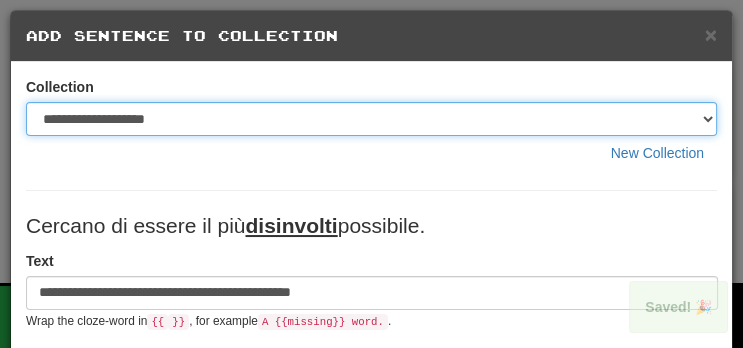 click on "**********" at bounding box center [371, 119] 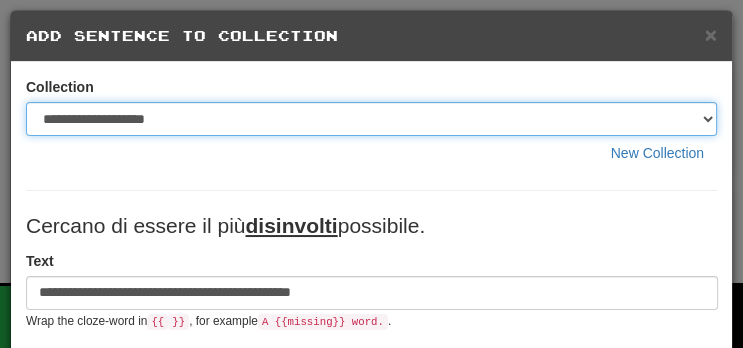 select on "*****" 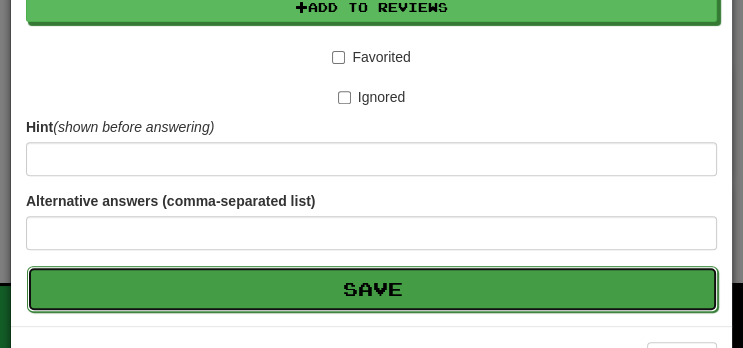 click on "Save" at bounding box center (372, 289) 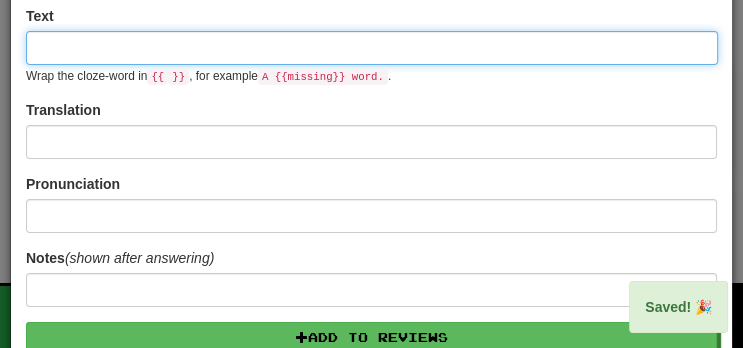 scroll, scrollTop: 0, scrollLeft: 0, axis: both 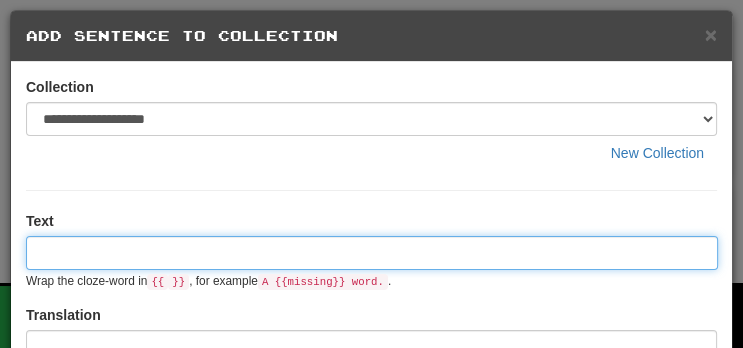 click at bounding box center [372, 253] 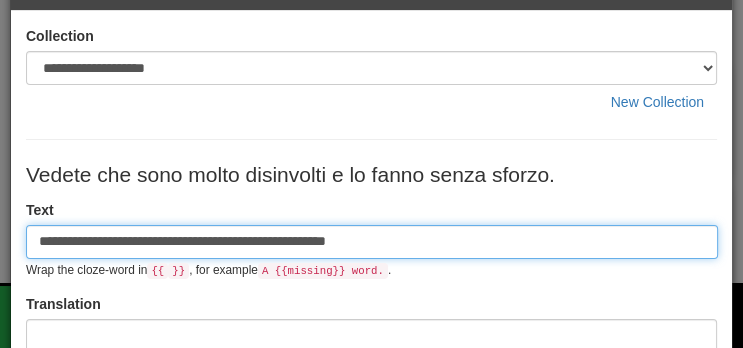 scroll, scrollTop: 60, scrollLeft: 0, axis: vertical 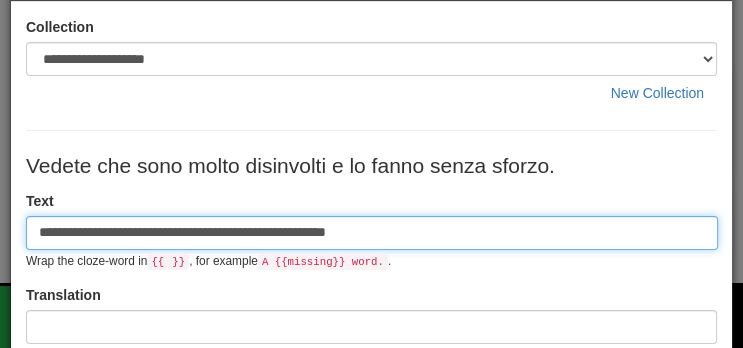 click on "**********" at bounding box center (372, 233) 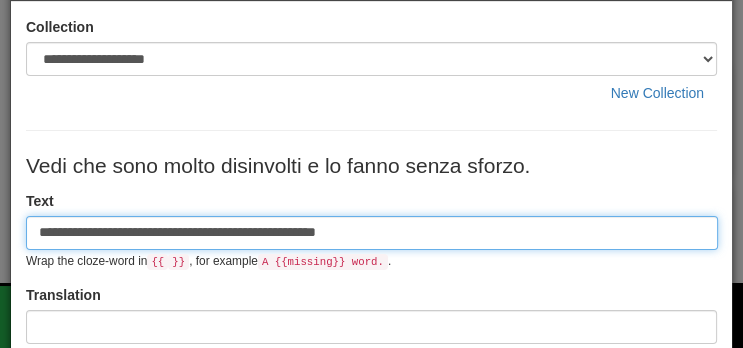 type on "**********" 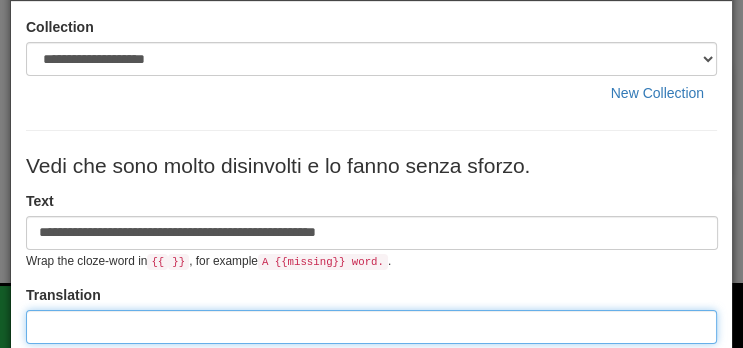 click at bounding box center (371, 327) 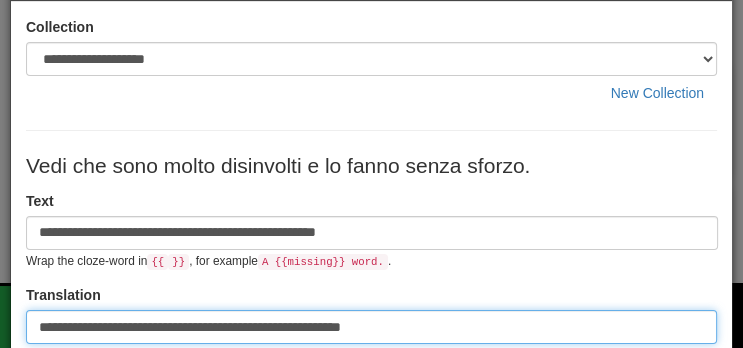 type on "**********" 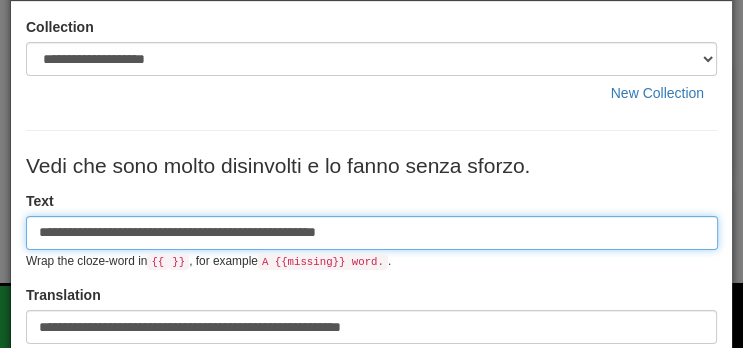 click on "**********" at bounding box center (372, 233) 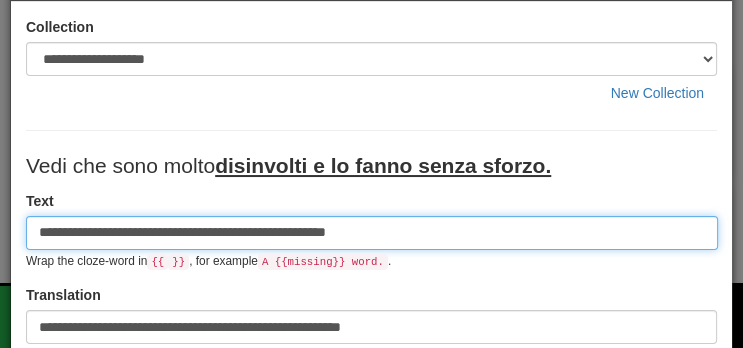 click on "**********" at bounding box center [372, 233] 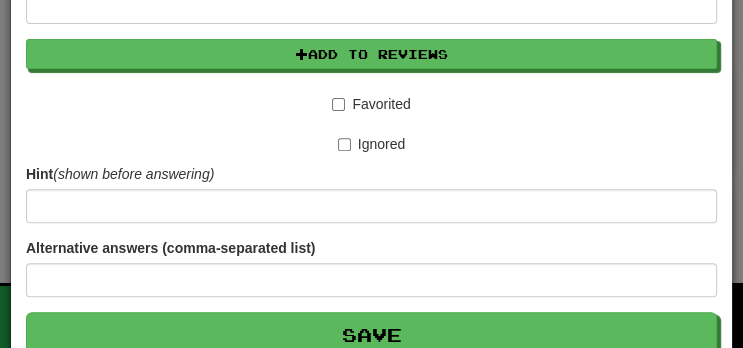 scroll, scrollTop: 622, scrollLeft: 0, axis: vertical 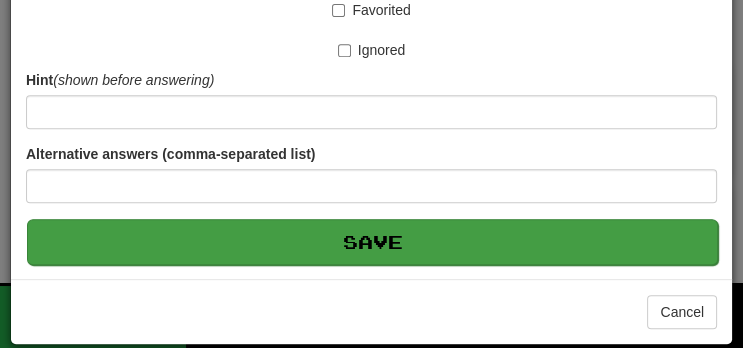 type on "**********" 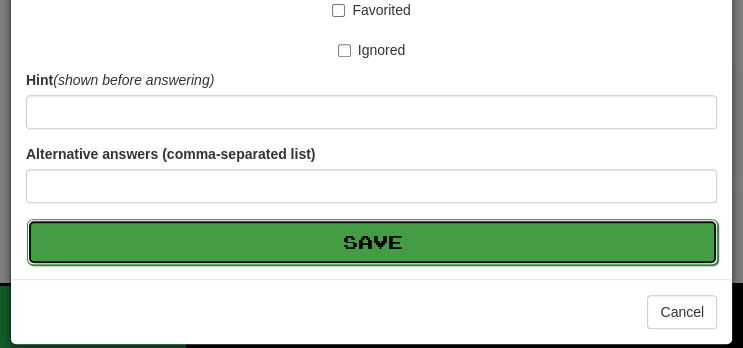click on "Save" at bounding box center (372, 242) 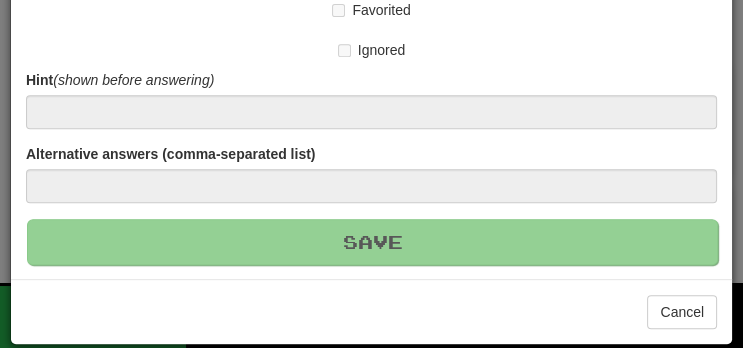 type 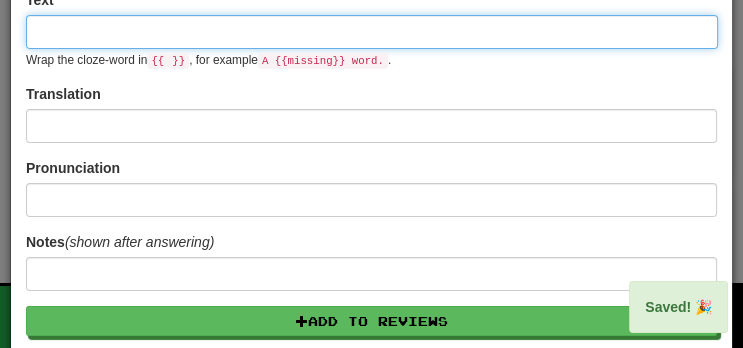 scroll, scrollTop: 0, scrollLeft: 0, axis: both 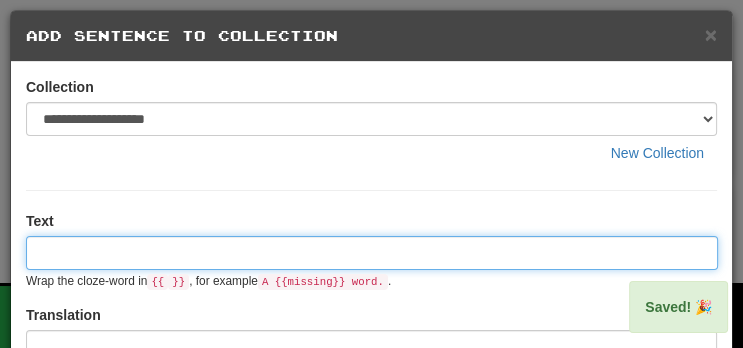click at bounding box center [372, 253] 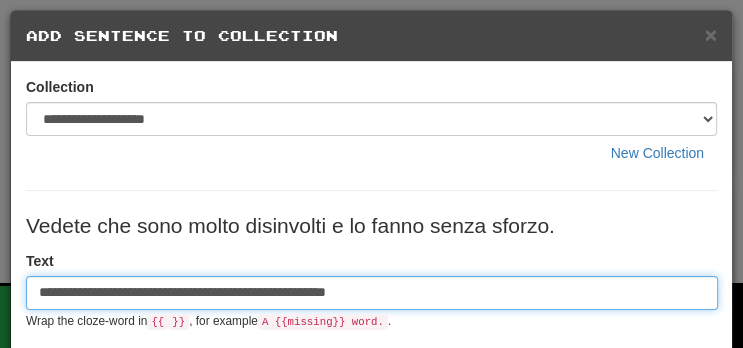 click on "**********" at bounding box center [372, 293] 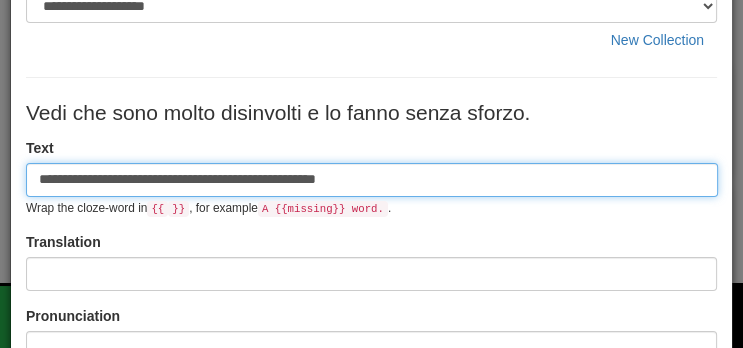 scroll, scrollTop: 118, scrollLeft: 0, axis: vertical 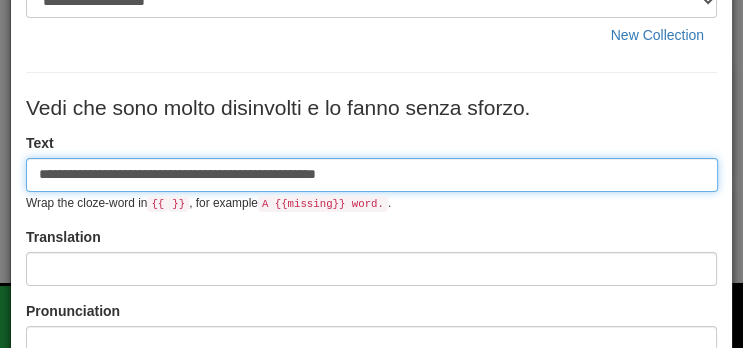 type on "**********" 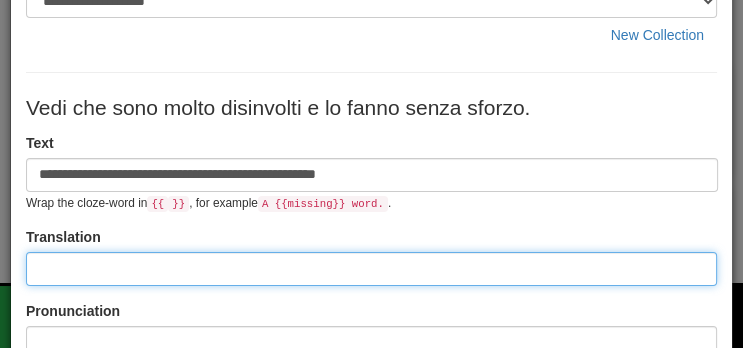 click at bounding box center [371, 269] 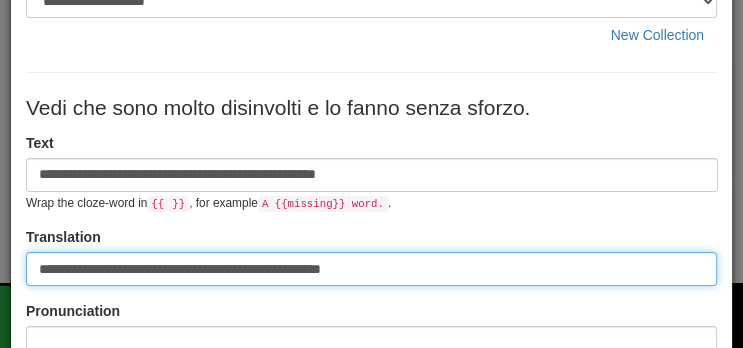 type on "**********" 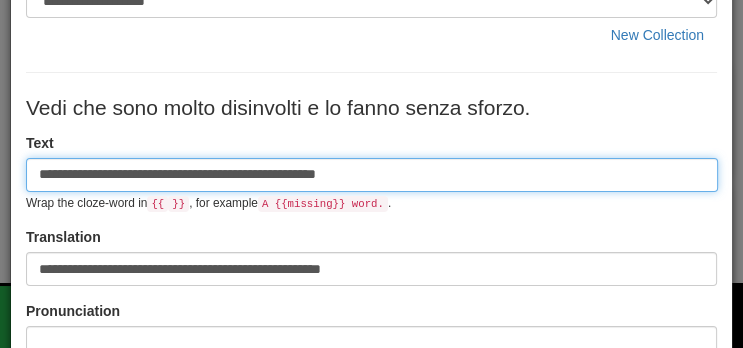 click on "**********" at bounding box center [372, 175] 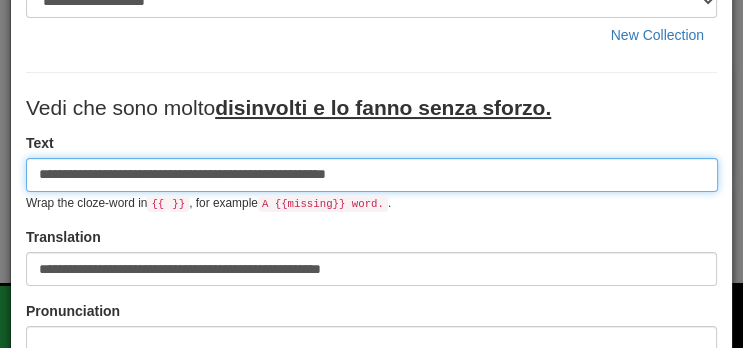 click on "**********" at bounding box center [372, 175] 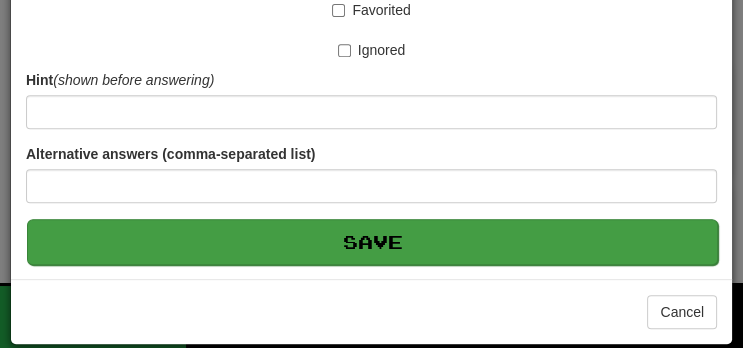 type on "**********" 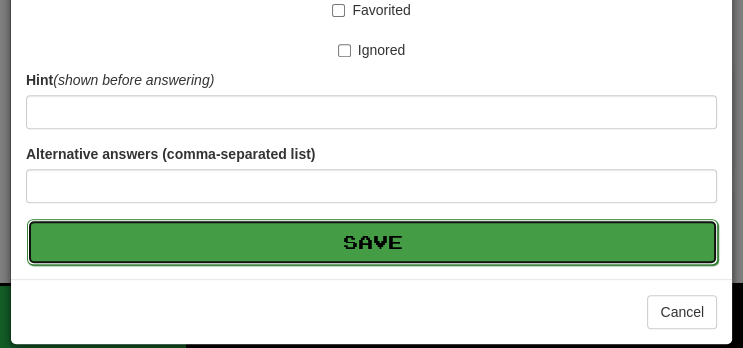 click on "Save" at bounding box center (372, 242) 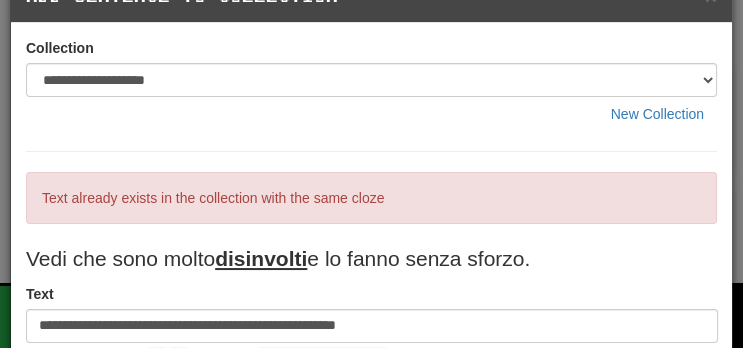 scroll, scrollTop: 41, scrollLeft: 0, axis: vertical 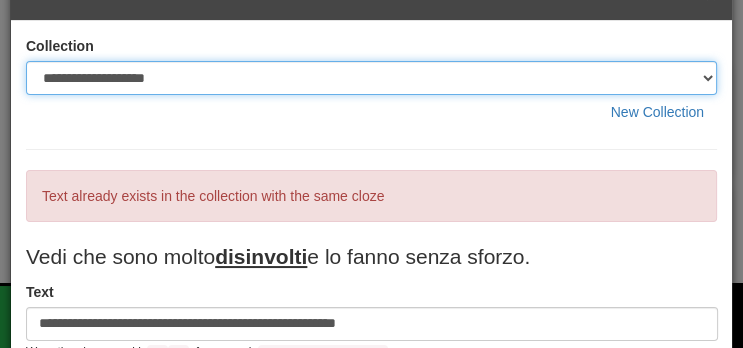 click on "**********" at bounding box center (371, 78) 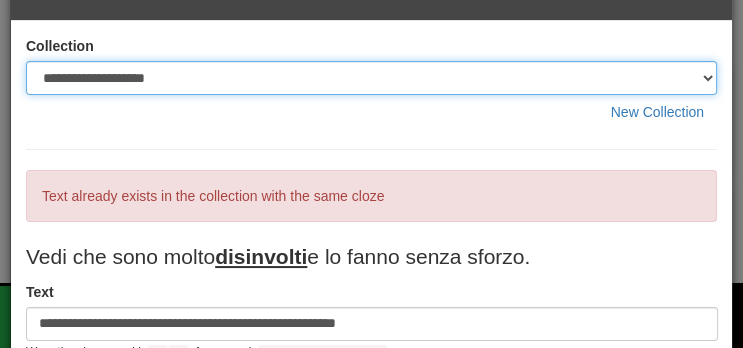 select on "*****" 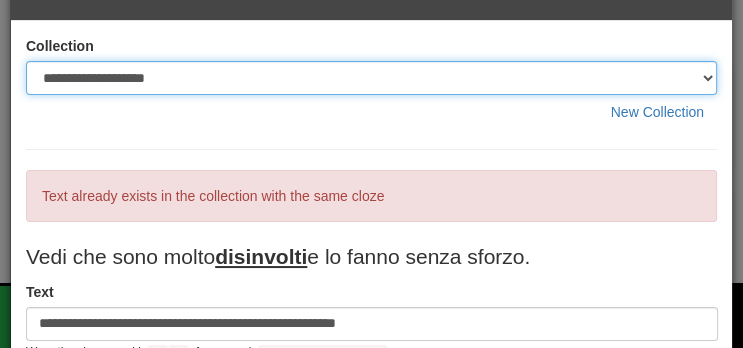 click on "**********" at bounding box center [371, 78] 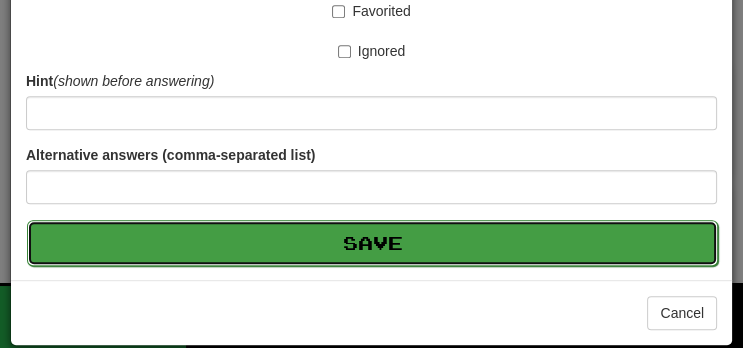 click on "Save" at bounding box center (372, 243) 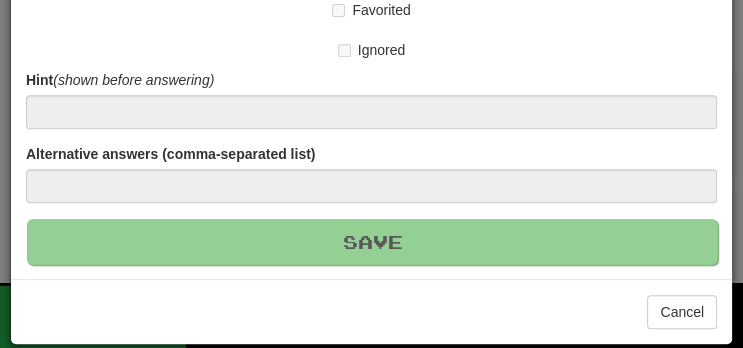 type 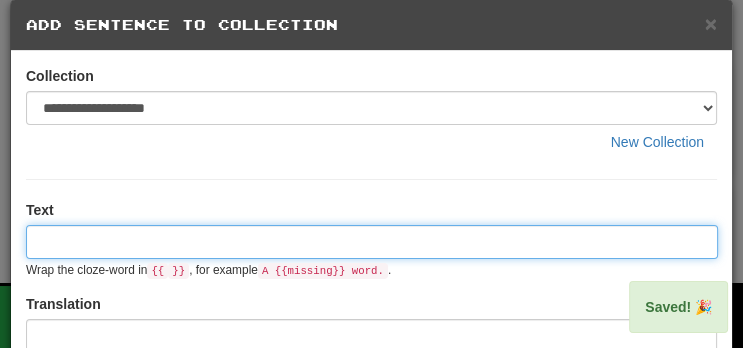 scroll, scrollTop: 0, scrollLeft: 0, axis: both 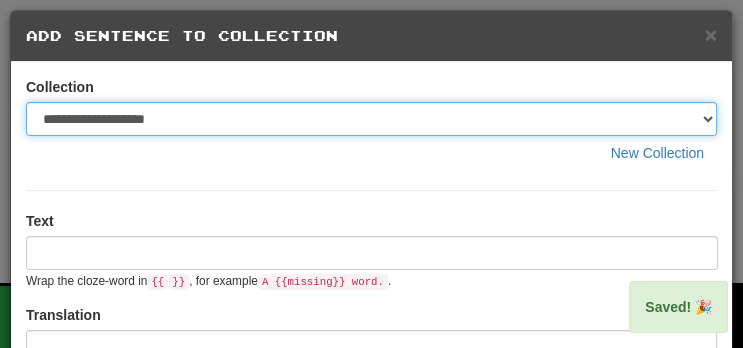 click on "**********" at bounding box center [371, 119] 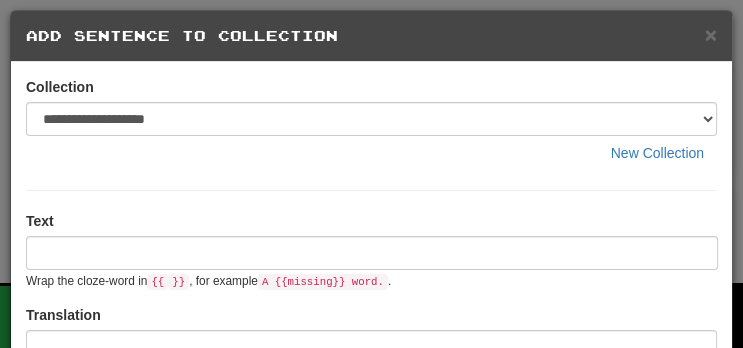 click on "{{" at bounding box center (157, 282) 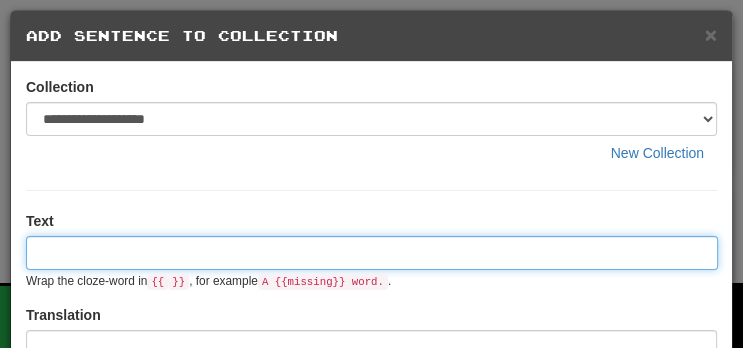 click at bounding box center [372, 253] 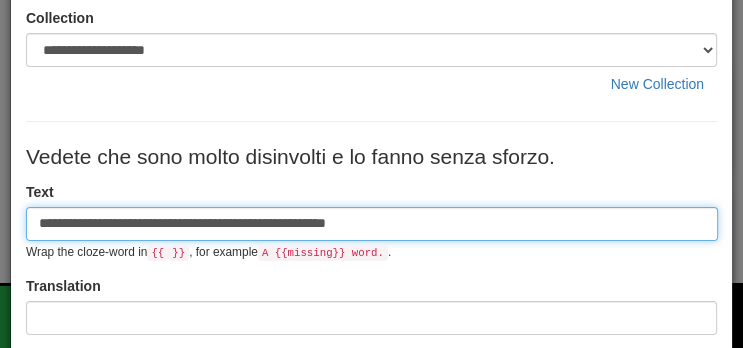 scroll, scrollTop: 97, scrollLeft: 0, axis: vertical 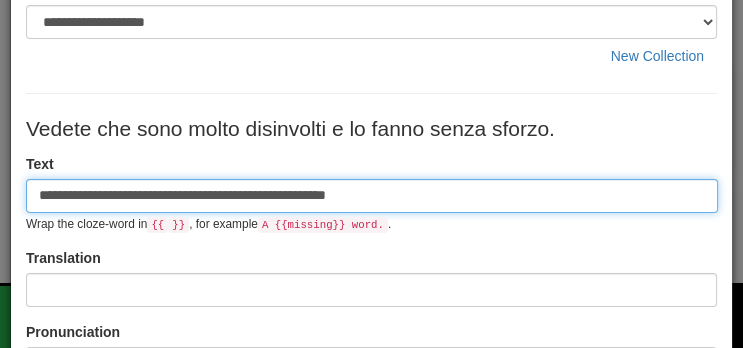 type on "**********" 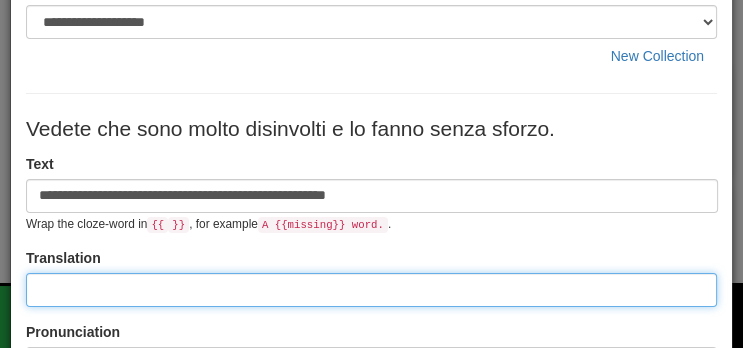 click at bounding box center [371, 290] 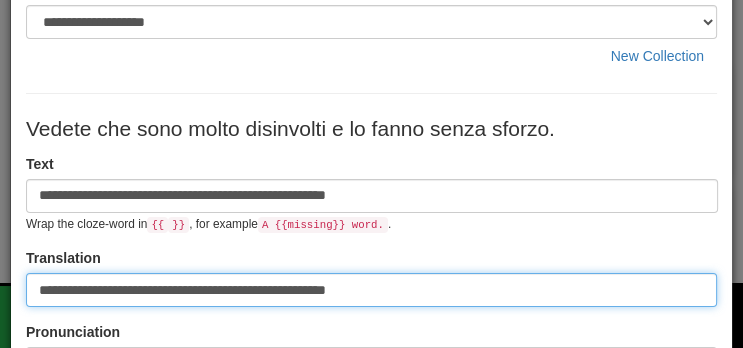 type on "**********" 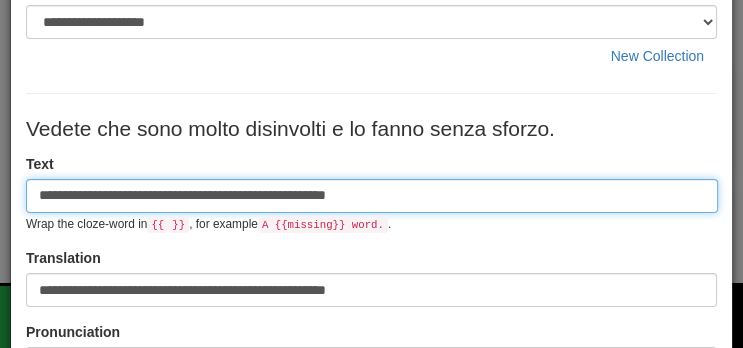 click on "**********" at bounding box center (372, 196) 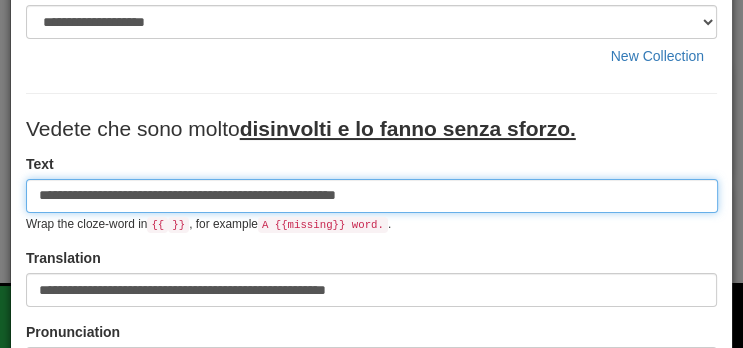 click on "**********" at bounding box center (372, 196) 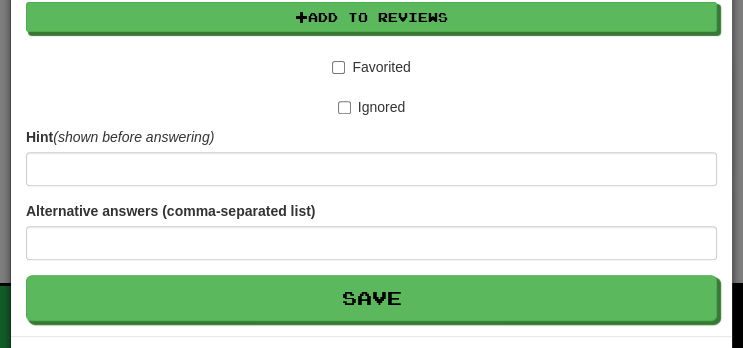 scroll, scrollTop: 622, scrollLeft: 0, axis: vertical 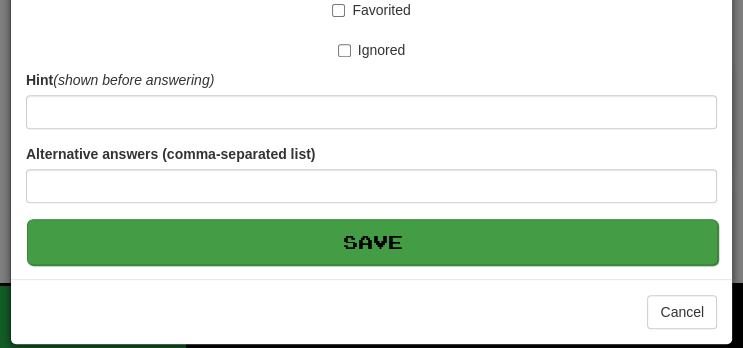 type on "**********" 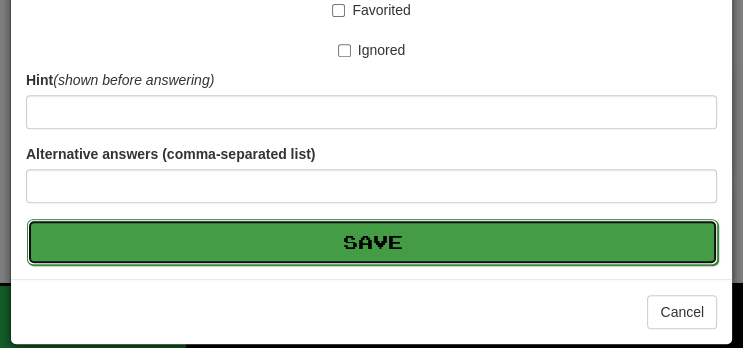 click on "Save" at bounding box center [372, 242] 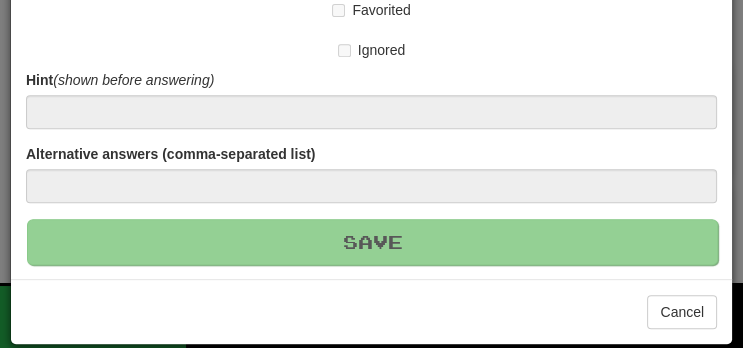 type 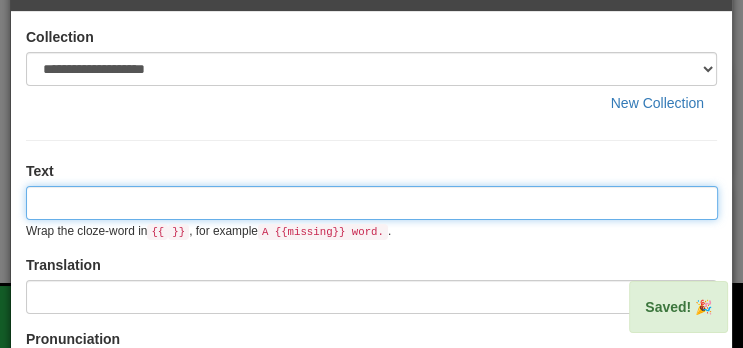 scroll, scrollTop: 0, scrollLeft: 0, axis: both 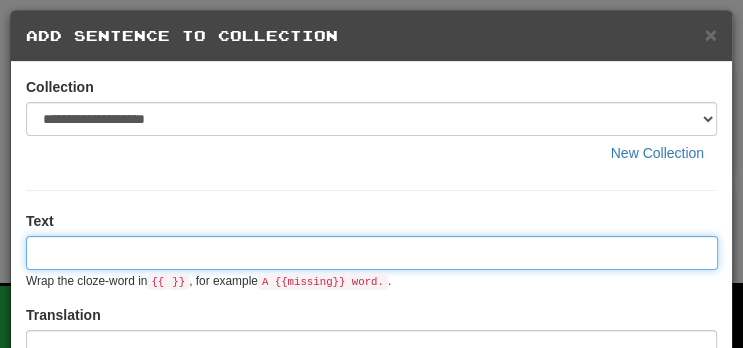 click at bounding box center (372, 253) 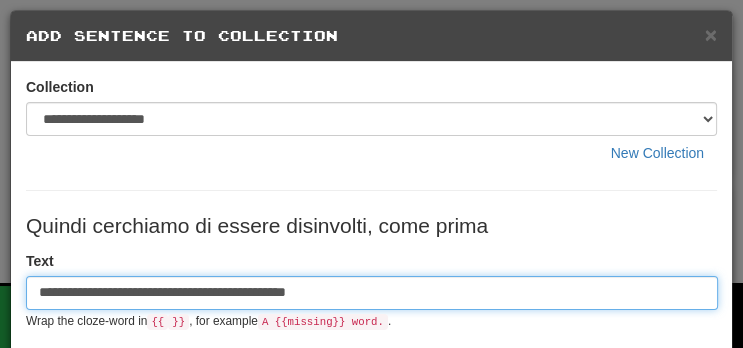 click on "**********" at bounding box center (372, 293) 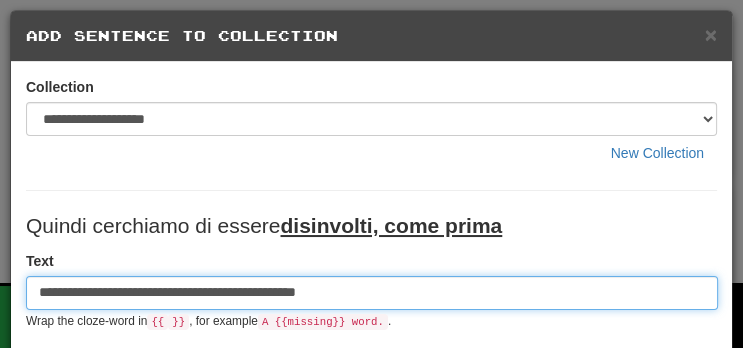 click on "**********" at bounding box center (372, 293) 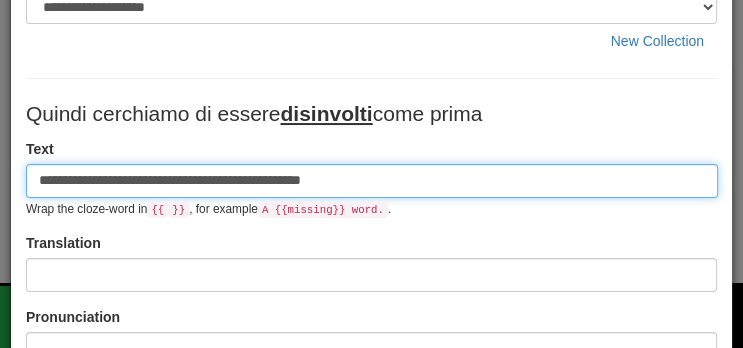 scroll, scrollTop: 113, scrollLeft: 0, axis: vertical 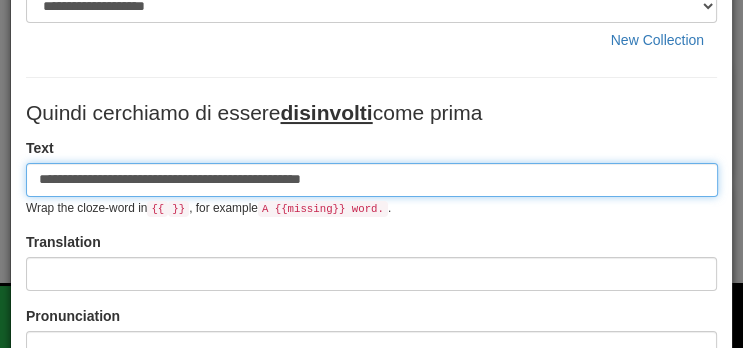 type on "**********" 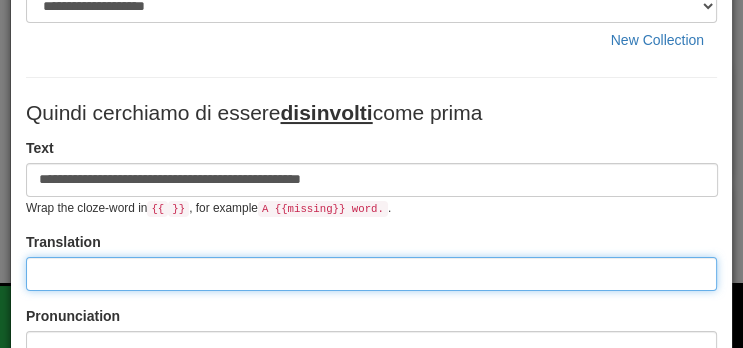 click at bounding box center [371, 274] 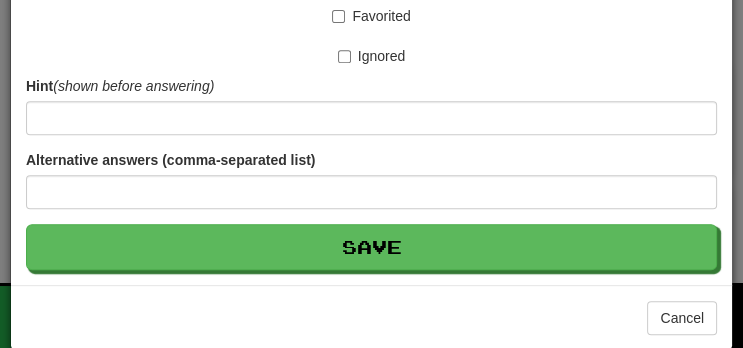 scroll, scrollTop: 622, scrollLeft: 0, axis: vertical 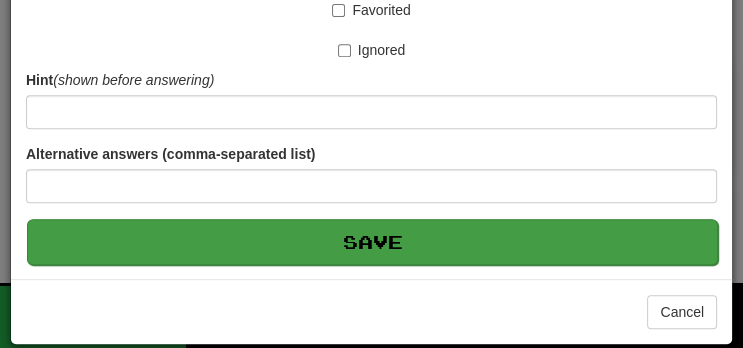 type on "**********" 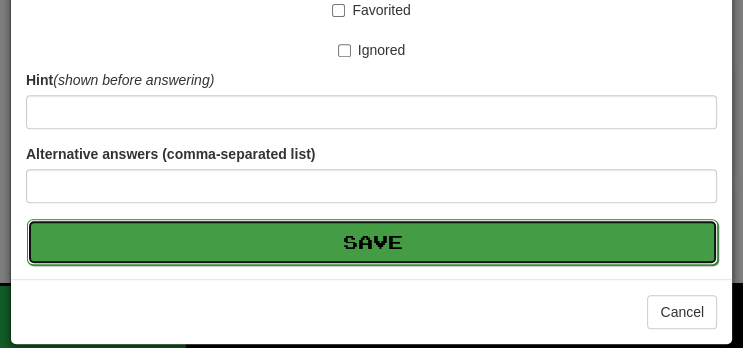 click on "Save" at bounding box center [372, 242] 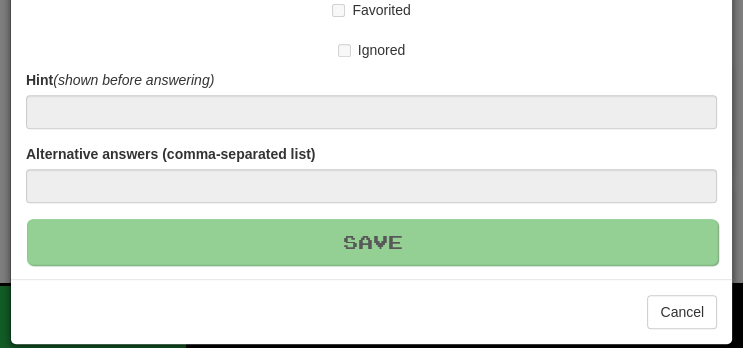 type 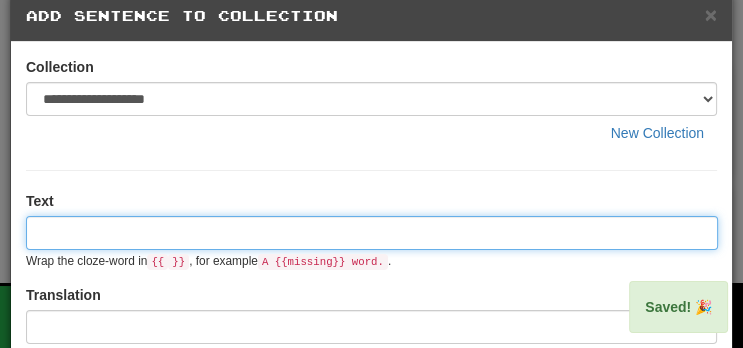 scroll, scrollTop: 0, scrollLeft: 0, axis: both 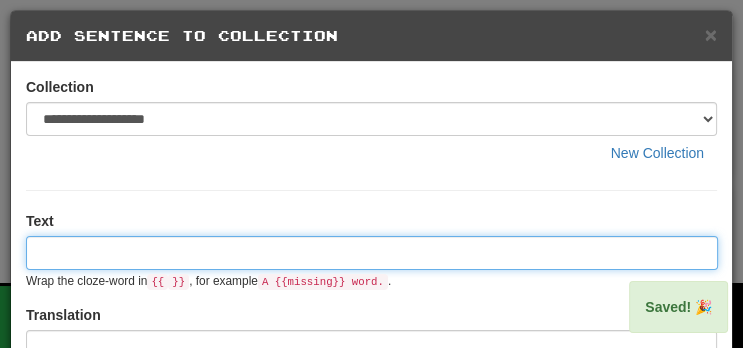 click at bounding box center [372, 253] 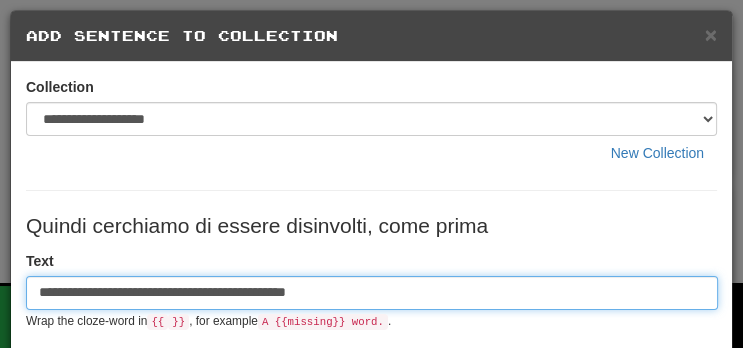 click on "**********" at bounding box center [372, 293] 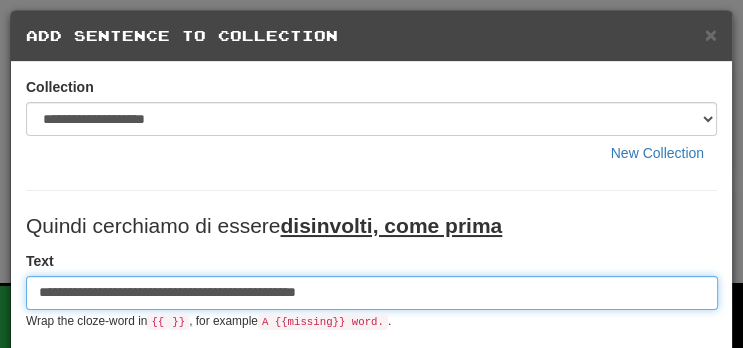 click on "**********" at bounding box center [372, 293] 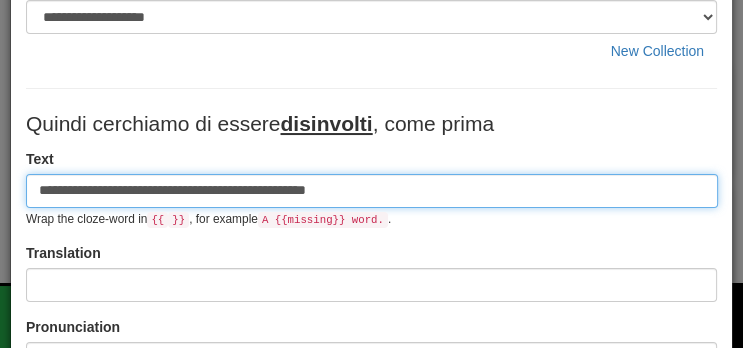 scroll, scrollTop: 104, scrollLeft: 0, axis: vertical 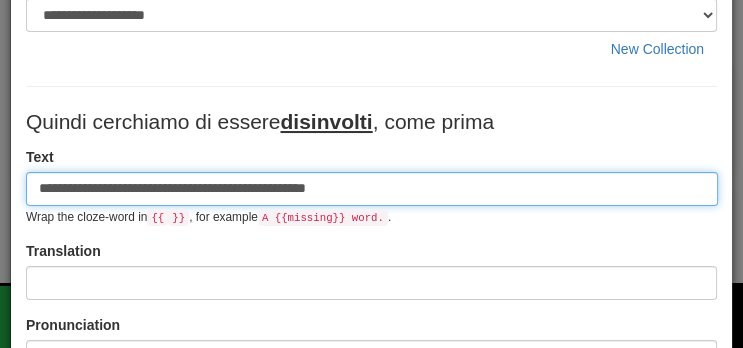 type on "**********" 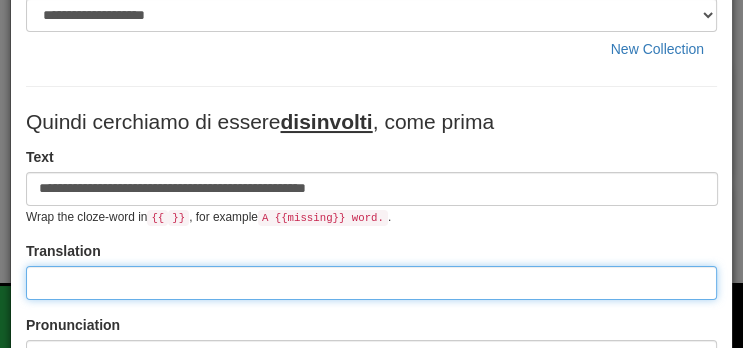 click at bounding box center (371, 283) 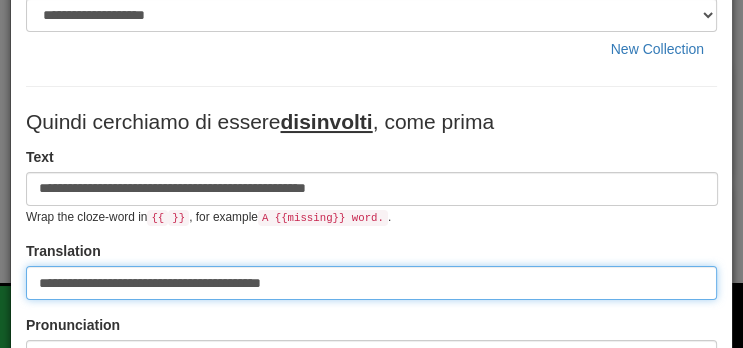 type on "**********" 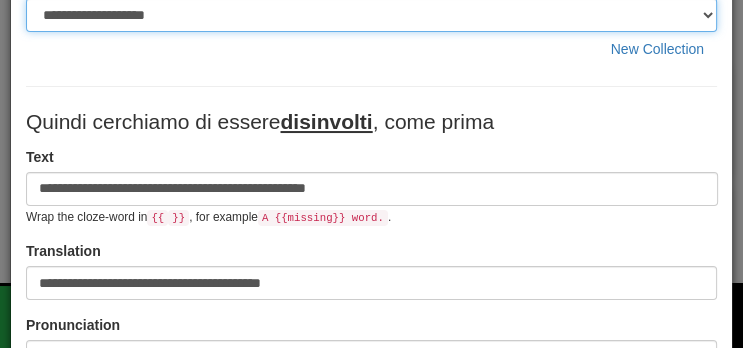 click on "**********" at bounding box center [371, 15] 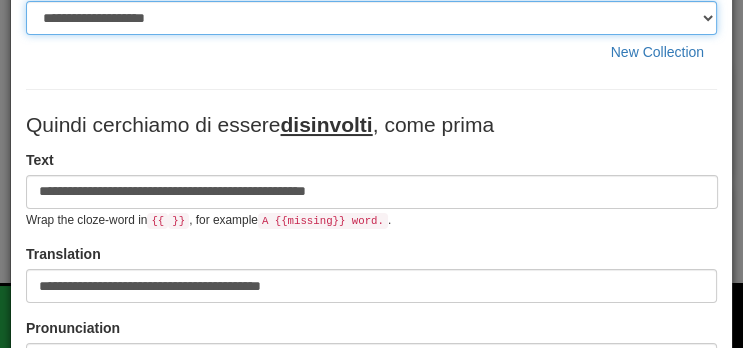 select on "*****" 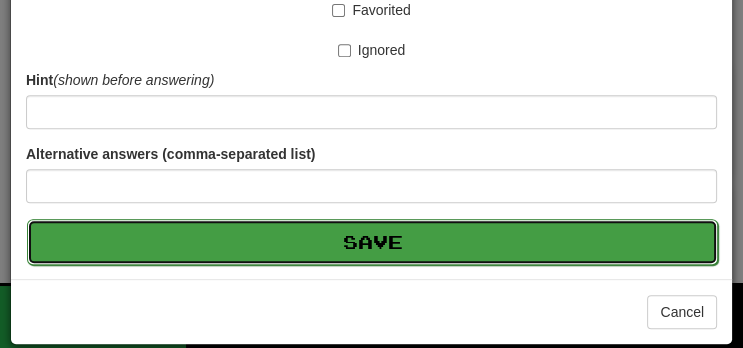 click on "Save" at bounding box center (372, 242) 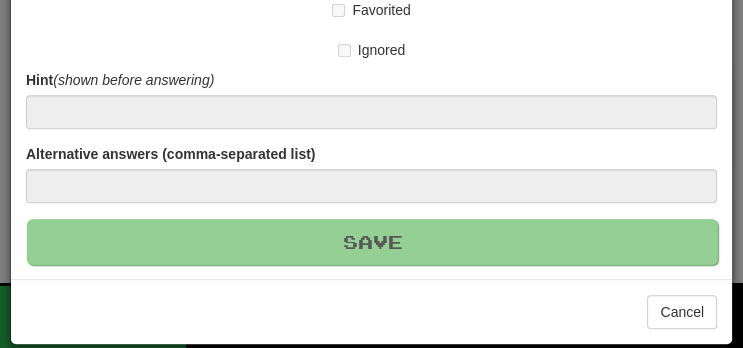 type 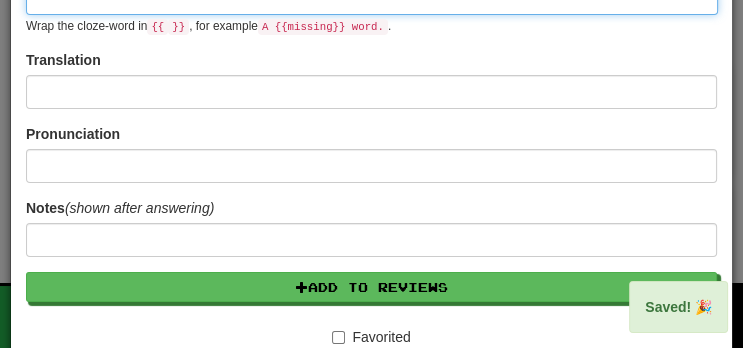 scroll, scrollTop: 0, scrollLeft: 0, axis: both 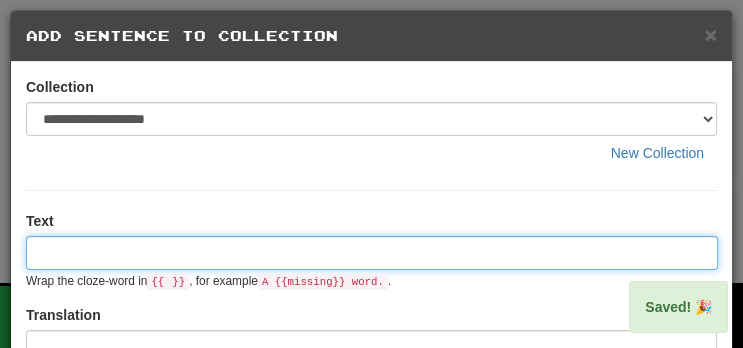 click at bounding box center [372, 253] 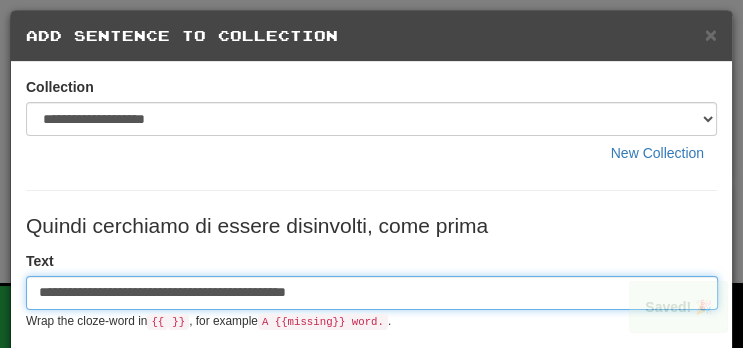type on "**********" 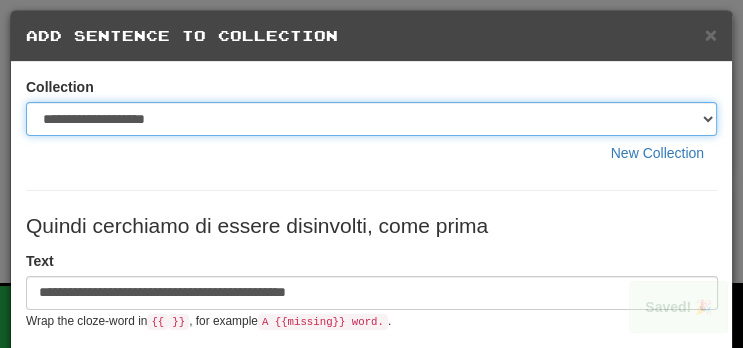 click on "**********" at bounding box center [371, 119] 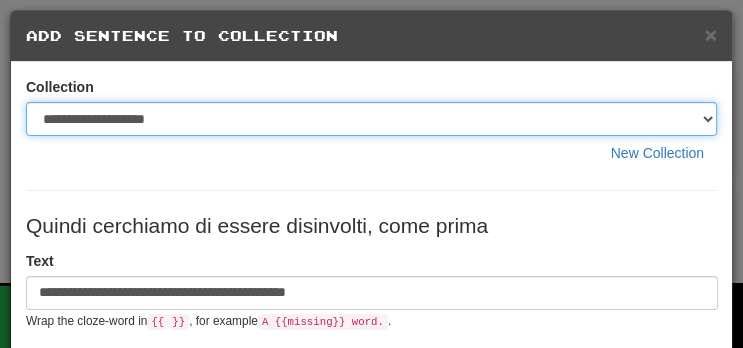 select on "*****" 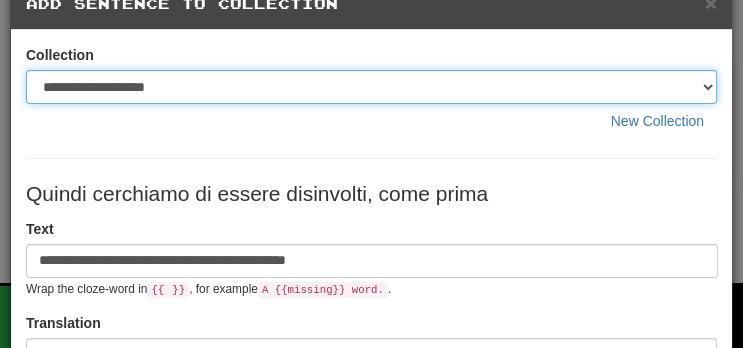 scroll, scrollTop: 33, scrollLeft: 0, axis: vertical 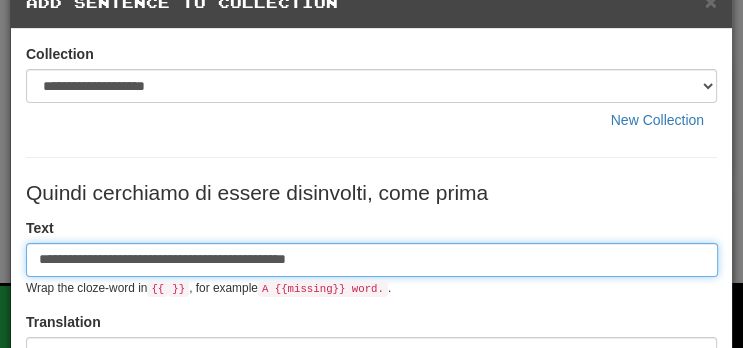 click on "**********" at bounding box center [372, 260] 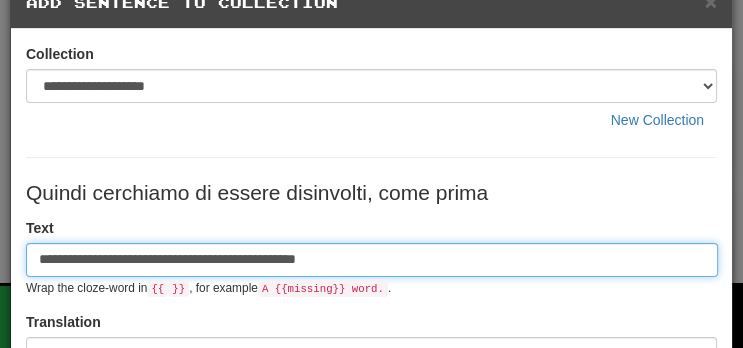 click on "**********" at bounding box center [372, 260] 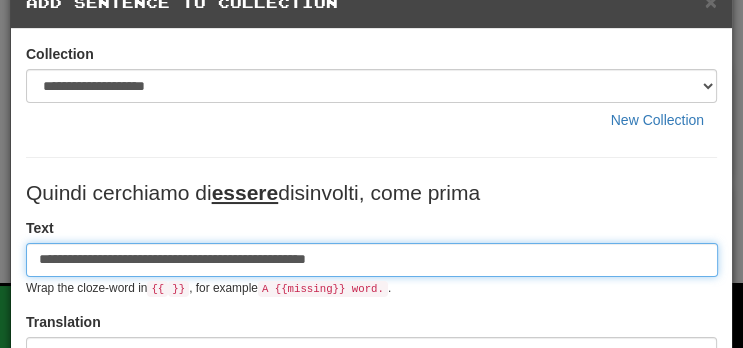 click on "**********" at bounding box center (372, 260) 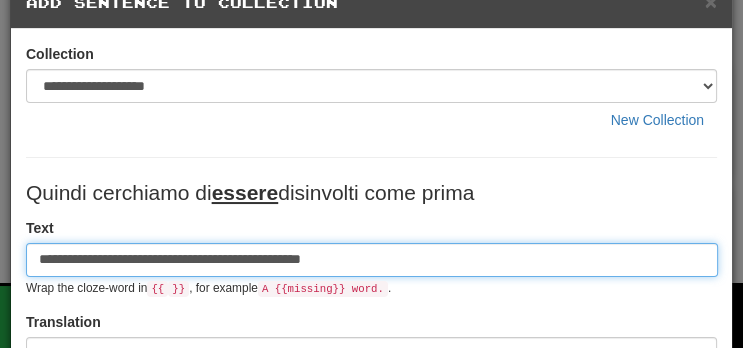 click on "**********" at bounding box center [372, 260] 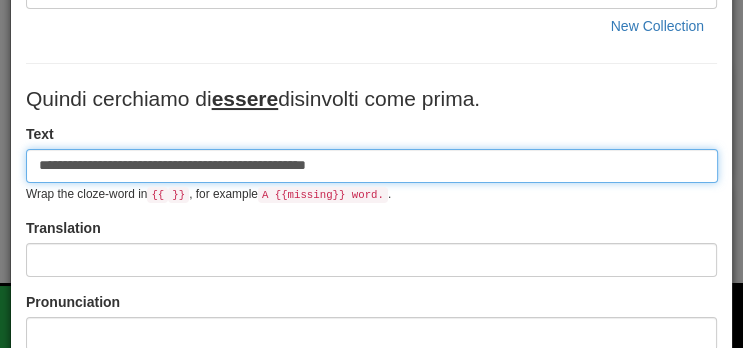 scroll, scrollTop: 130, scrollLeft: 0, axis: vertical 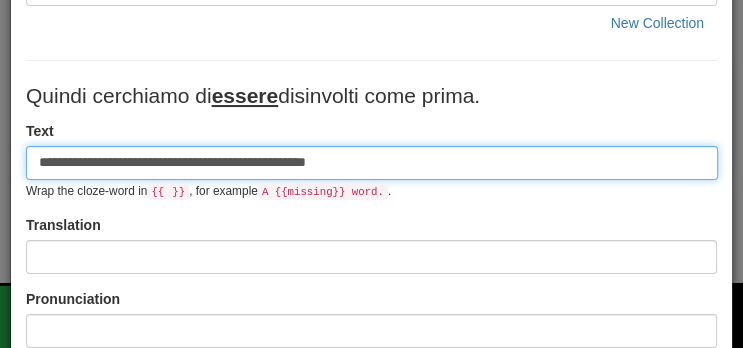 type on "**********" 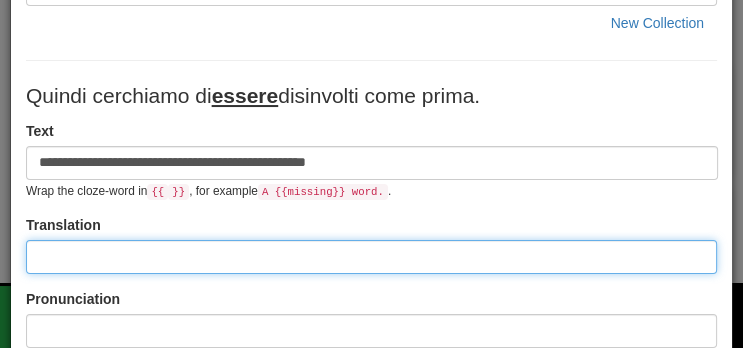 click at bounding box center [371, 257] 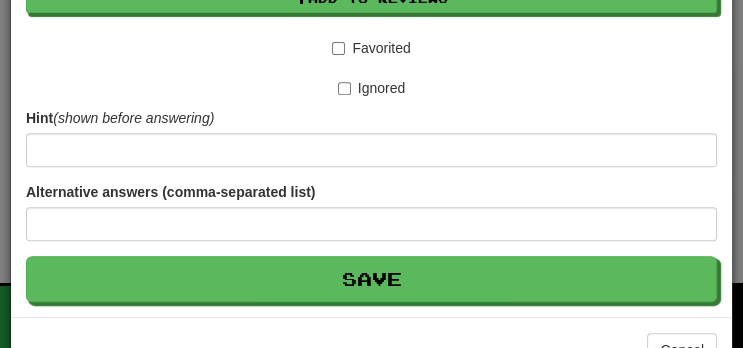scroll, scrollTop: 622, scrollLeft: 0, axis: vertical 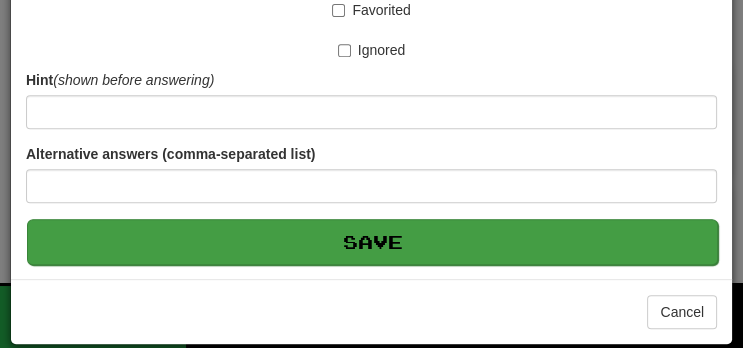 type on "**********" 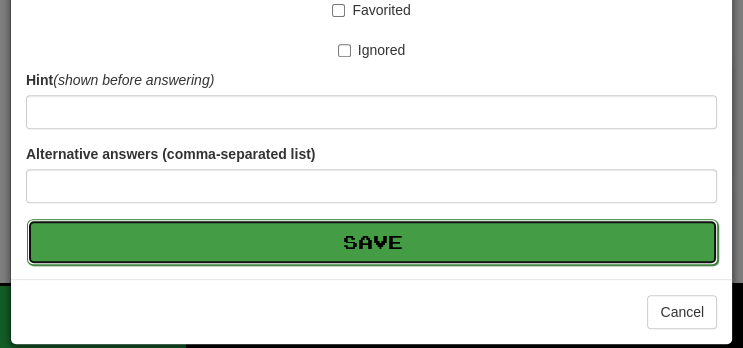 click on "Save" at bounding box center (372, 242) 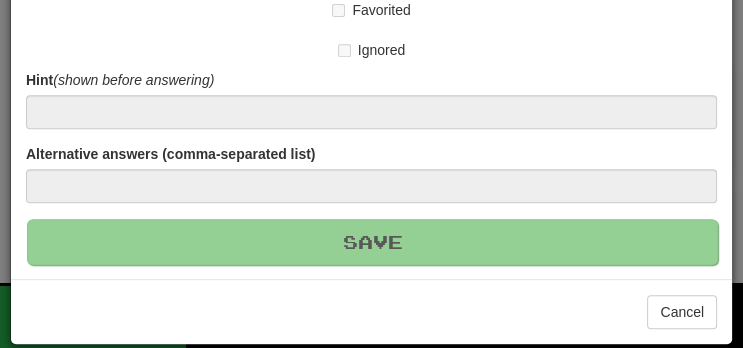 type 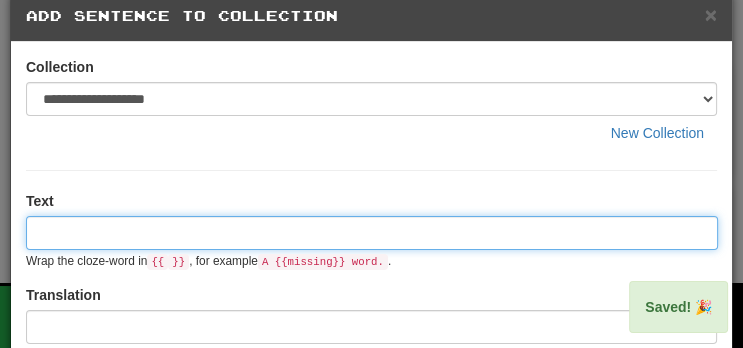 scroll, scrollTop: 0, scrollLeft: 0, axis: both 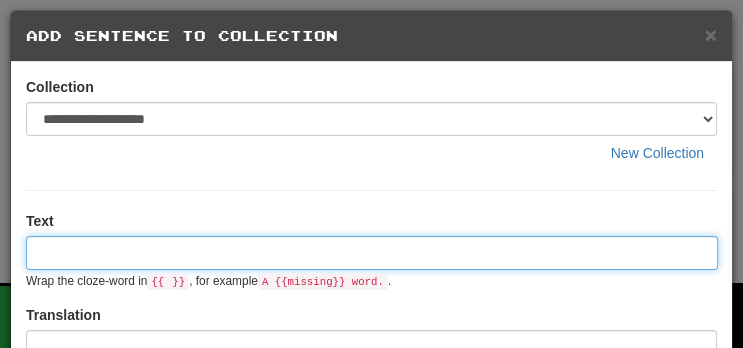 click at bounding box center [372, 253] 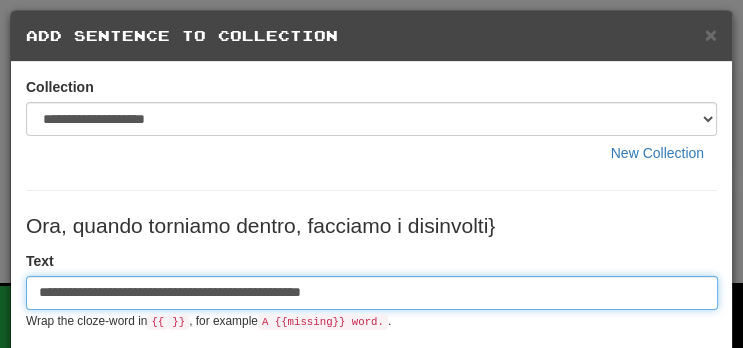 click on "**********" at bounding box center (372, 293) 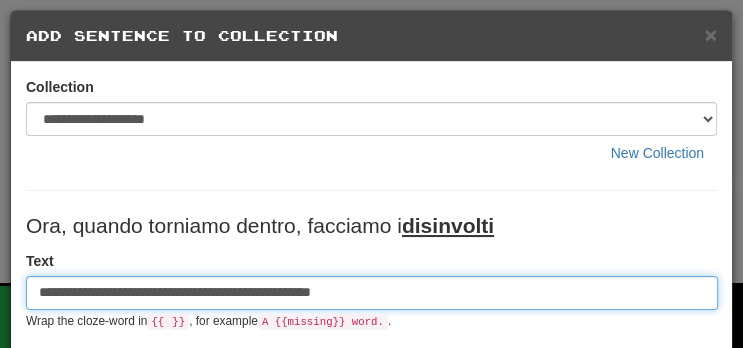 click on "**********" at bounding box center [372, 293] 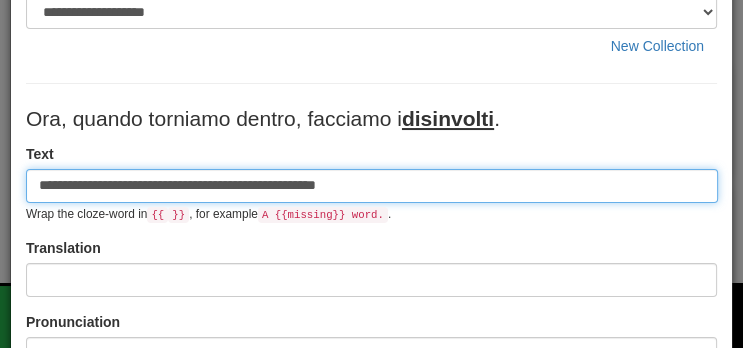 scroll, scrollTop: 112, scrollLeft: 0, axis: vertical 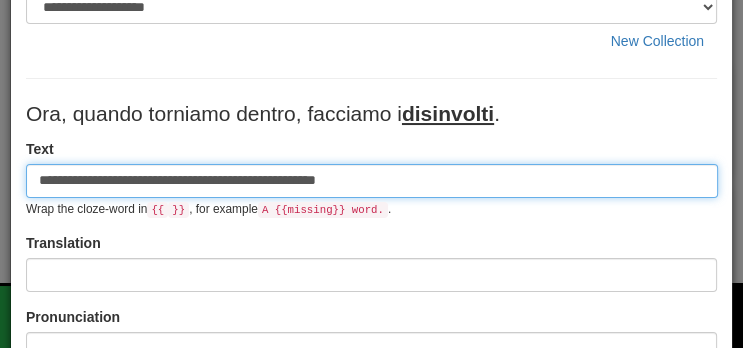 type on "**********" 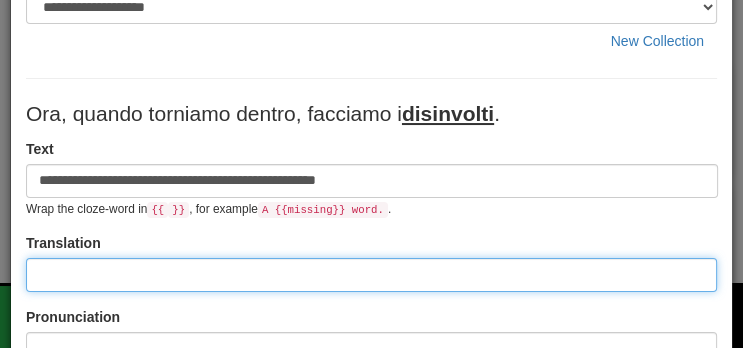click at bounding box center [371, 275] 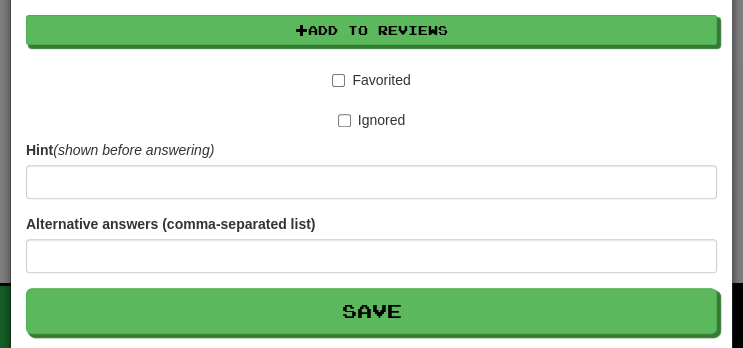 scroll, scrollTop: 612, scrollLeft: 0, axis: vertical 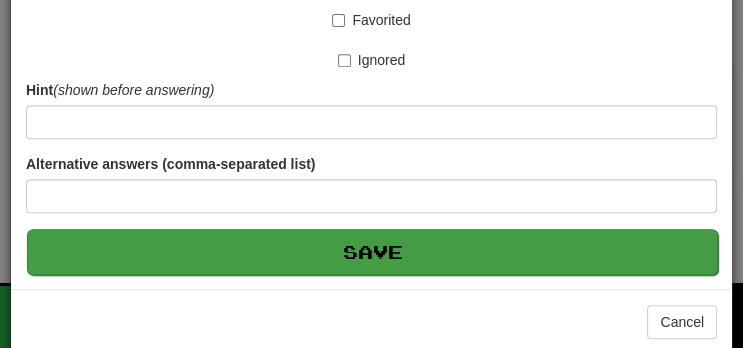 type on "**********" 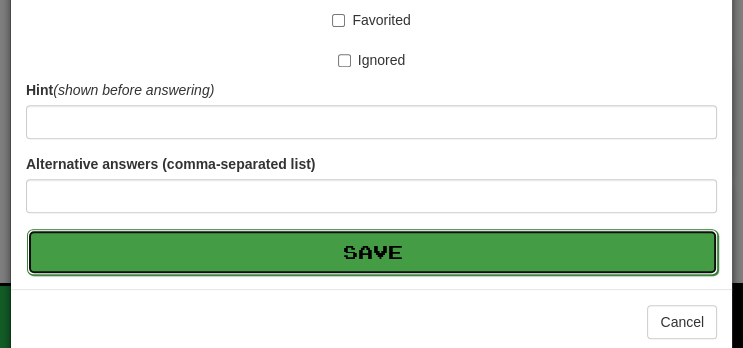 click on "Save" at bounding box center (372, 252) 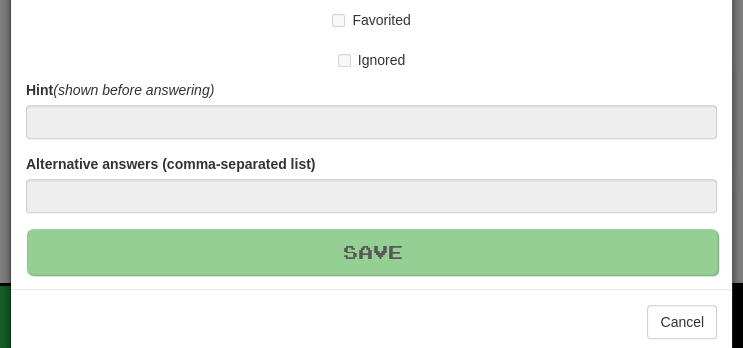 type 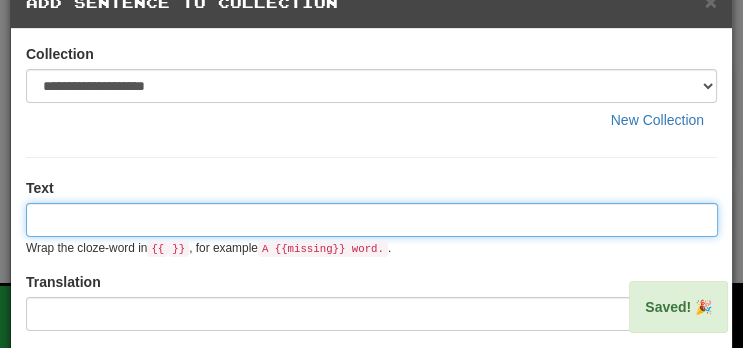 scroll, scrollTop: 0, scrollLeft: 0, axis: both 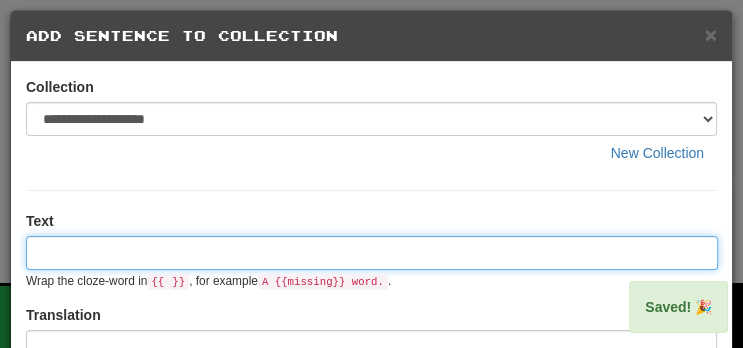 click at bounding box center (372, 253) 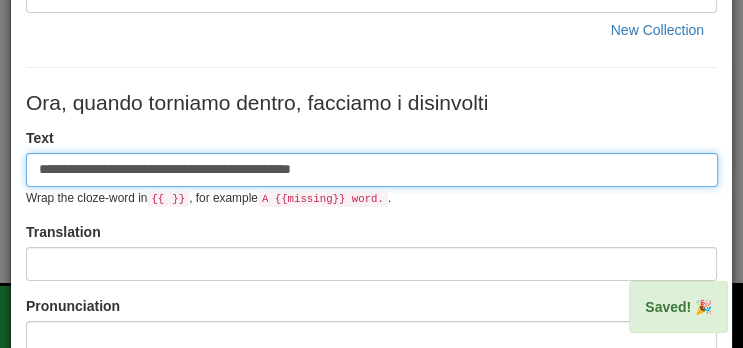 scroll, scrollTop: 126, scrollLeft: 0, axis: vertical 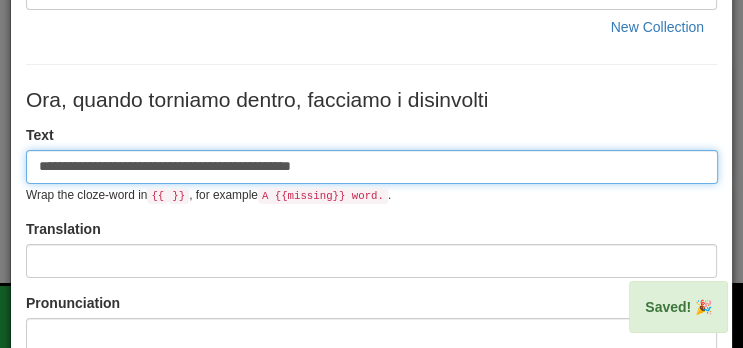 type on "**********" 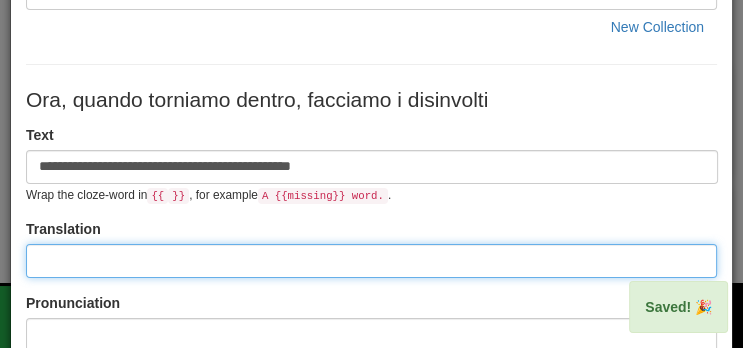 click at bounding box center [371, 261] 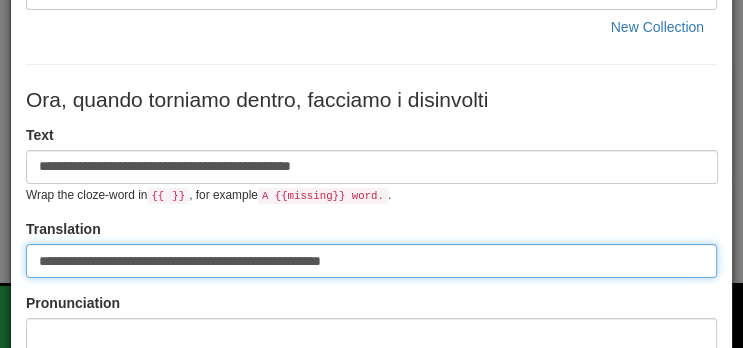 type on "**********" 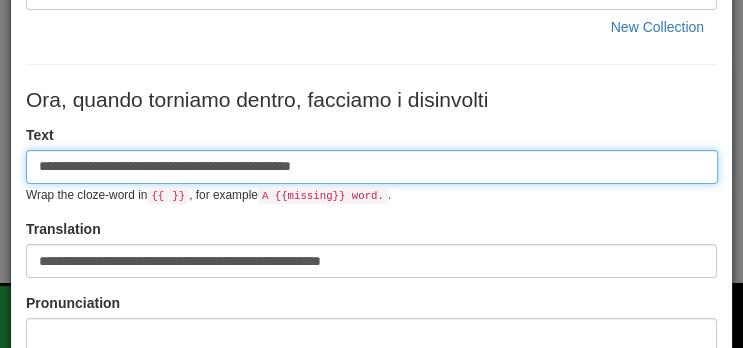 click on "**********" at bounding box center [372, 167] 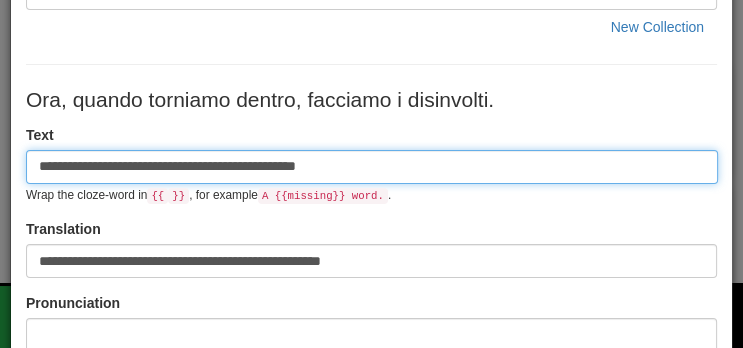 click on "**********" at bounding box center (372, 167) 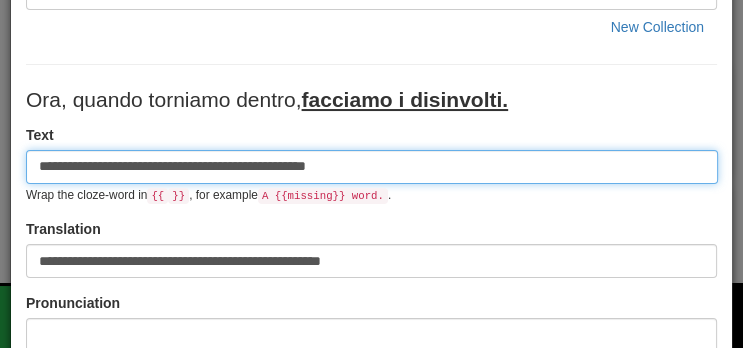 click on "**********" at bounding box center [372, 167] 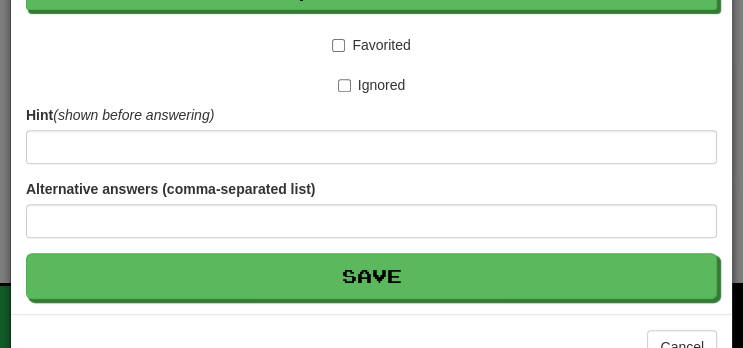 scroll, scrollTop: 622, scrollLeft: 0, axis: vertical 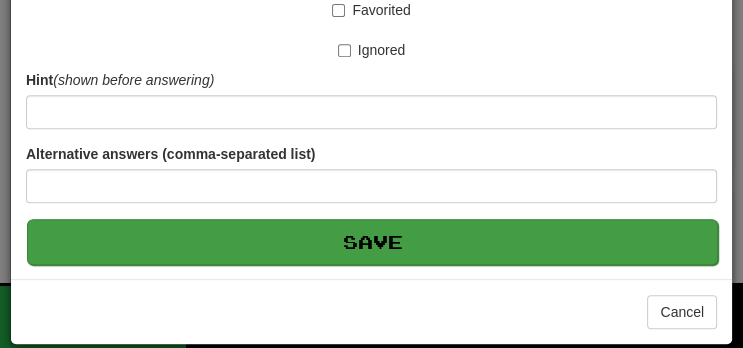 type on "**********" 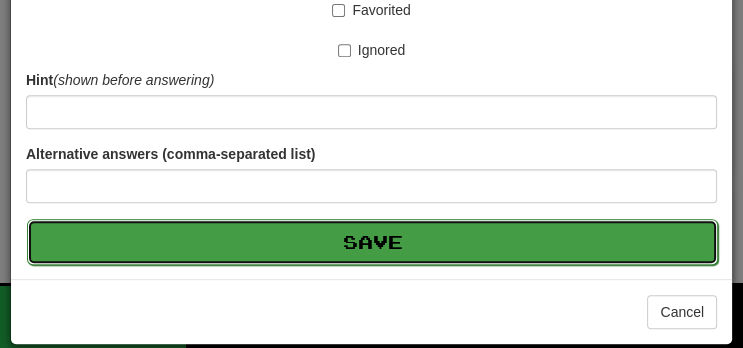 click on "Save" at bounding box center (372, 242) 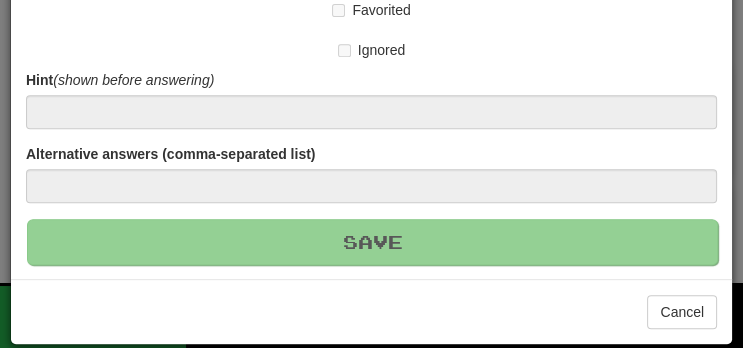 type 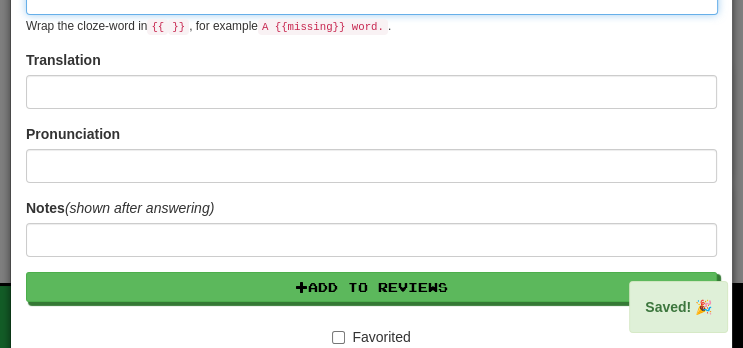 scroll, scrollTop: 0, scrollLeft: 0, axis: both 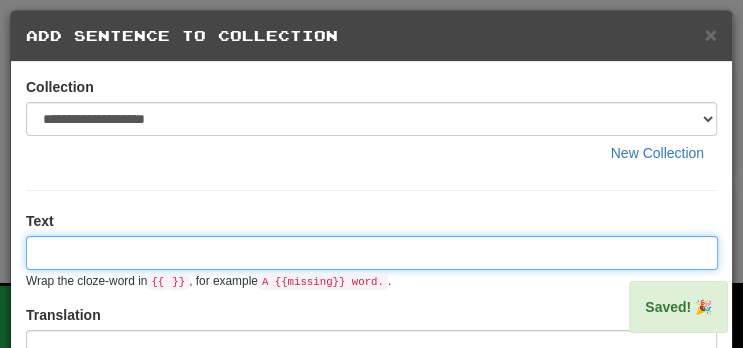 click at bounding box center (372, 253) 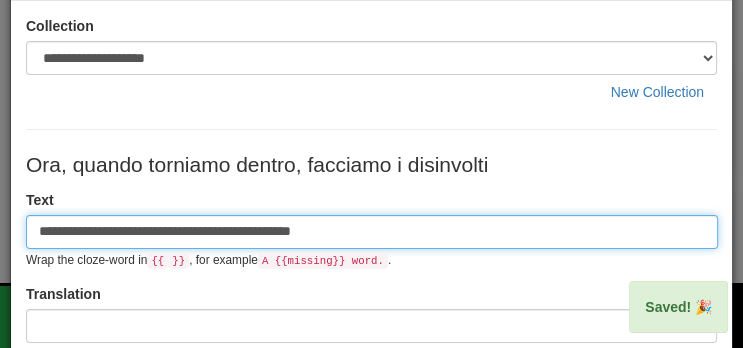 scroll, scrollTop: 61, scrollLeft: 0, axis: vertical 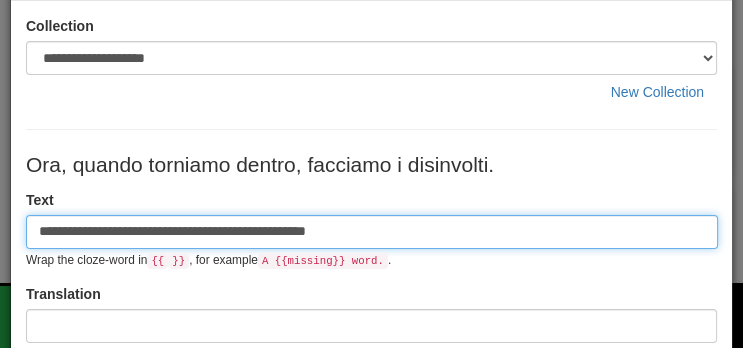 click on "**********" at bounding box center [372, 232] 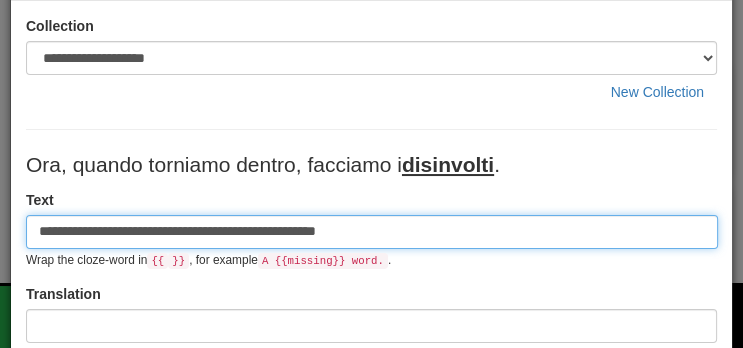 type on "**********" 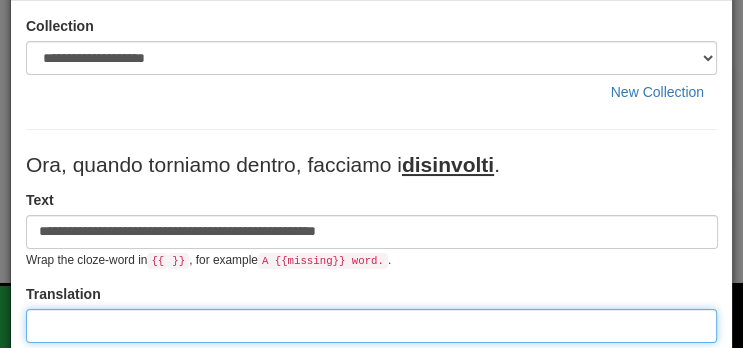 click at bounding box center [371, 326] 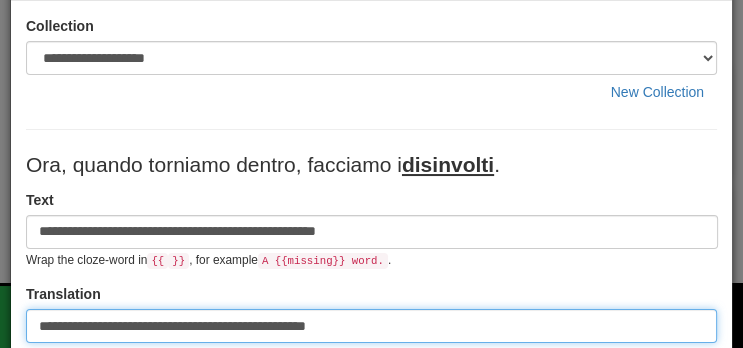 type on "**********" 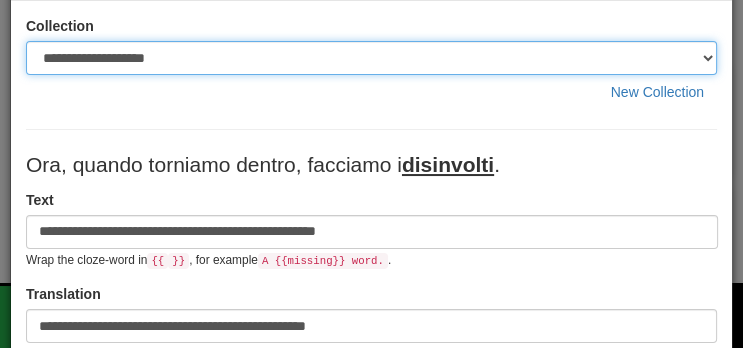 click on "**********" at bounding box center [371, 58] 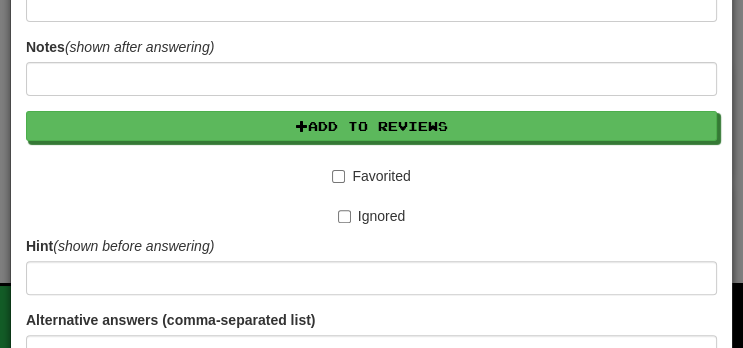 scroll, scrollTop: 622, scrollLeft: 0, axis: vertical 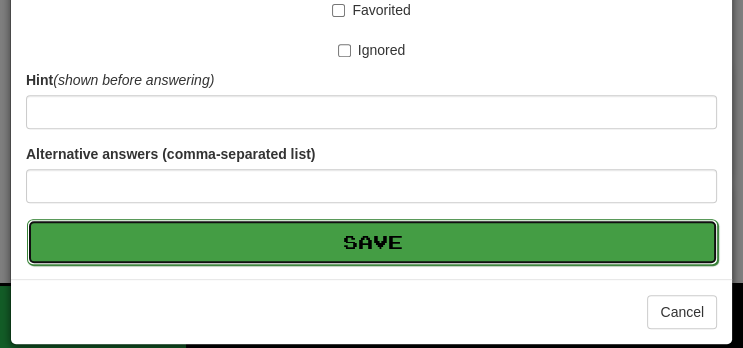 click on "Save" at bounding box center (372, 242) 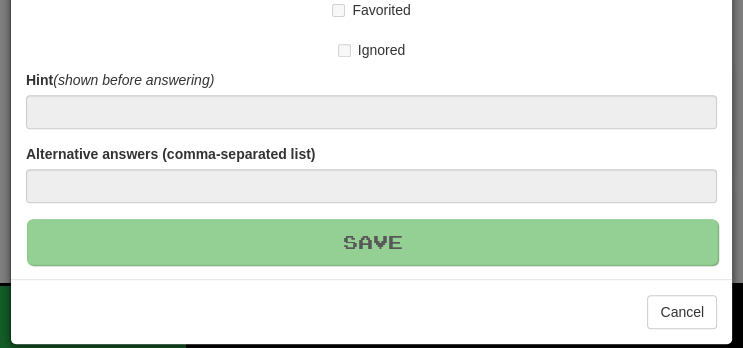 type 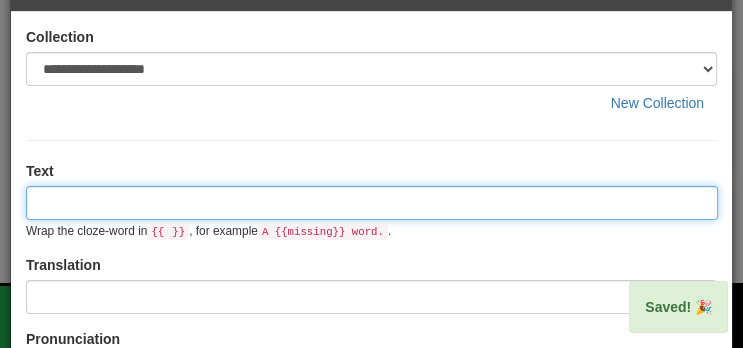 scroll, scrollTop: 0, scrollLeft: 0, axis: both 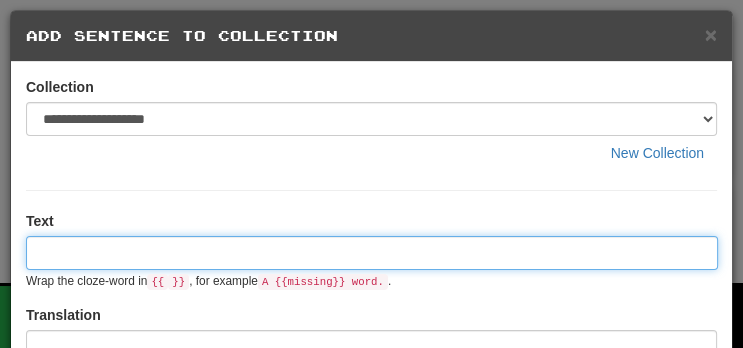 click at bounding box center (372, 253) 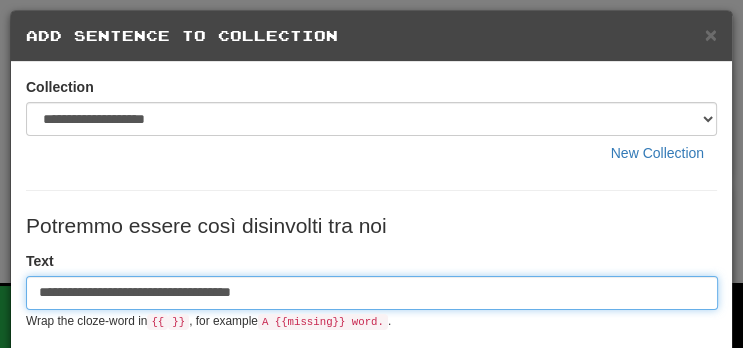 click on "**********" at bounding box center [372, 293] 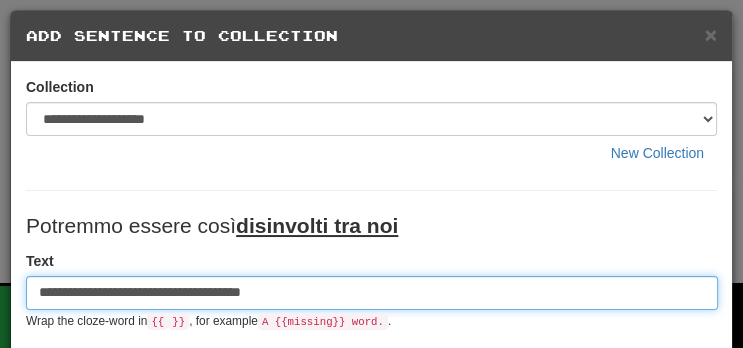 click on "**********" at bounding box center (372, 293) 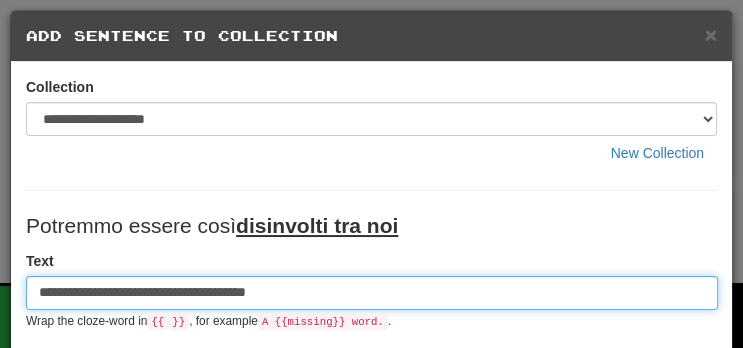 click on "Save" at bounding box center [371, 863] 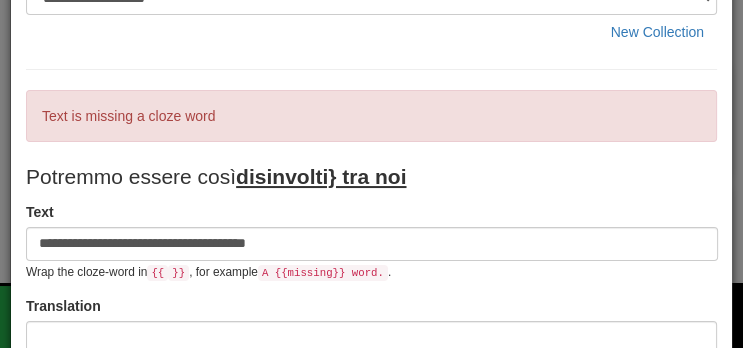 scroll, scrollTop: 128, scrollLeft: 0, axis: vertical 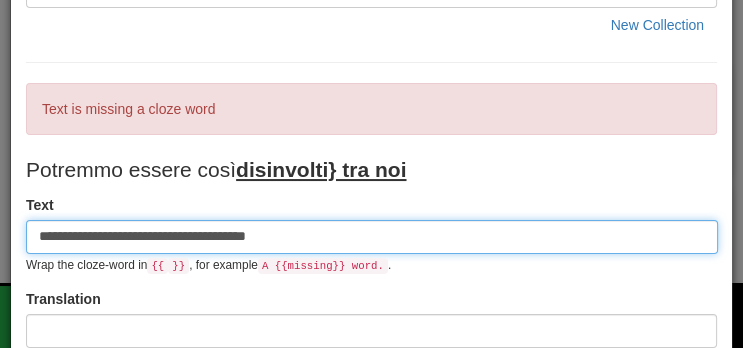 click on "**********" at bounding box center (372, 237) 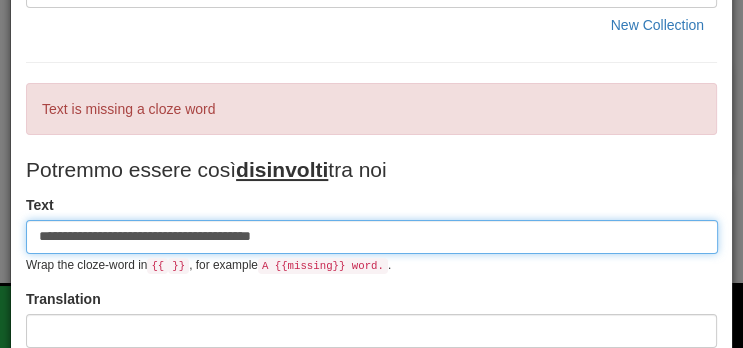 click on "**********" at bounding box center [372, 237] 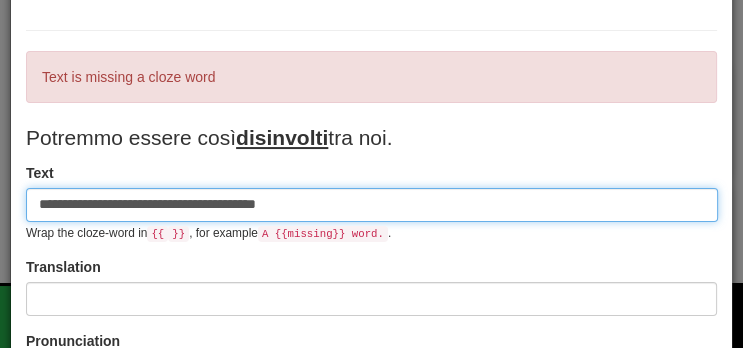 scroll, scrollTop: 161, scrollLeft: 0, axis: vertical 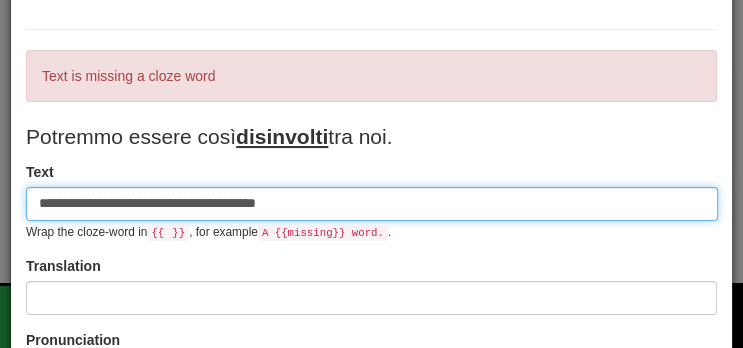 type on "**********" 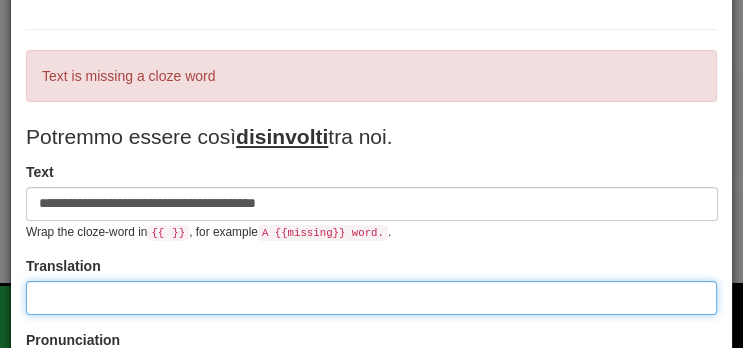 click at bounding box center (371, 298) 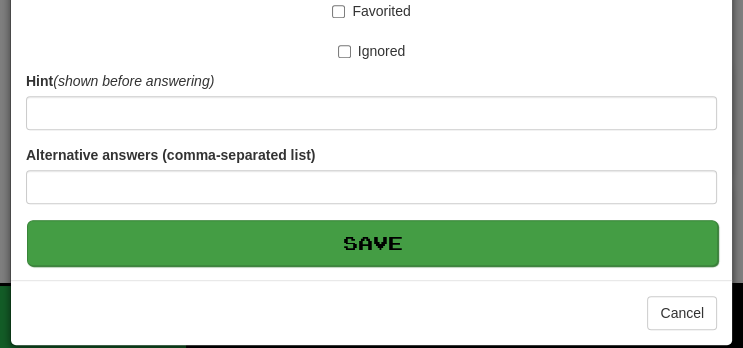 type on "**********" 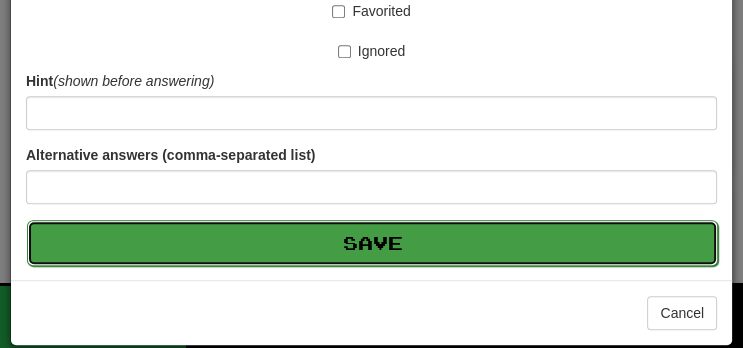 click on "Save" at bounding box center (372, 243) 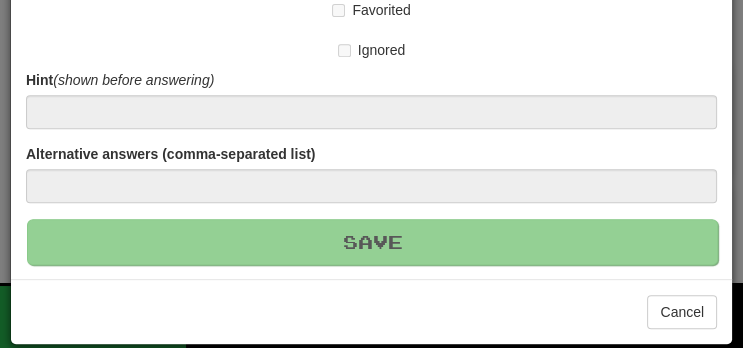 type 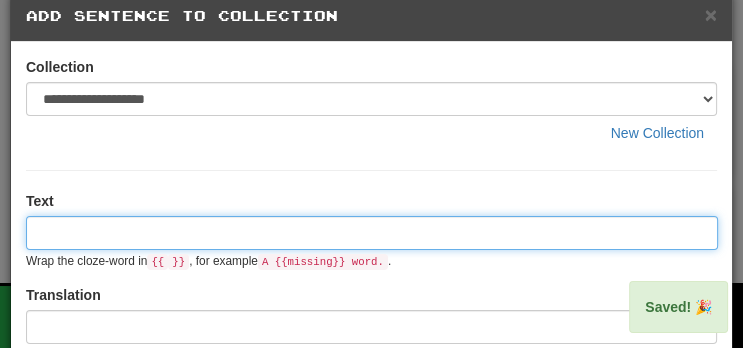 scroll, scrollTop: 0, scrollLeft: 0, axis: both 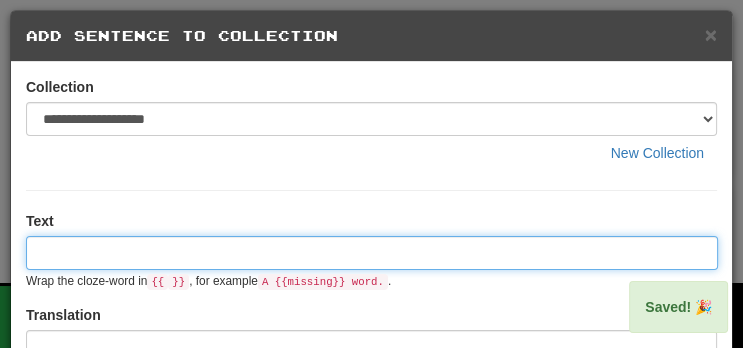 click at bounding box center (372, 253) 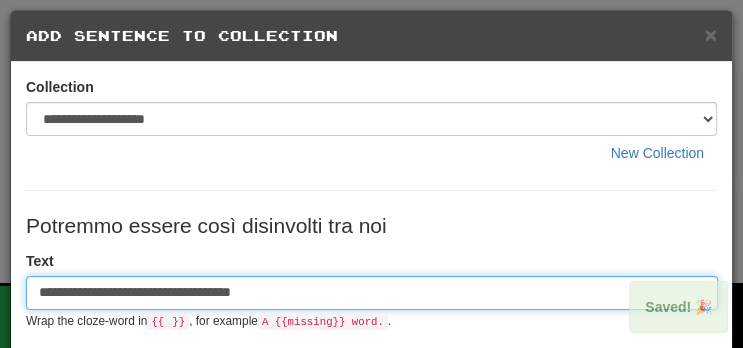 type on "**********" 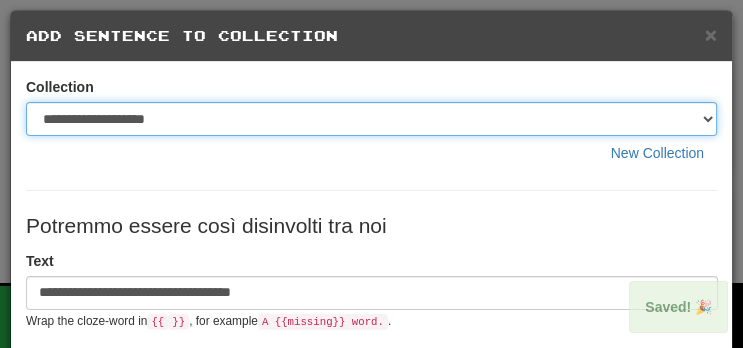 click on "**********" at bounding box center [371, 119] 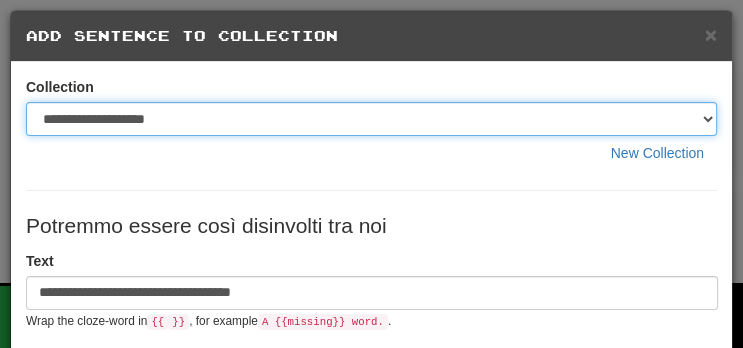 select on "*****" 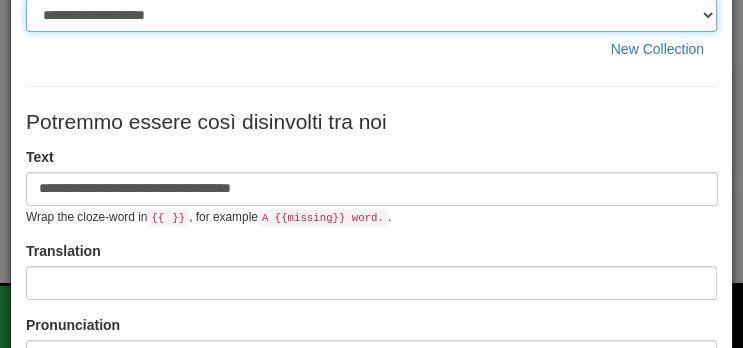 scroll, scrollTop: 103, scrollLeft: 0, axis: vertical 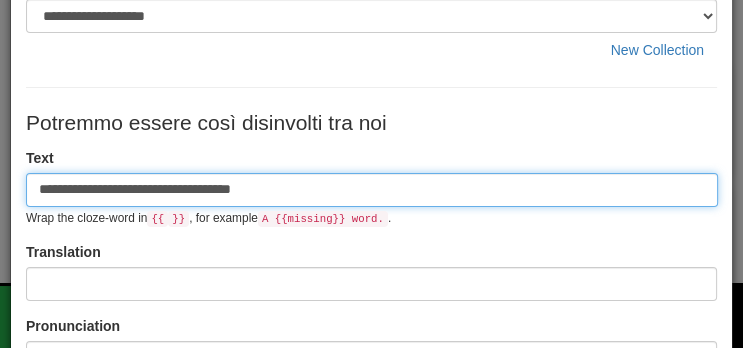 click on "**********" at bounding box center [372, 190] 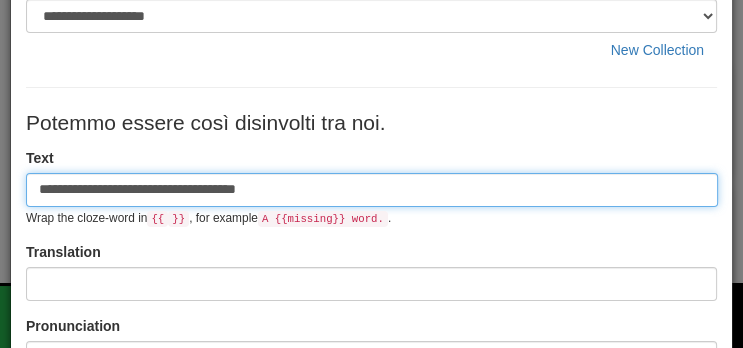 type on "**********" 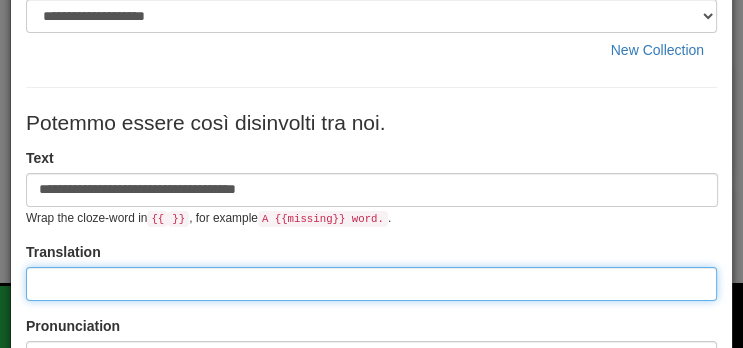 click at bounding box center [371, 284] 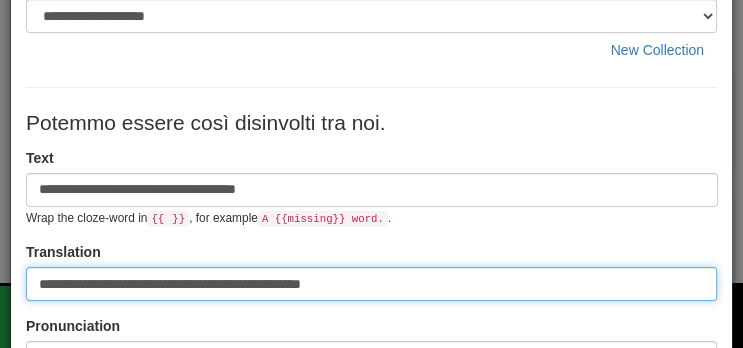 type on "**********" 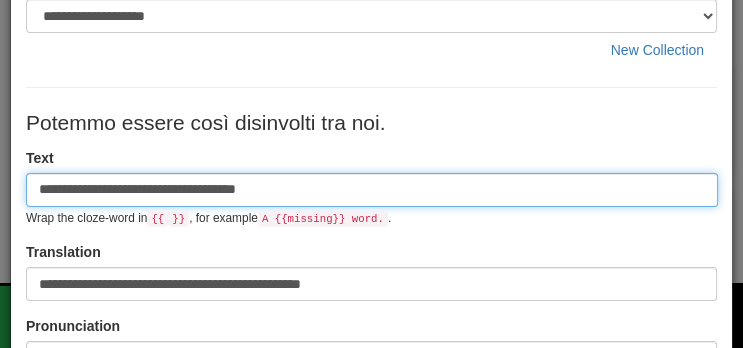 click on "**********" at bounding box center [372, 190] 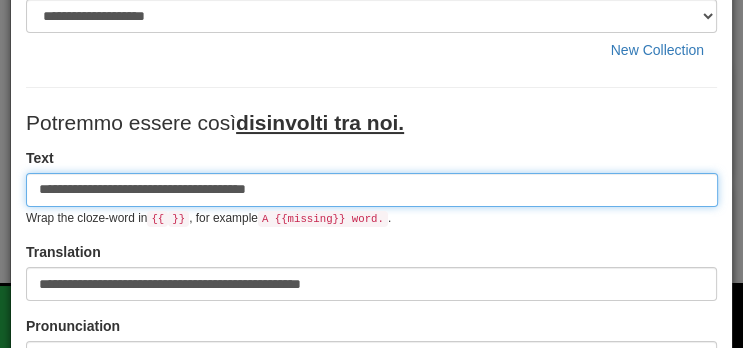 click on "**********" at bounding box center (372, 190) 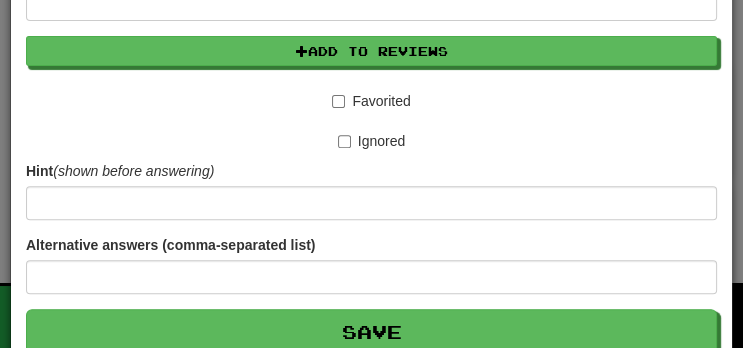 scroll, scrollTop: 622, scrollLeft: 0, axis: vertical 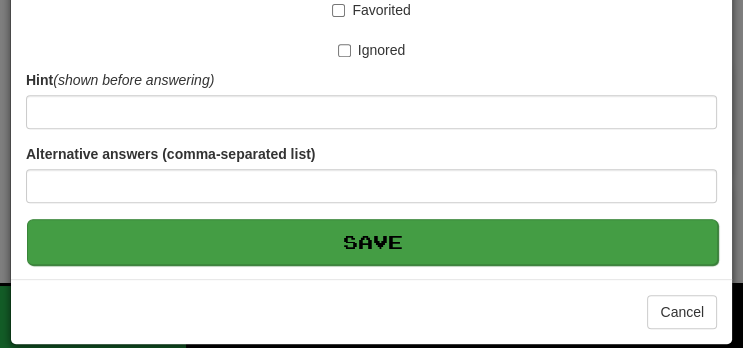 type on "**********" 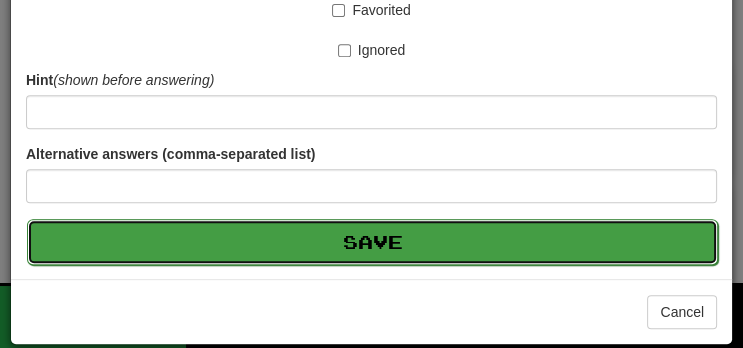 click on "Save" at bounding box center (372, 242) 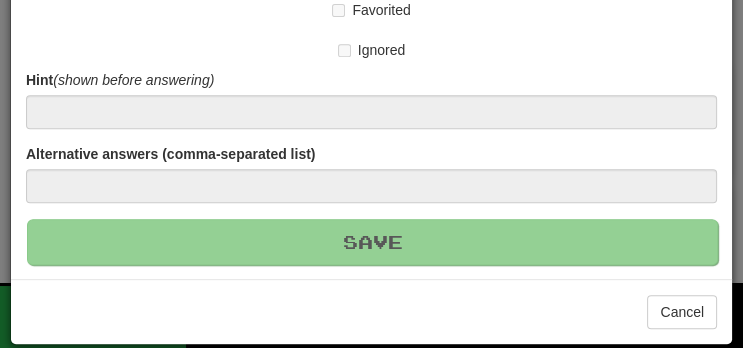 type 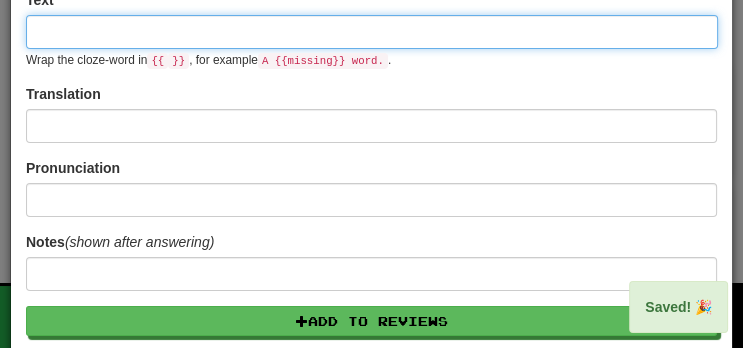 scroll, scrollTop: 0, scrollLeft: 0, axis: both 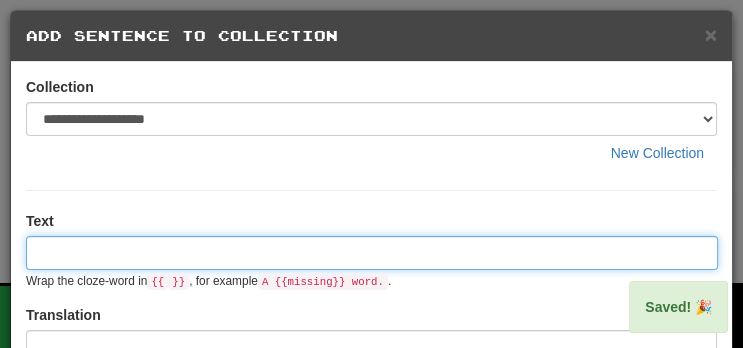click at bounding box center [372, 253] 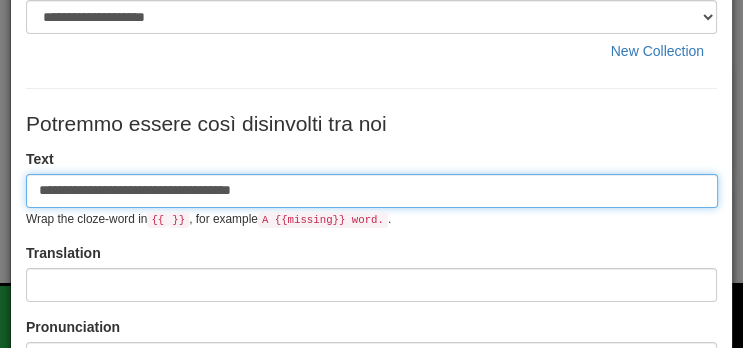 scroll, scrollTop: 103, scrollLeft: 0, axis: vertical 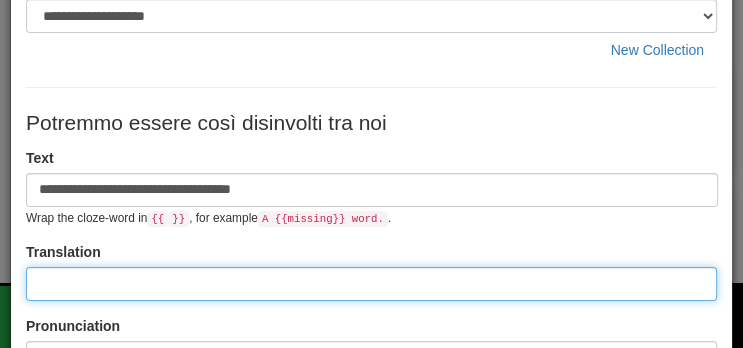 click at bounding box center [371, 284] 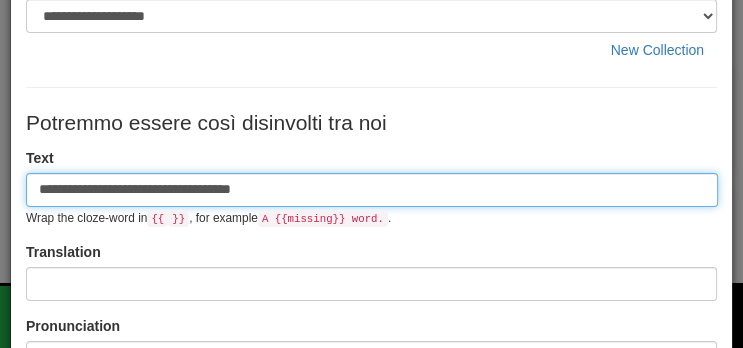 click on "**********" at bounding box center [372, 190] 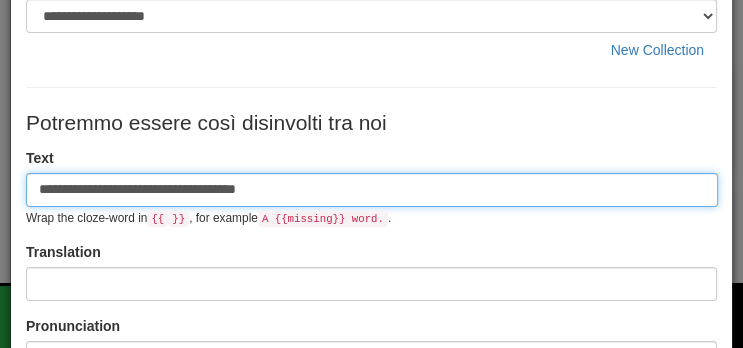 type on "**********" 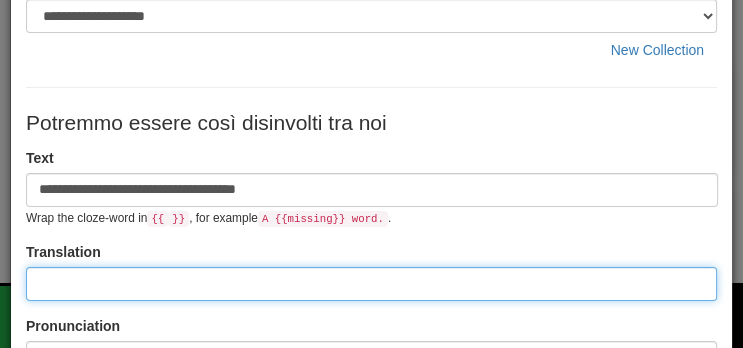 click at bounding box center (371, 284) 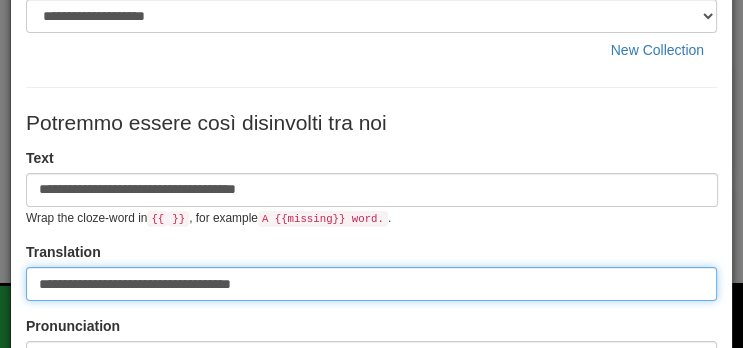 type on "**********" 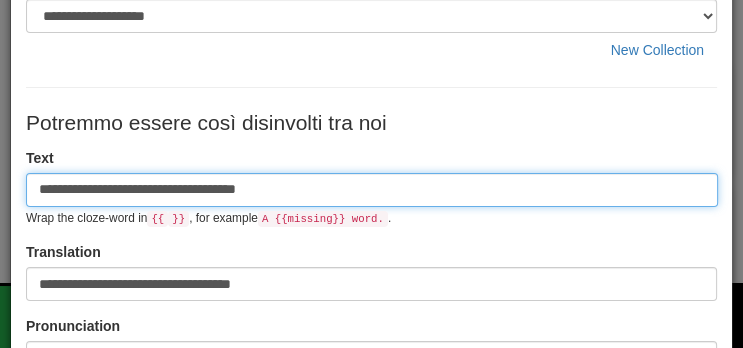 click on "**********" at bounding box center [372, 190] 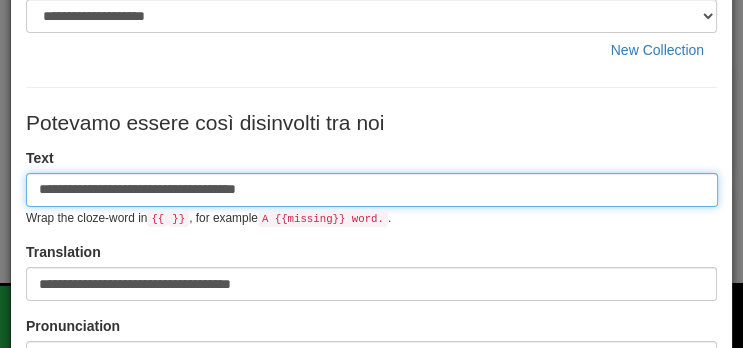 type on "**********" 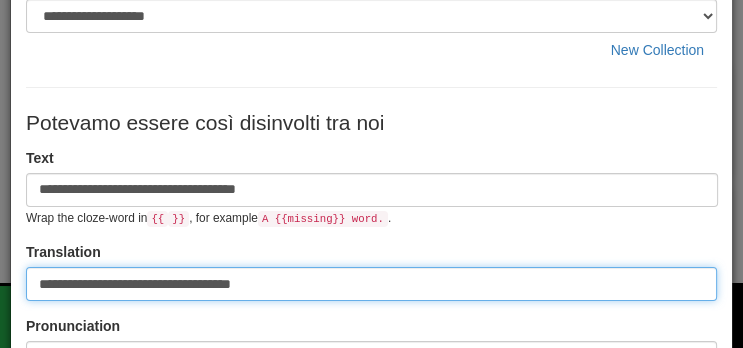 click on "**********" at bounding box center [371, 284] 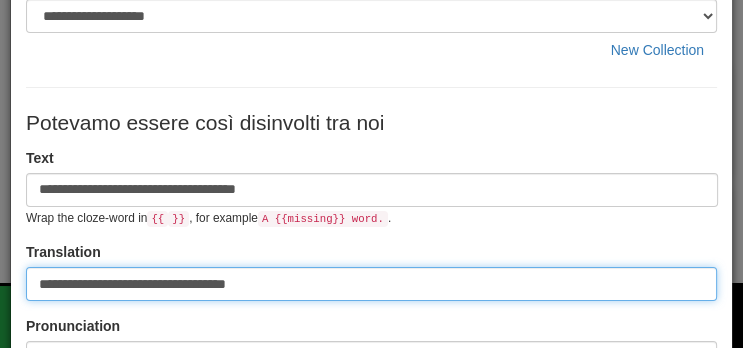 type on "**********" 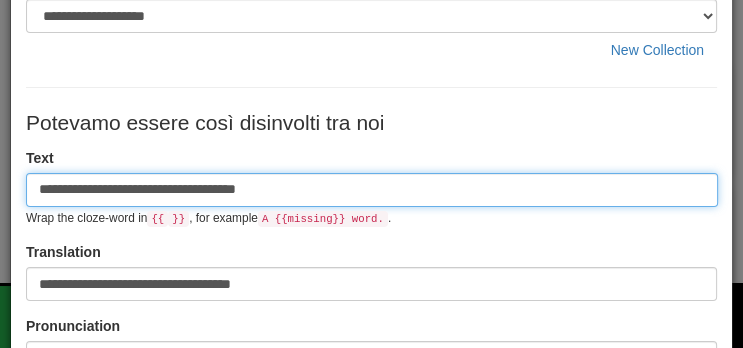 click on "**********" at bounding box center [372, 190] 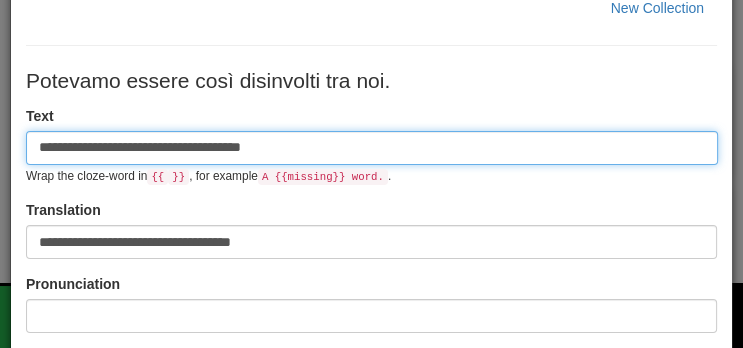 scroll, scrollTop: 145, scrollLeft: 0, axis: vertical 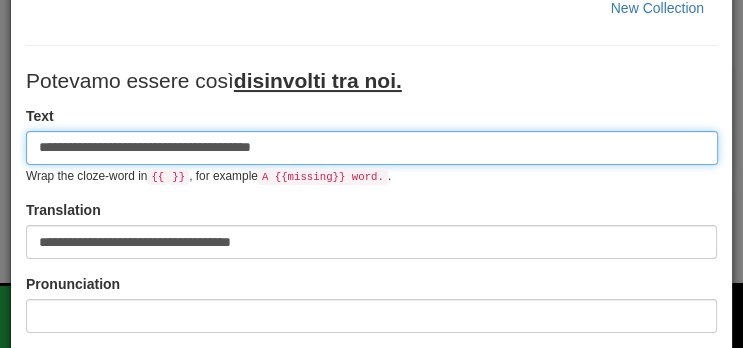 click on "**********" at bounding box center (372, 148) 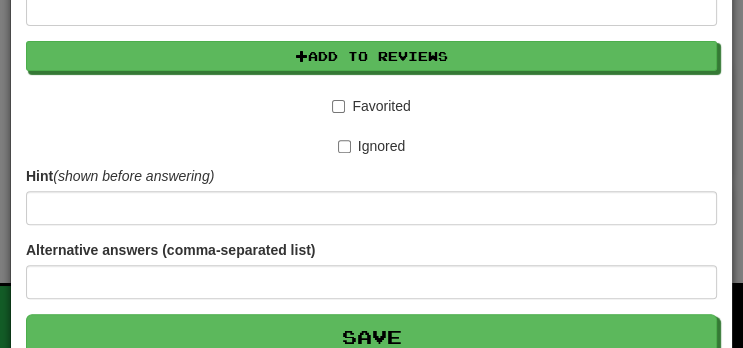 scroll, scrollTop: 622, scrollLeft: 0, axis: vertical 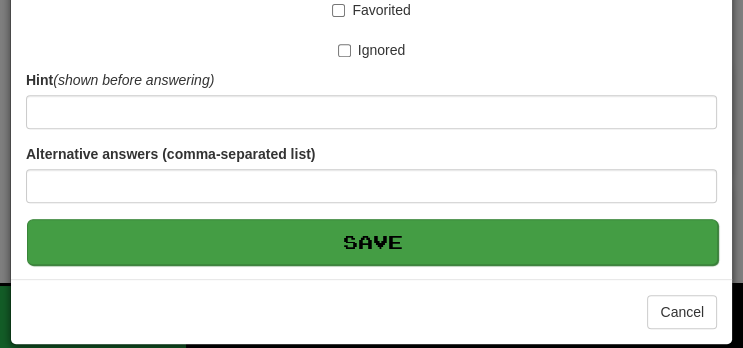 type on "**********" 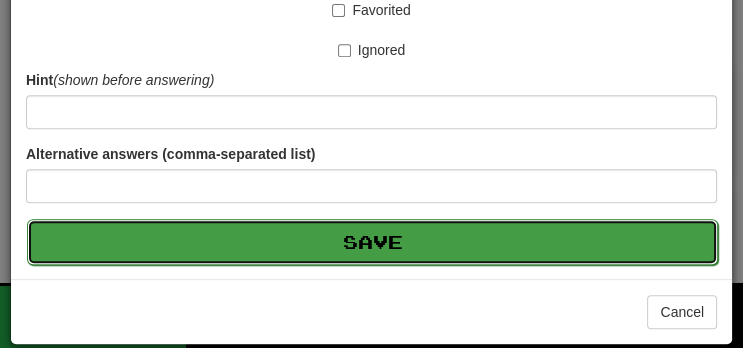 click on "Save" at bounding box center (372, 242) 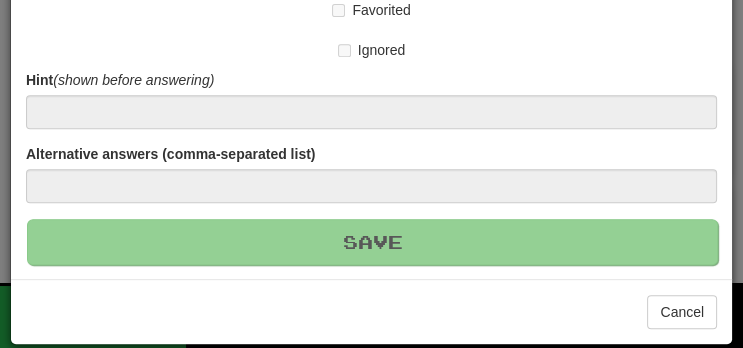 type 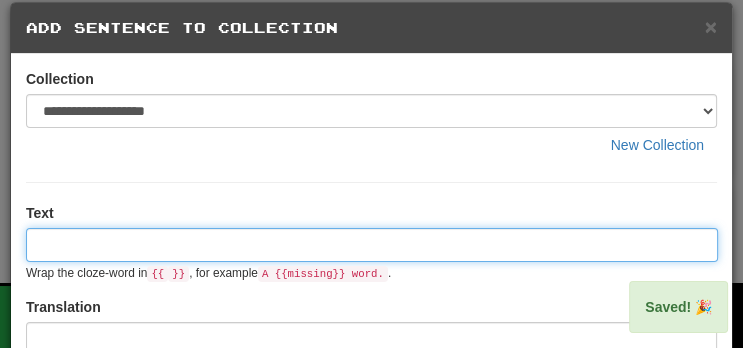 scroll, scrollTop: 0, scrollLeft: 0, axis: both 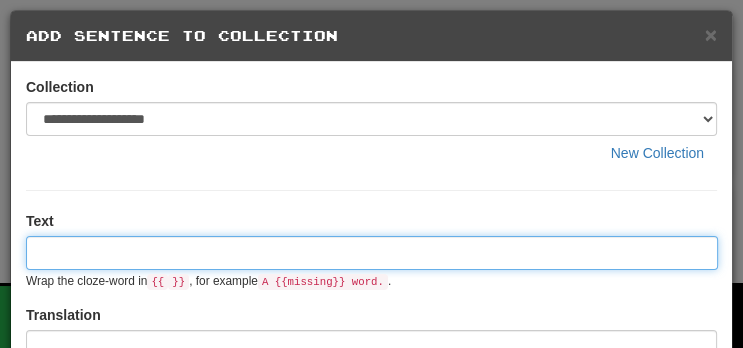 click at bounding box center (372, 253) 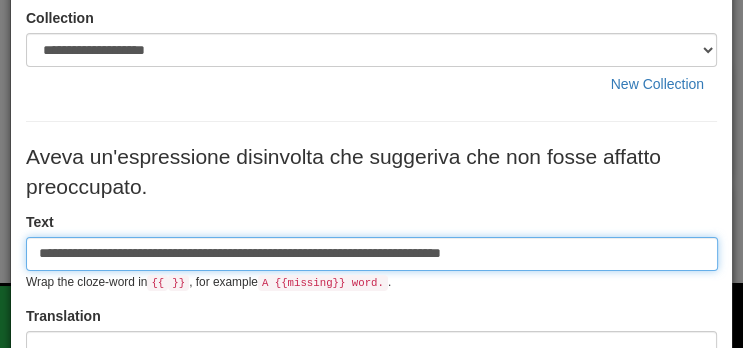 scroll, scrollTop: 76, scrollLeft: 0, axis: vertical 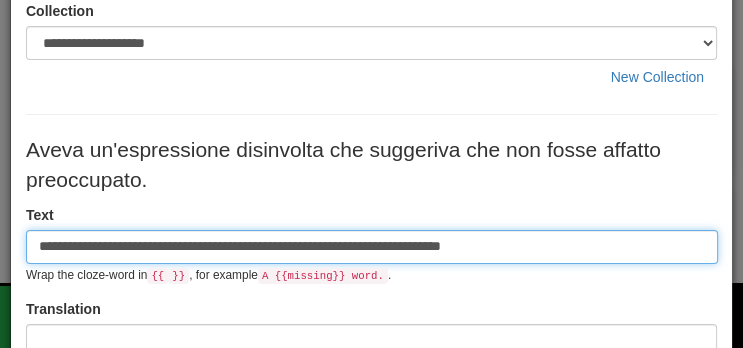 click on "**********" at bounding box center (372, 247) 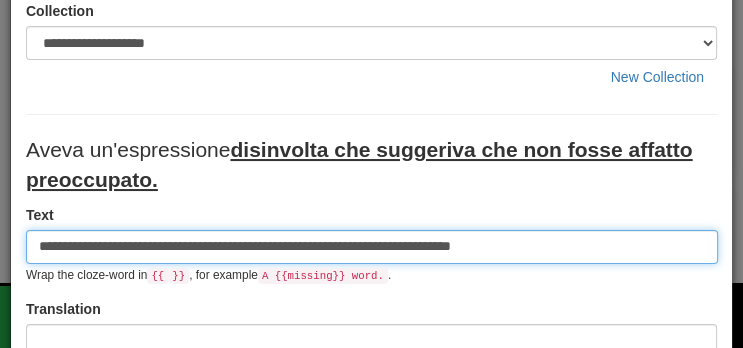 click on "**********" at bounding box center [372, 247] 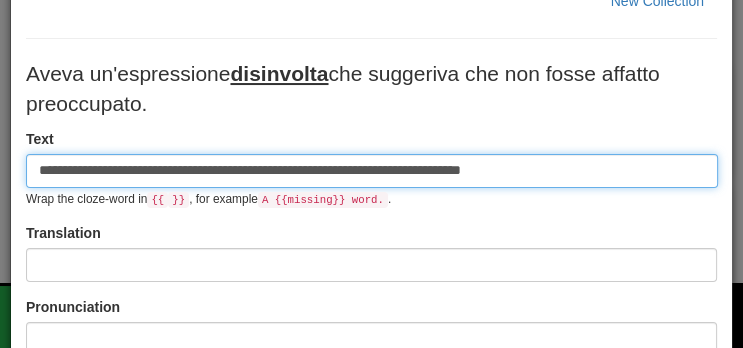 scroll, scrollTop: 157, scrollLeft: 0, axis: vertical 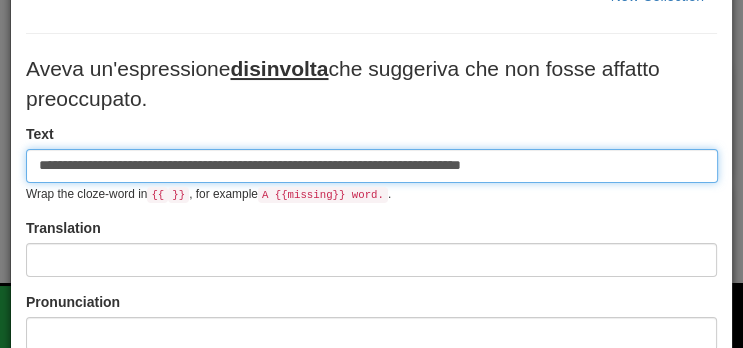 type on "**********" 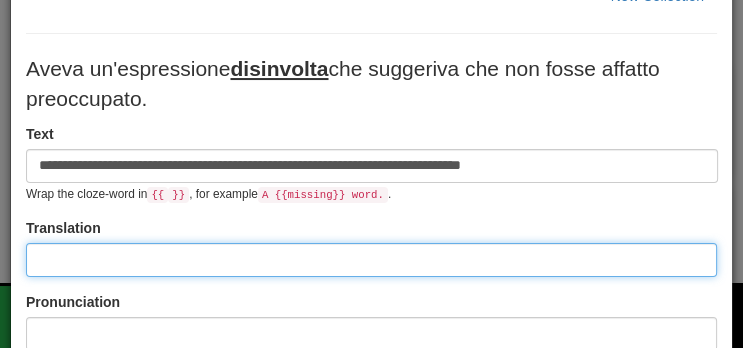 click at bounding box center [371, 260] 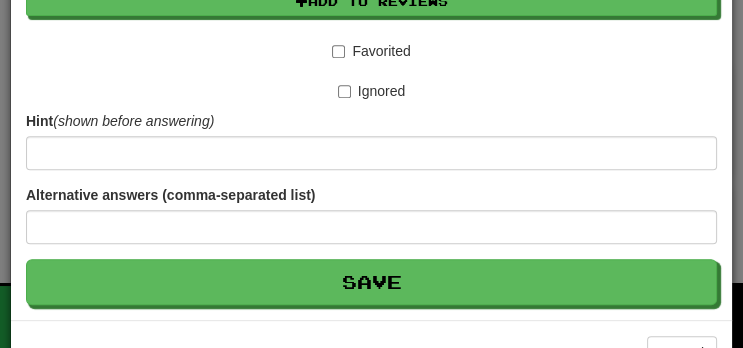 scroll, scrollTop: 653, scrollLeft: 0, axis: vertical 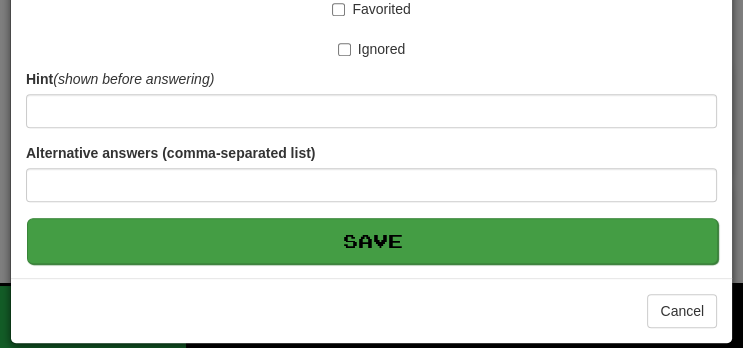 type on "**********" 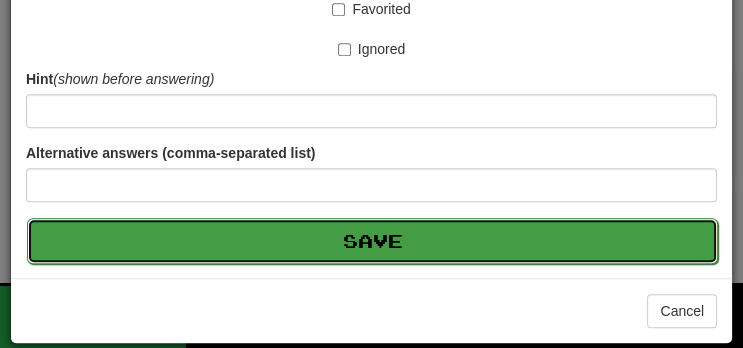click on "Save" at bounding box center (372, 241) 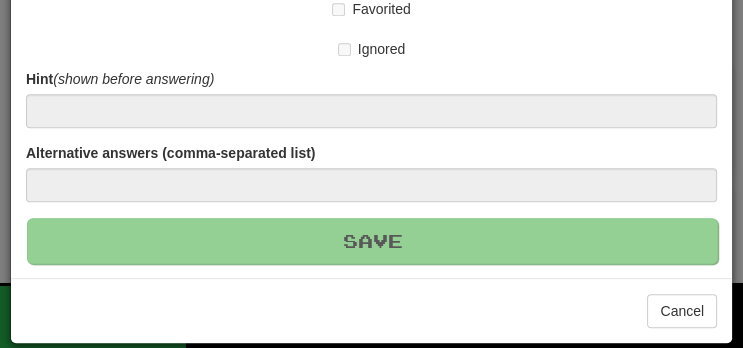 type 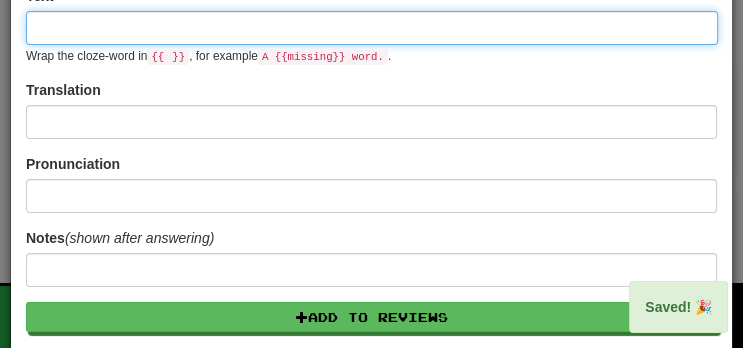 scroll, scrollTop: 0, scrollLeft: 0, axis: both 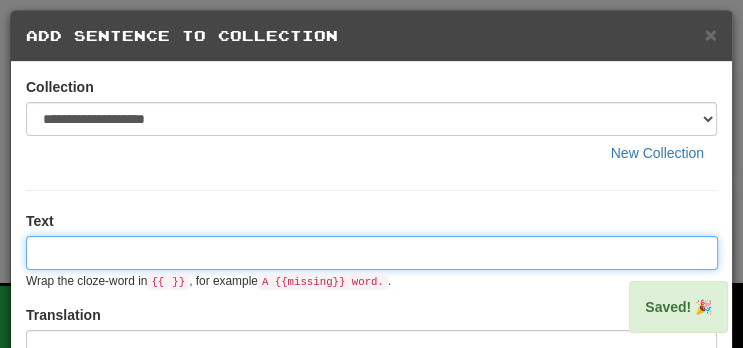 click at bounding box center (372, 253) 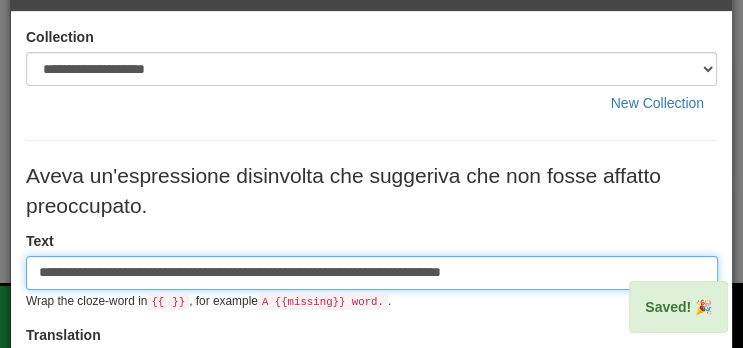 scroll, scrollTop: 64, scrollLeft: 0, axis: vertical 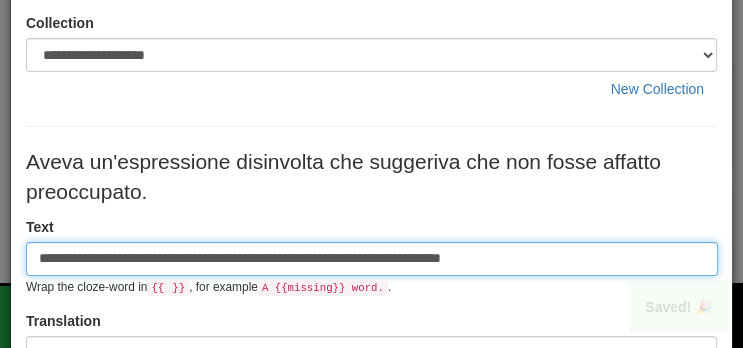 click on "**********" at bounding box center [372, 259] 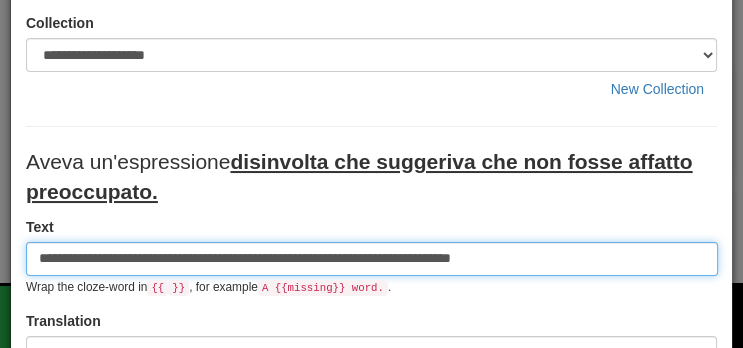 click on "**********" at bounding box center (372, 259) 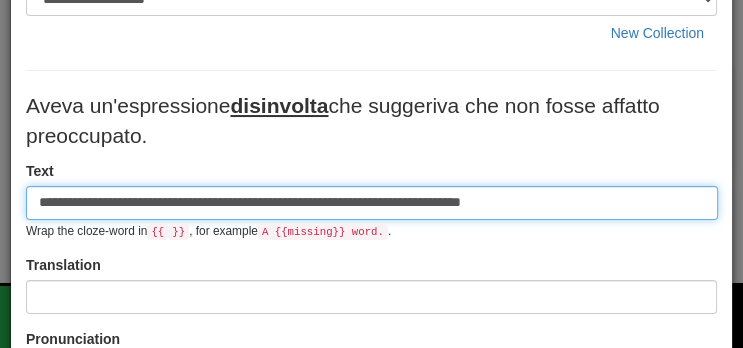 scroll, scrollTop: 133, scrollLeft: 0, axis: vertical 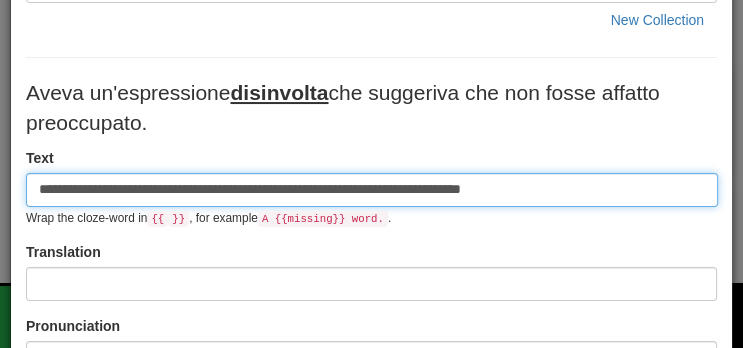 type on "**********" 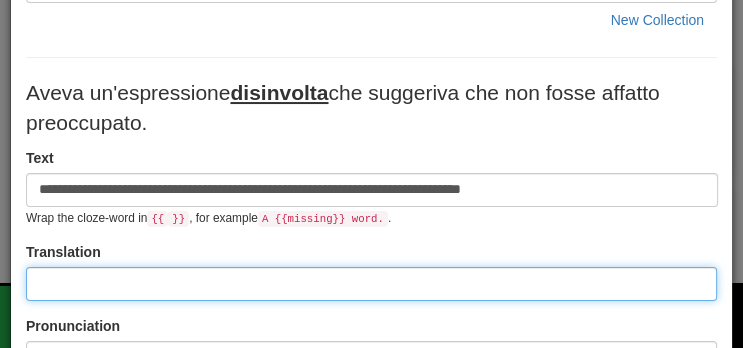 click at bounding box center (371, 284) 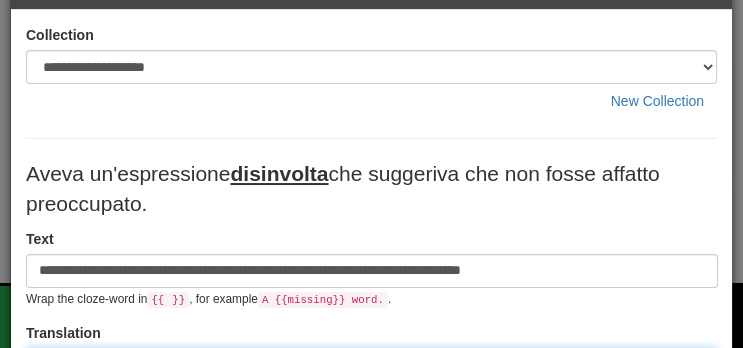 scroll, scrollTop: 50, scrollLeft: 0, axis: vertical 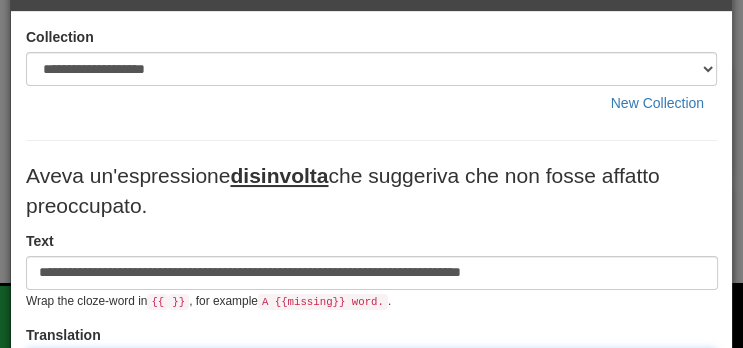 type on "**********" 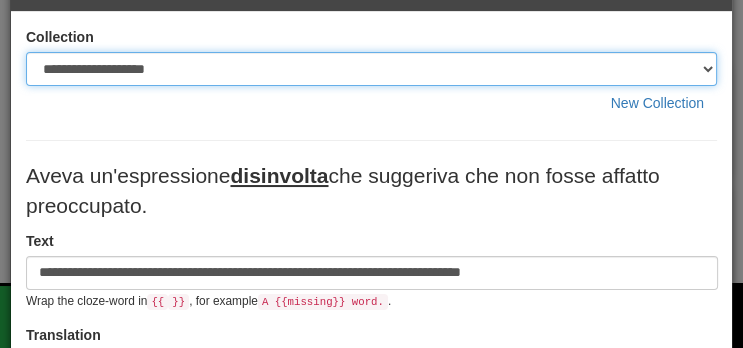 click on "**********" at bounding box center (371, 69) 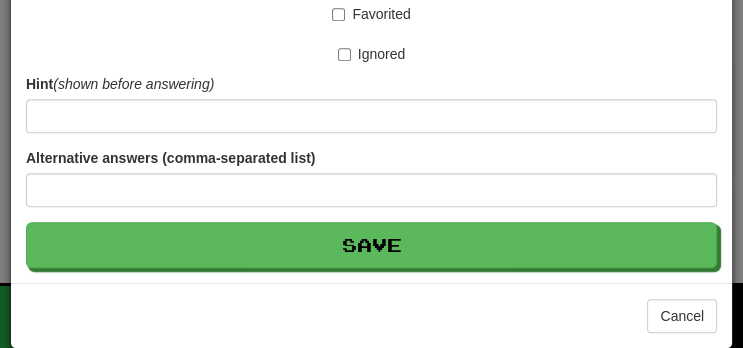 scroll, scrollTop: 653, scrollLeft: 0, axis: vertical 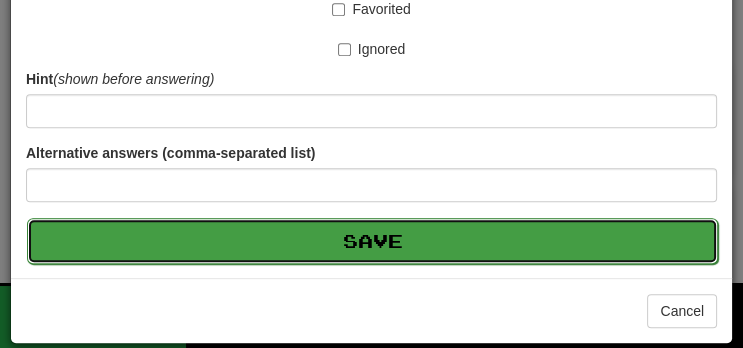 click on "Save" at bounding box center [372, 241] 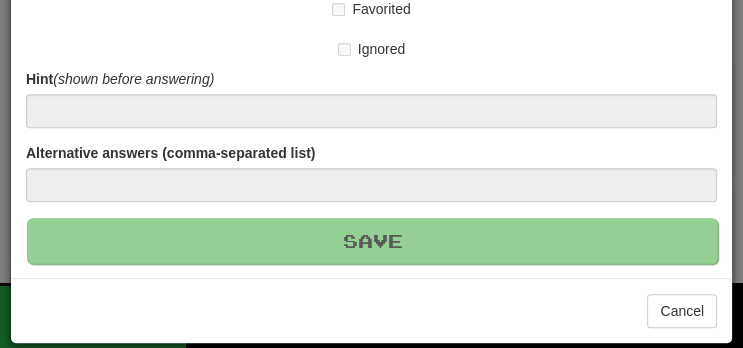 type 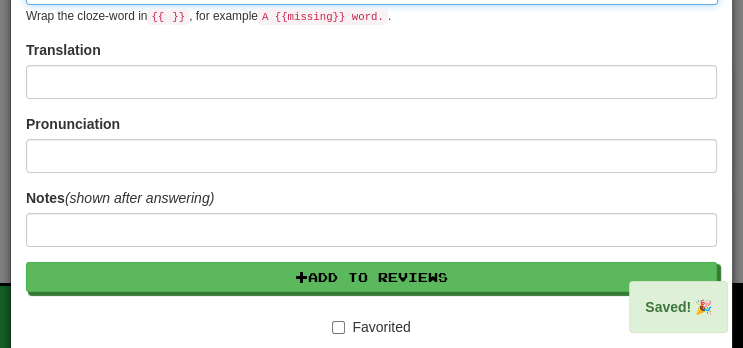 scroll, scrollTop: 0, scrollLeft: 0, axis: both 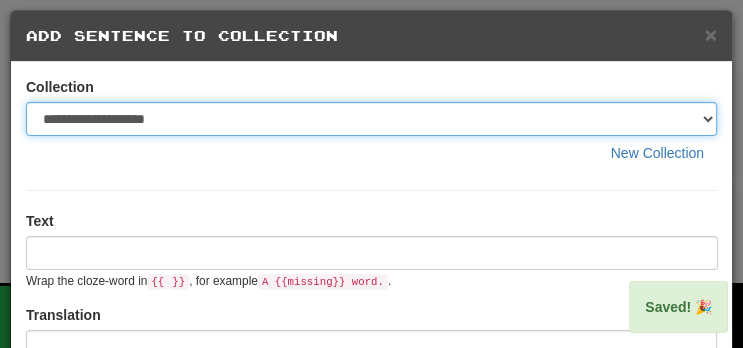 click on "**********" at bounding box center (371, 119) 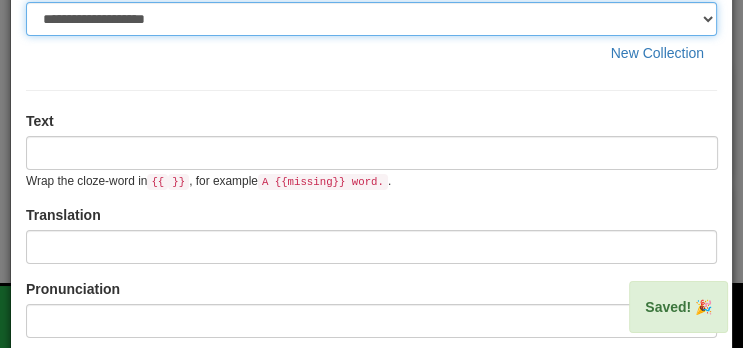 scroll, scrollTop: 101, scrollLeft: 0, axis: vertical 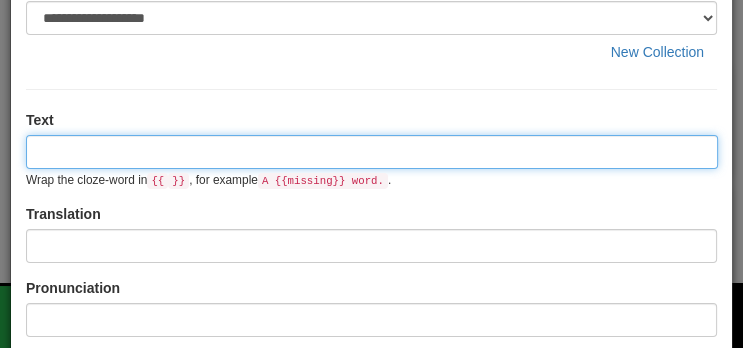 click at bounding box center [372, 152] 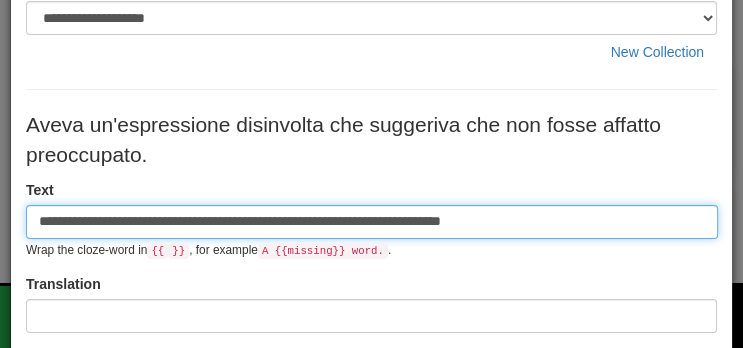 click on "**********" at bounding box center [372, 222] 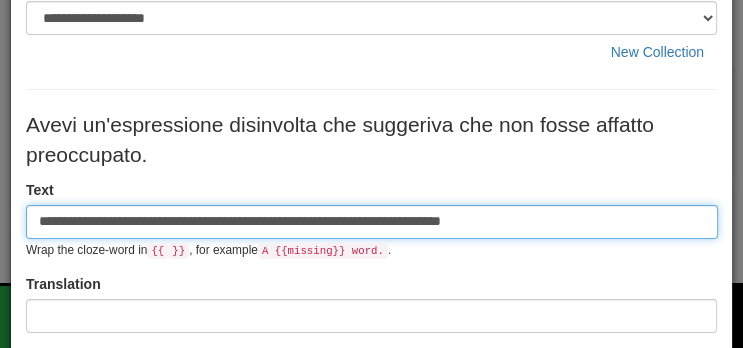 click on "**********" at bounding box center [372, 222] 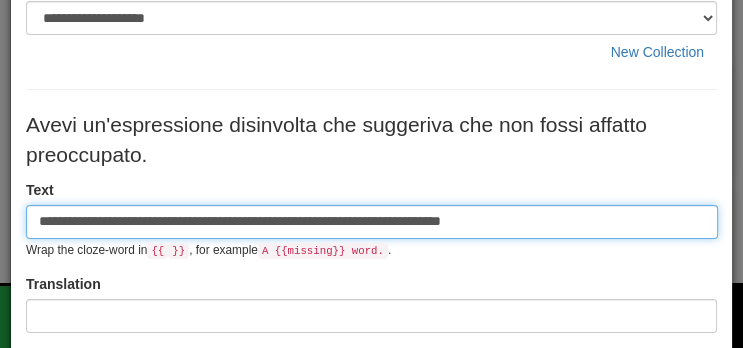 type on "**********" 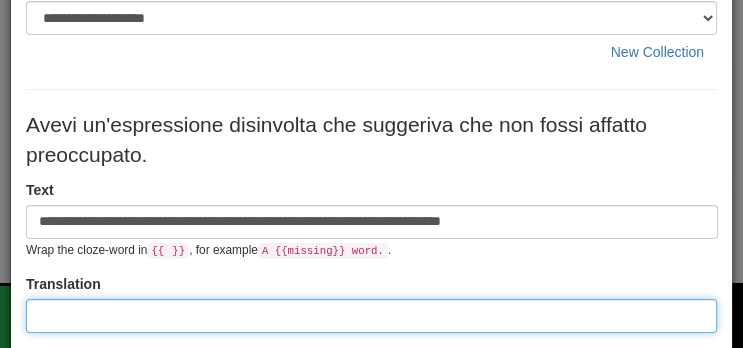 click at bounding box center [371, 316] 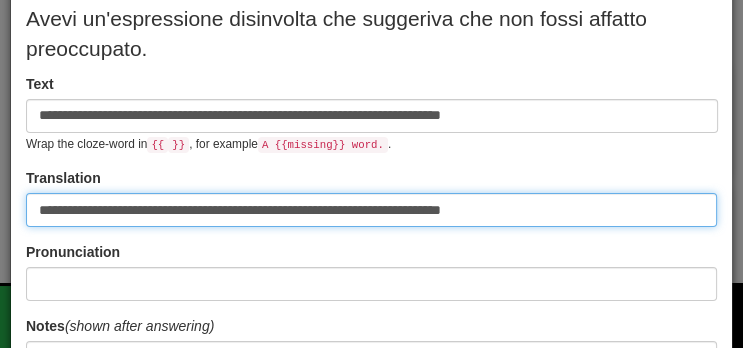 scroll, scrollTop: 200, scrollLeft: 0, axis: vertical 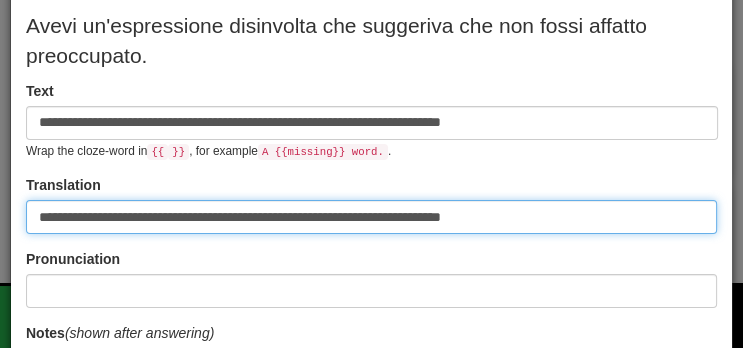 type on "**********" 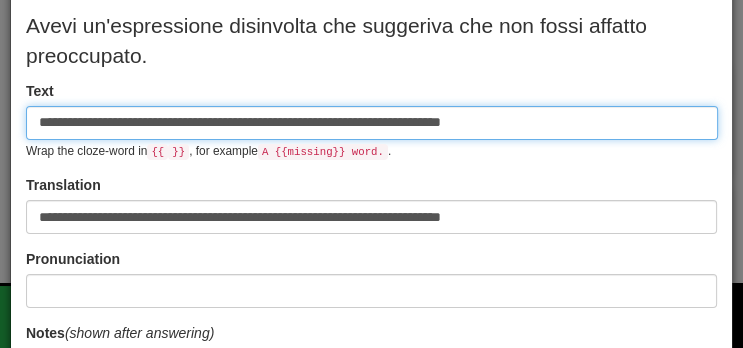 click on "**********" at bounding box center (372, 123) 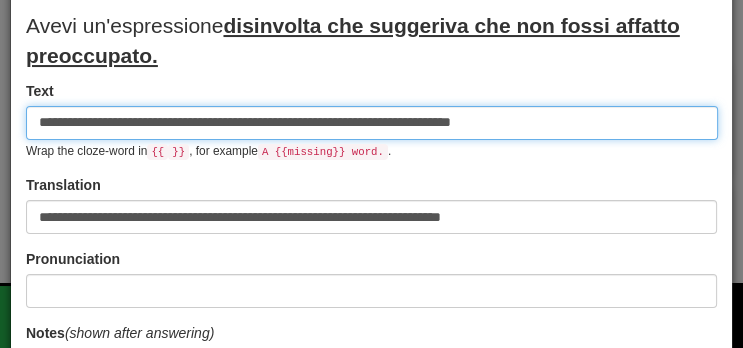 click on "**********" at bounding box center (372, 123) 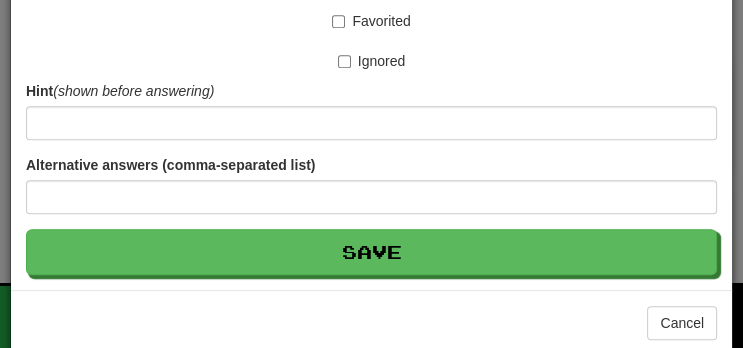 scroll, scrollTop: 653, scrollLeft: 0, axis: vertical 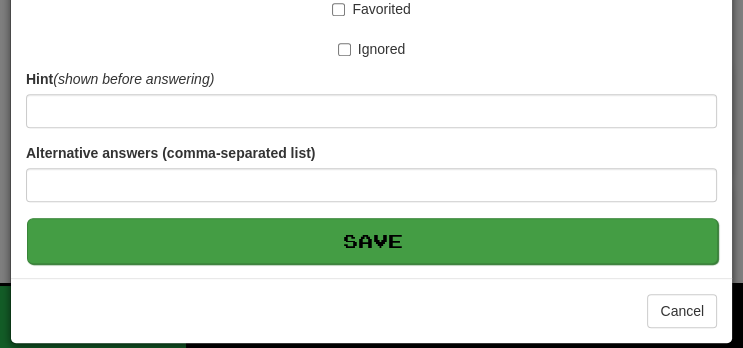 type on "**********" 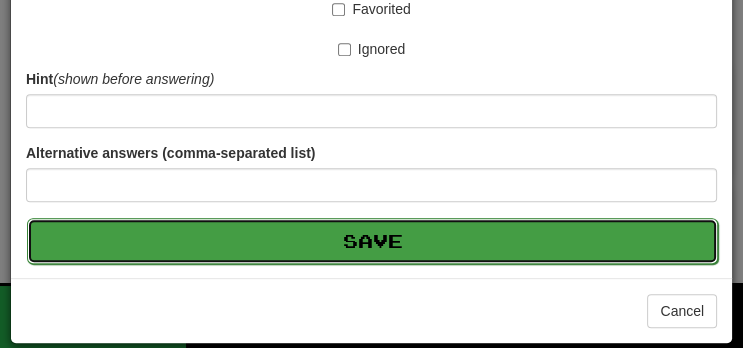 click on "Save" at bounding box center [372, 241] 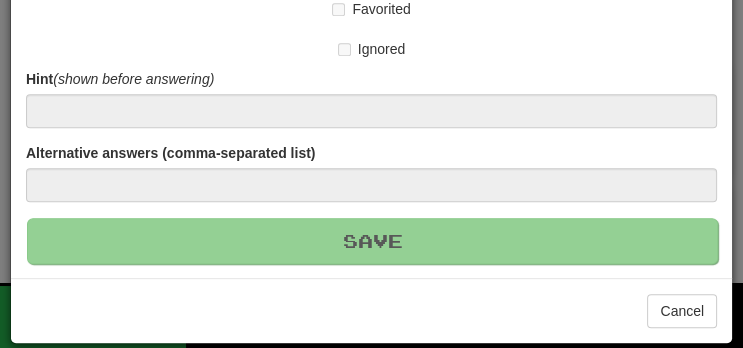 type 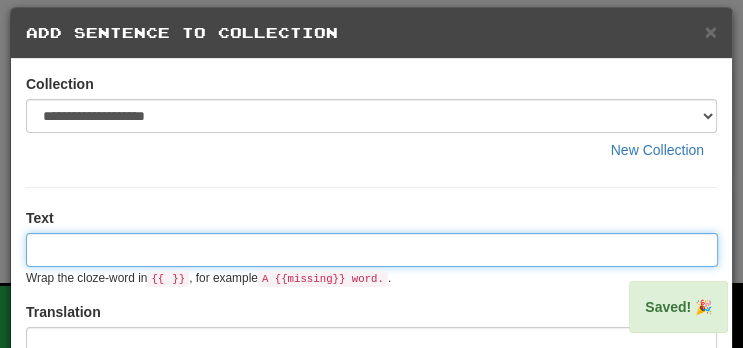 scroll, scrollTop: 0, scrollLeft: 0, axis: both 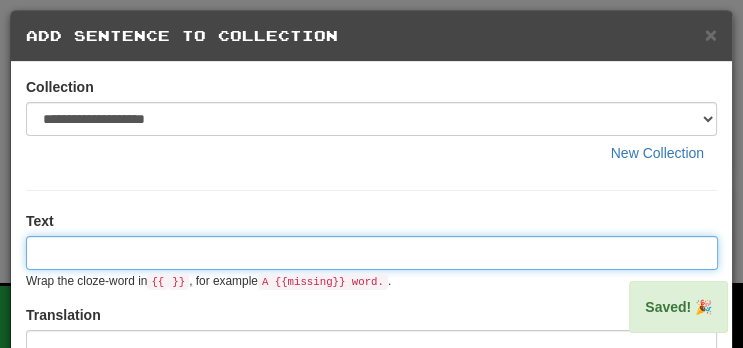 click at bounding box center [372, 253] 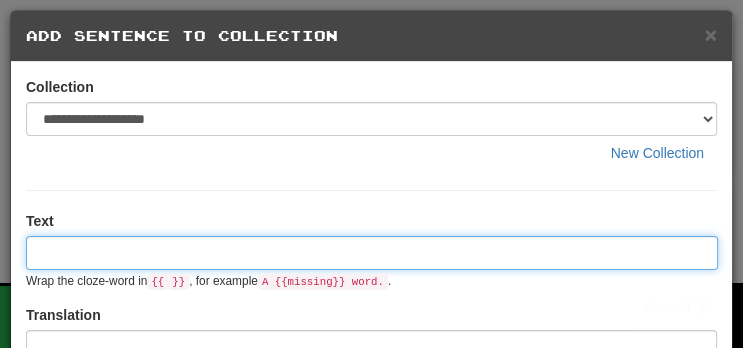 paste on "**********" 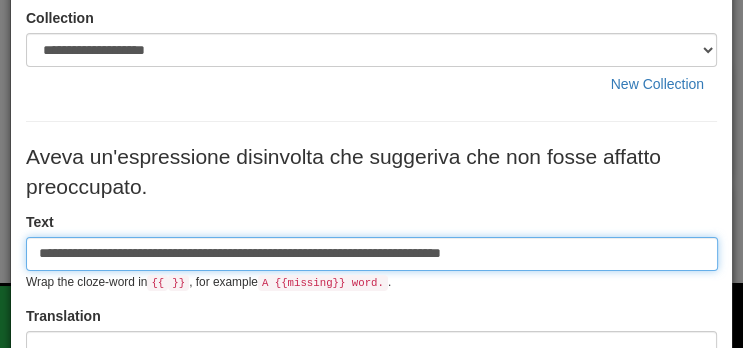scroll, scrollTop: 73, scrollLeft: 0, axis: vertical 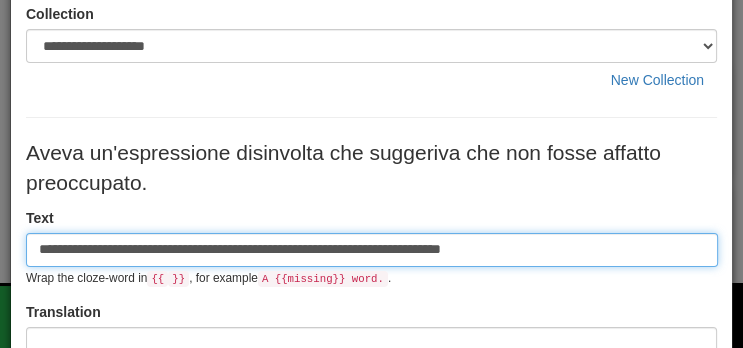 click on "**********" at bounding box center (372, 250) 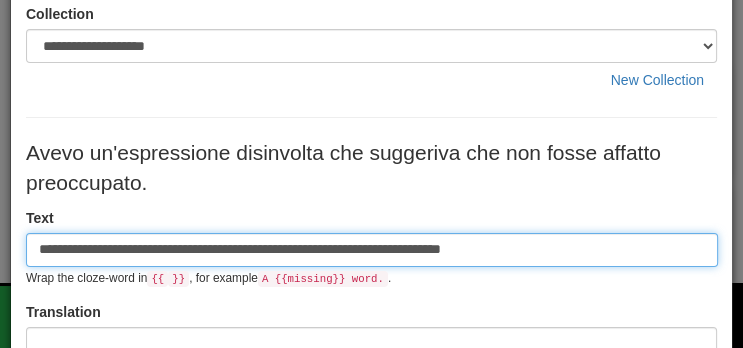 click on "**********" at bounding box center (372, 250) 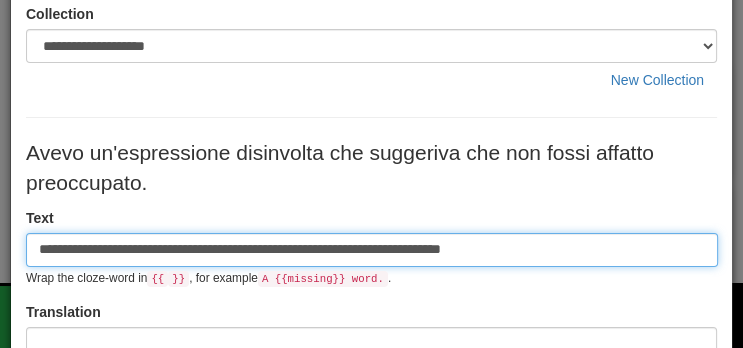 click on "**********" at bounding box center (372, 250) 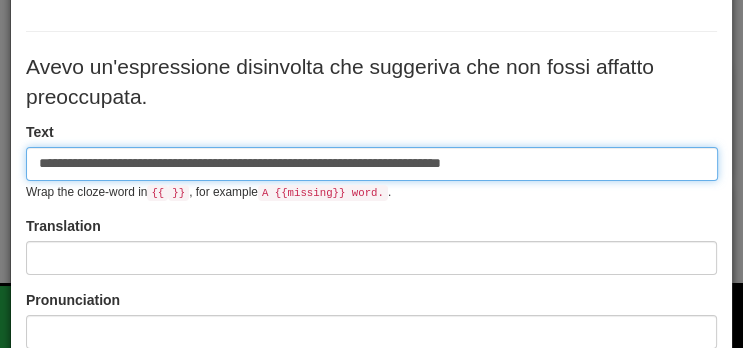 scroll, scrollTop: 162, scrollLeft: 0, axis: vertical 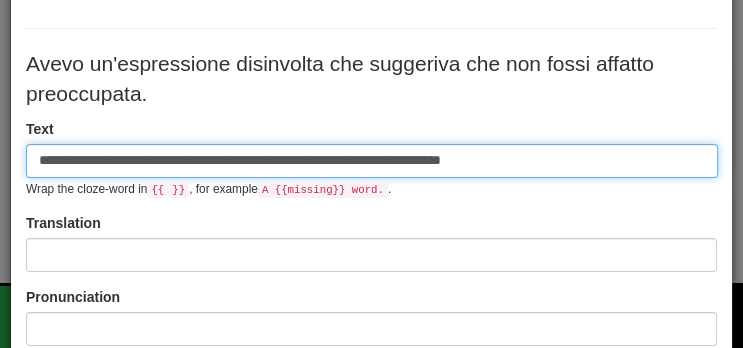 type on "**********" 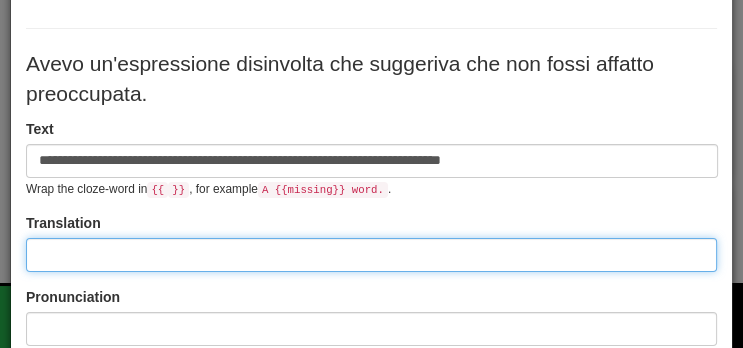 click at bounding box center (371, 255) 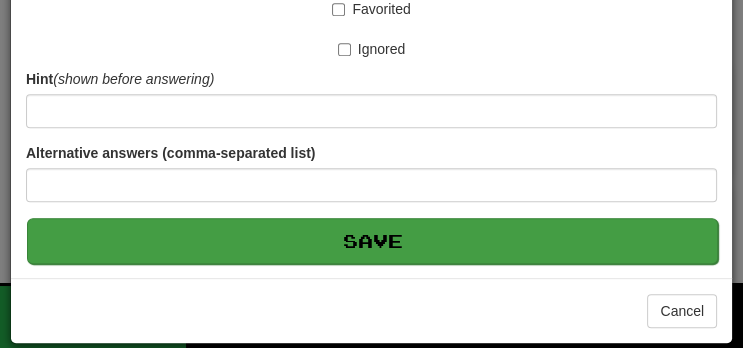 type on "**********" 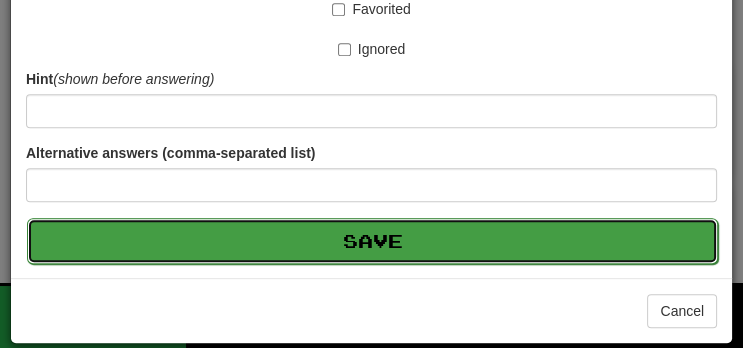 click on "Save" at bounding box center [372, 241] 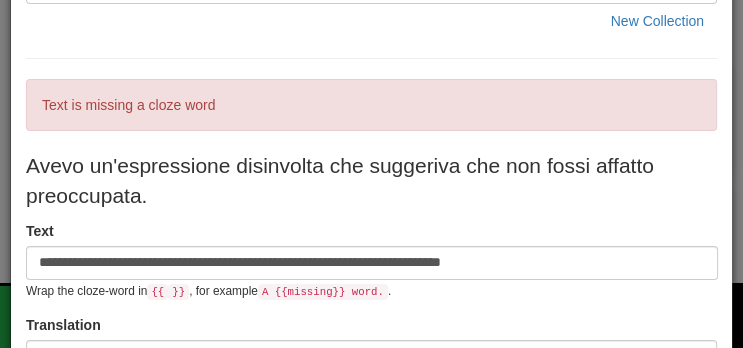 scroll, scrollTop: 140, scrollLeft: 0, axis: vertical 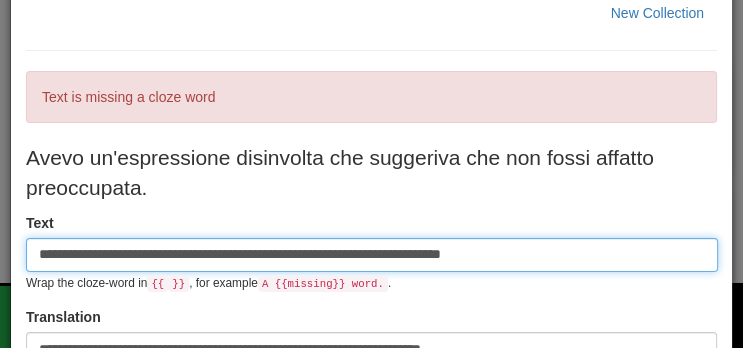 click on "**********" at bounding box center (372, 255) 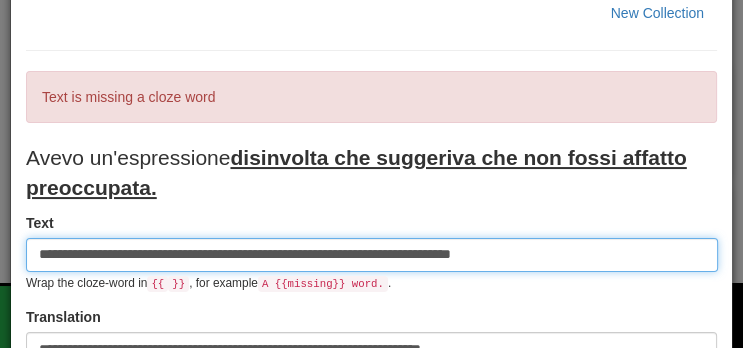 click on "**********" at bounding box center [372, 255] 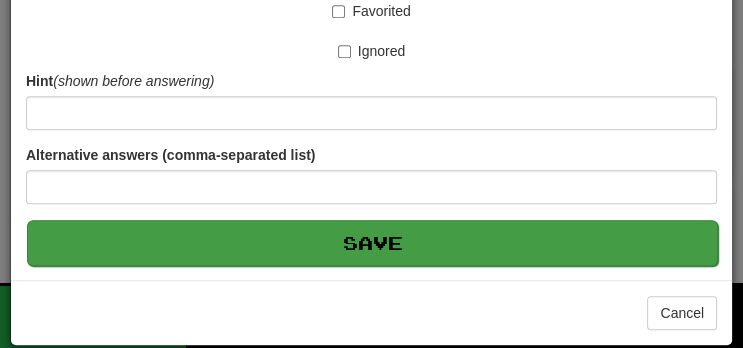type on "**********" 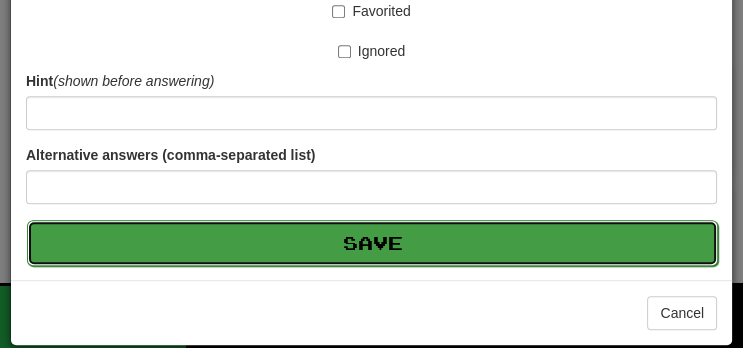 click on "Save" at bounding box center [372, 243] 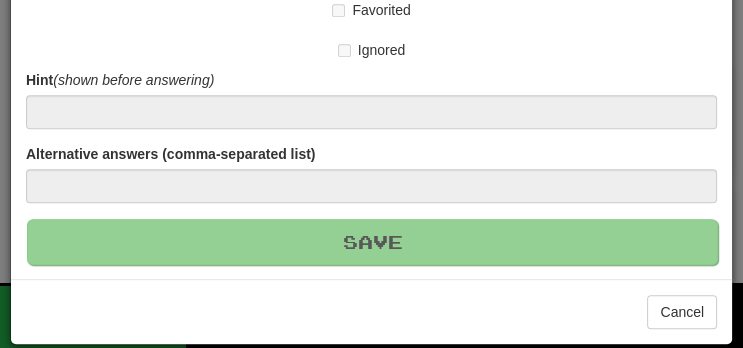 type 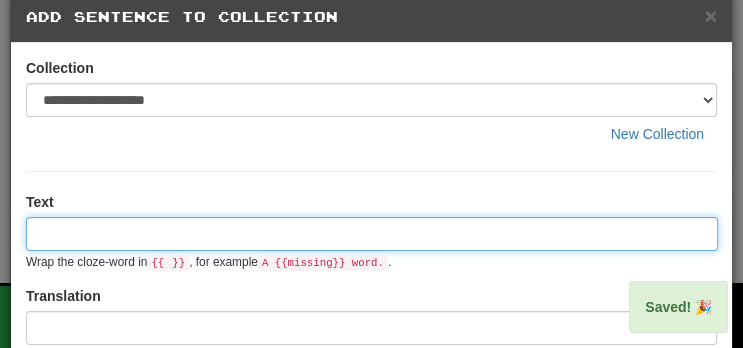 scroll, scrollTop: 0, scrollLeft: 0, axis: both 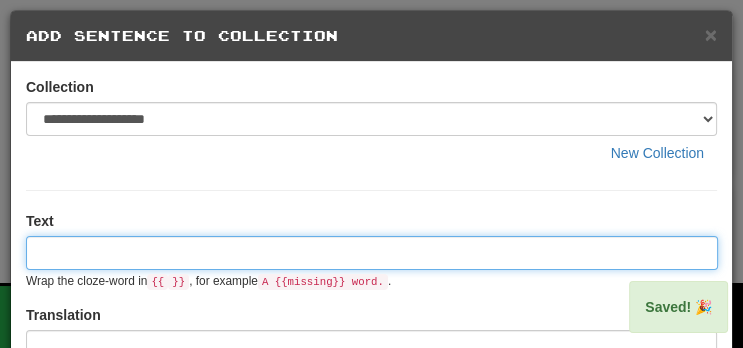 click at bounding box center (372, 253) 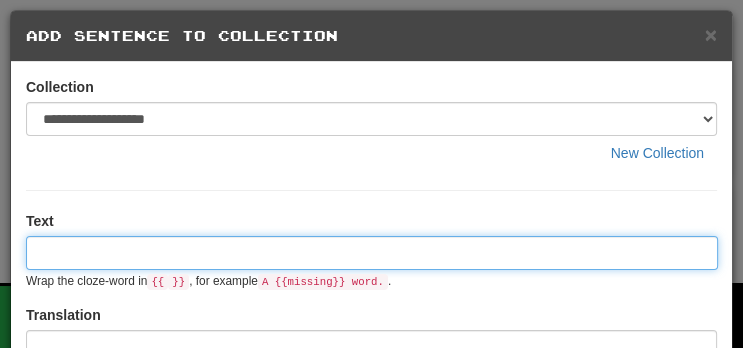 click at bounding box center (372, 253) 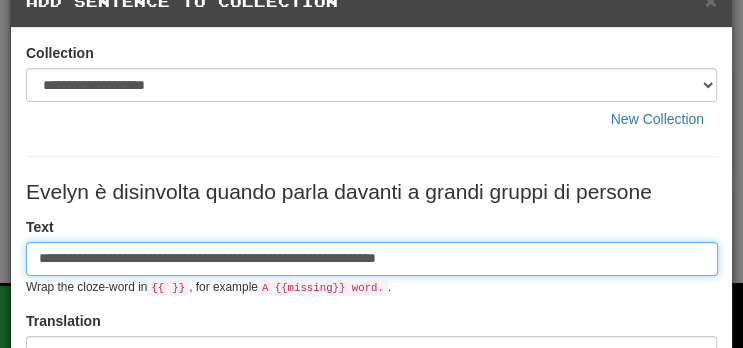 scroll, scrollTop: 54, scrollLeft: 0, axis: vertical 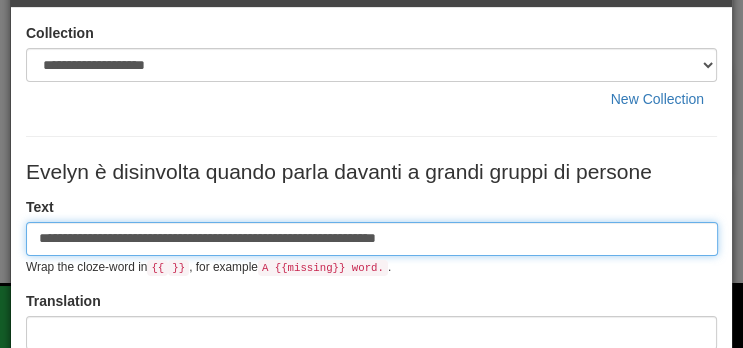 click on "**********" at bounding box center [372, 239] 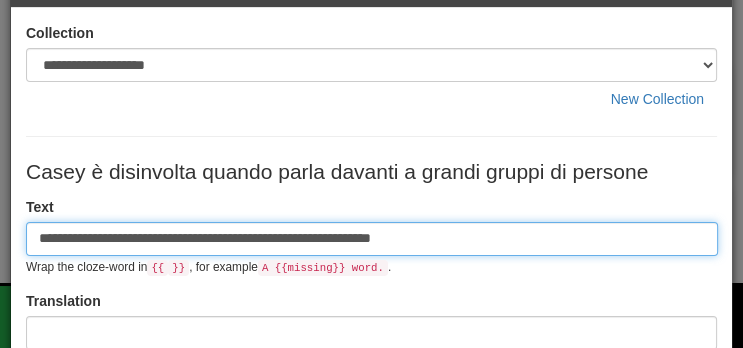 click on "**********" at bounding box center [372, 239] 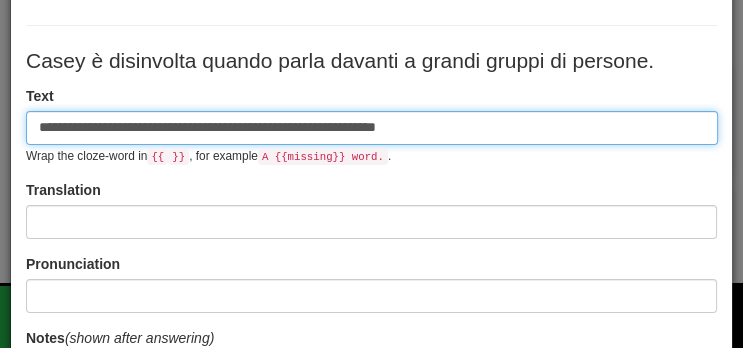 scroll, scrollTop: 166, scrollLeft: 0, axis: vertical 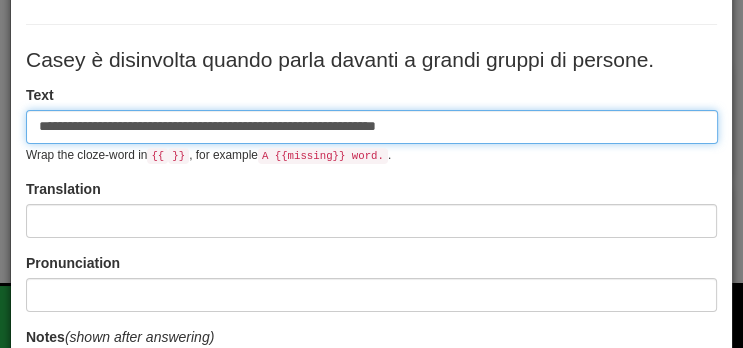 type on "**********" 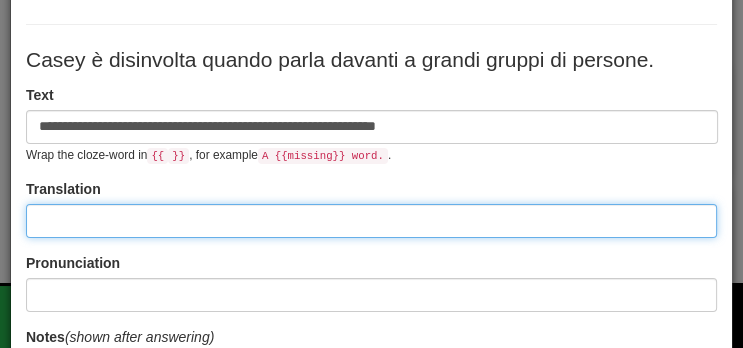 click at bounding box center (371, 221) 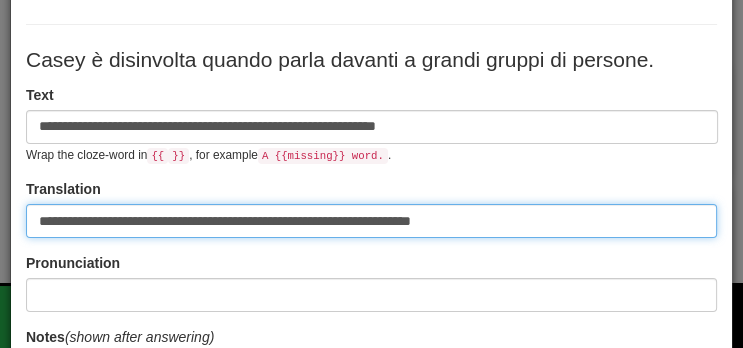type on "**********" 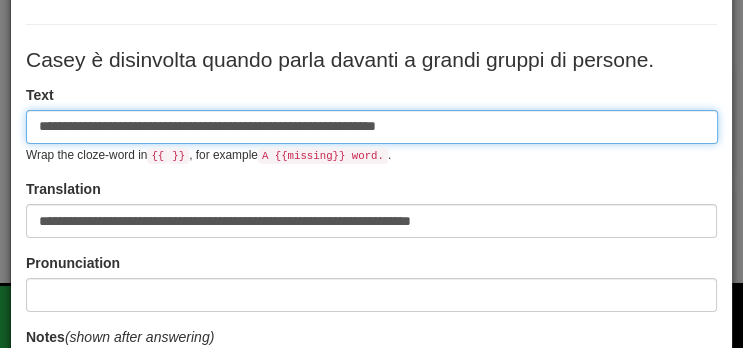 click on "**********" at bounding box center (372, 127) 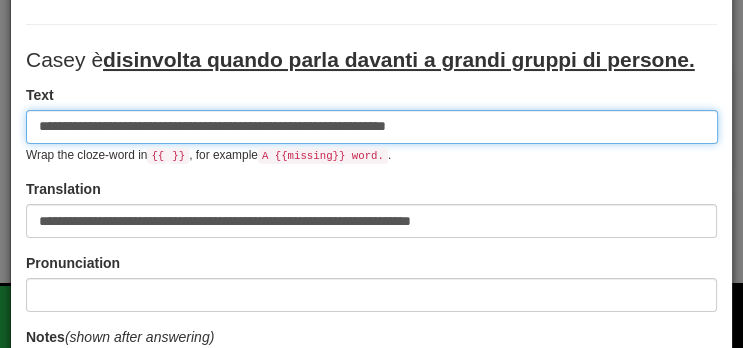 click on "**********" at bounding box center (372, 127) 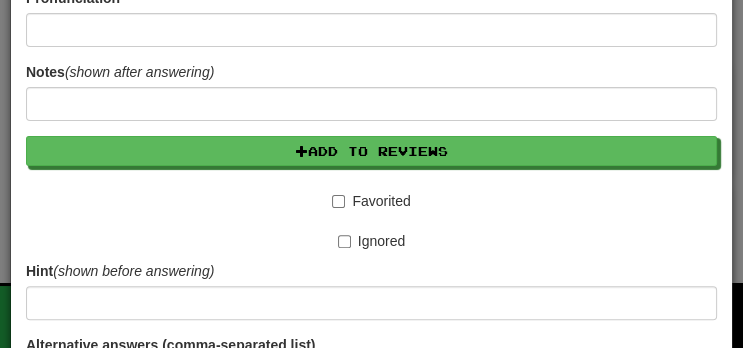scroll, scrollTop: 622, scrollLeft: 0, axis: vertical 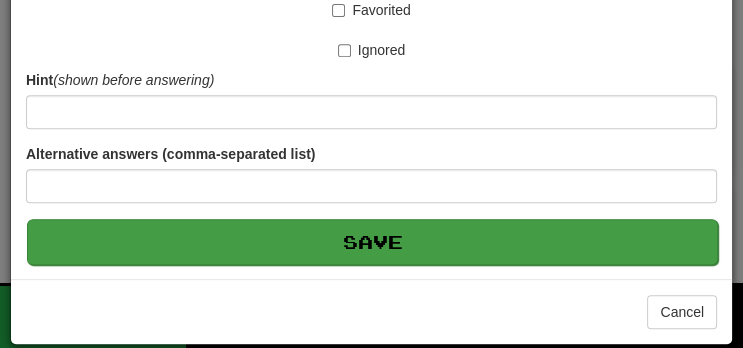 type on "**********" 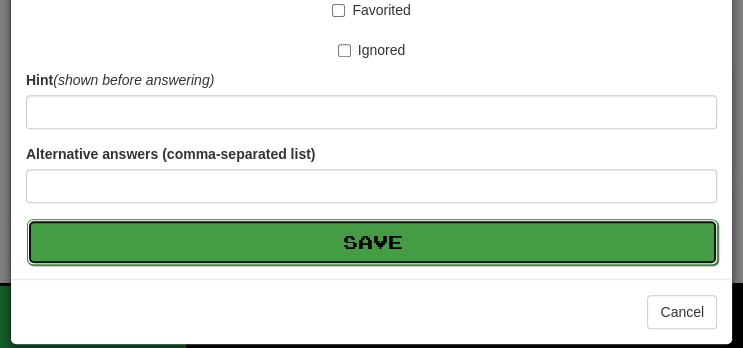 click on "Save" at bounding box center (372, 242) 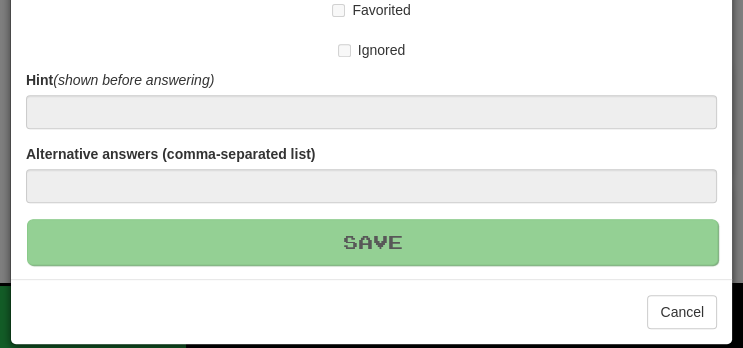 type 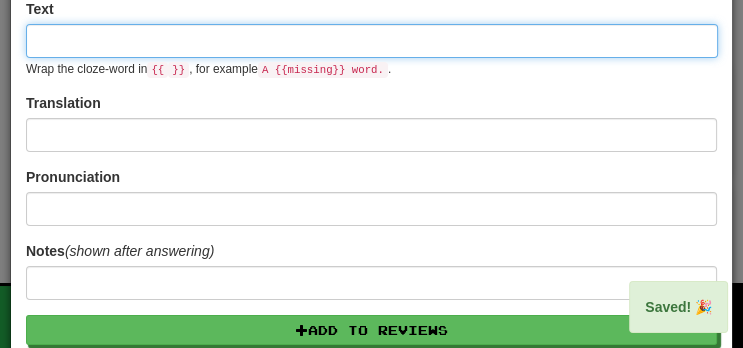 scroll, scrollTop: 0, scrollLeft: 0, axis: both 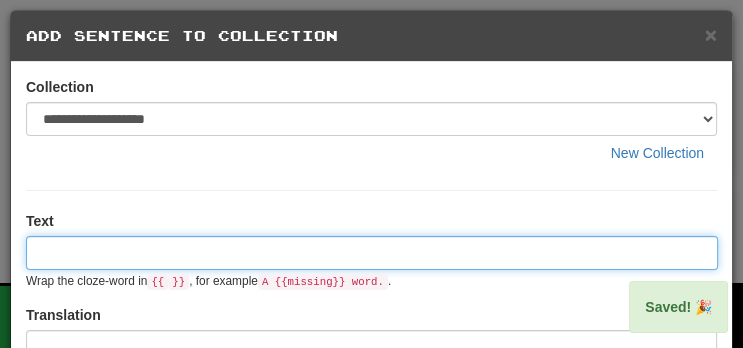 click at bounding box center (372, 253) 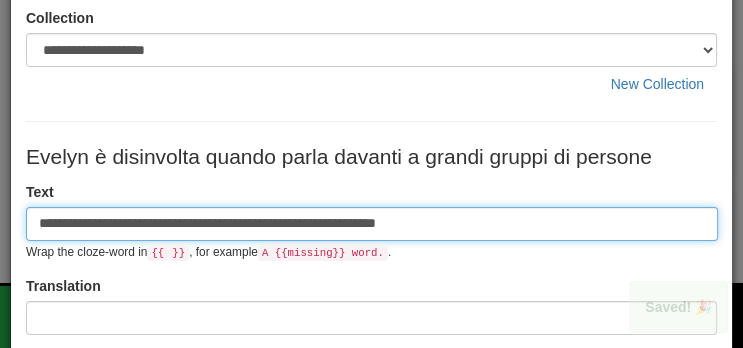 scroll, scrollTop: 70, scrollLeft: 0, axis: vertical 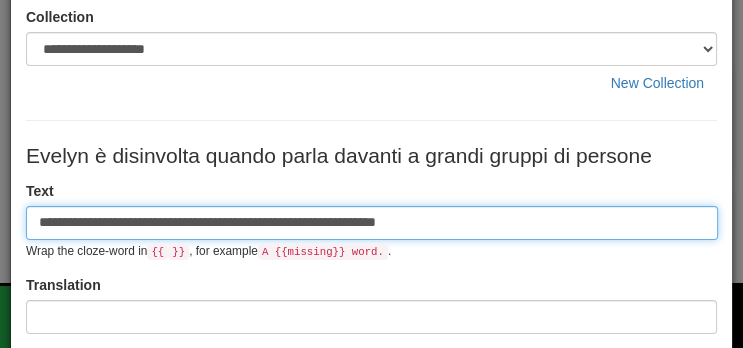 click on "**********" at bounding box center [372, 223] 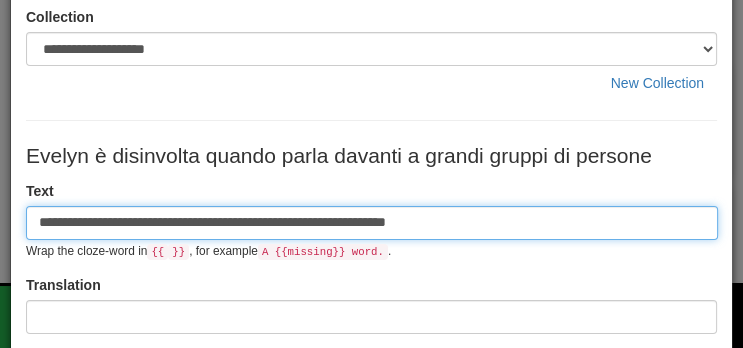 click on "**********" at bounding box center [372, 223] 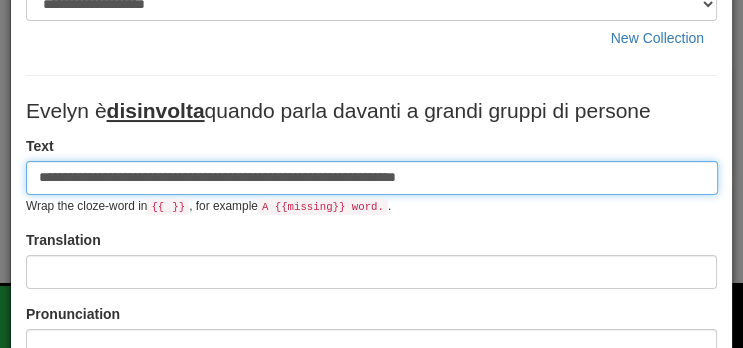 scroll, scrollTop: 133, scrollLeft: 0, axis: vertical 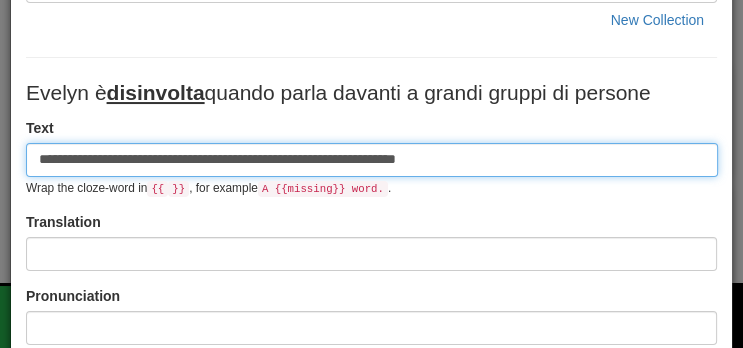 type on "**********" 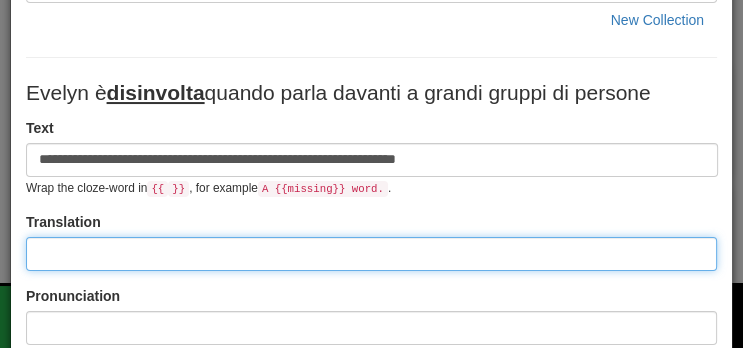 click at bounding box center [371, 254] 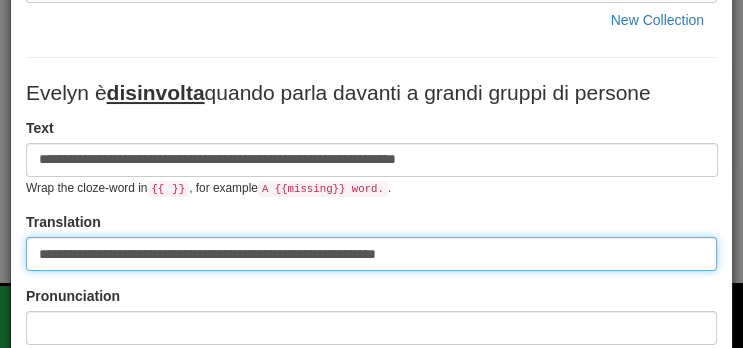 type on "**********" 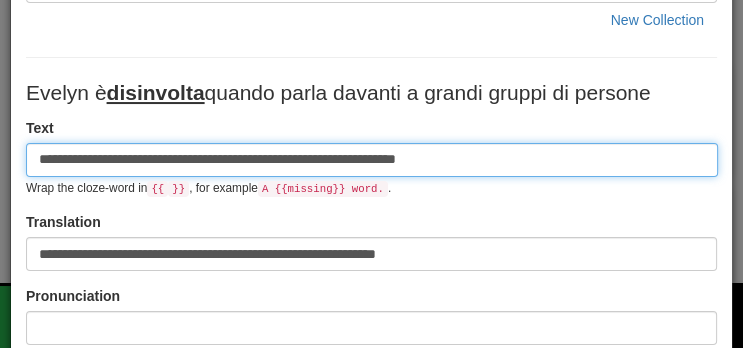 click on "**********" at bounding box center (372, 160) 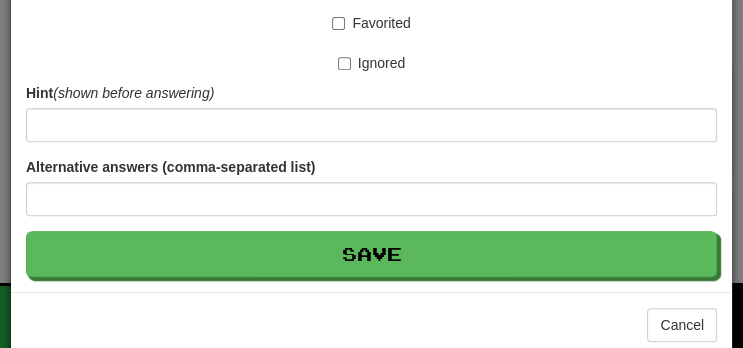scroll, scrollTop: 622, scrollLeft: 0, axis: vertical 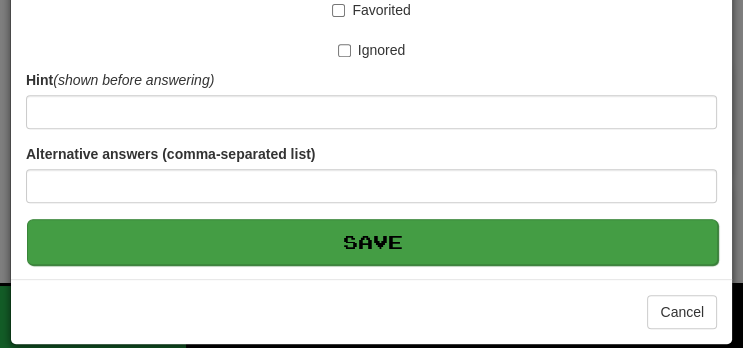 type on "**********" 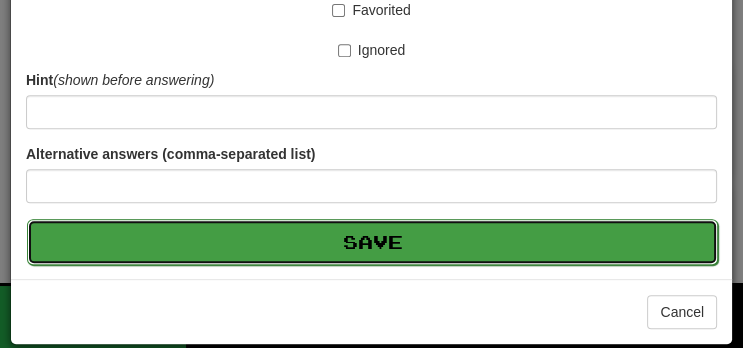 click on "Save" at bounding box center (372, 242) 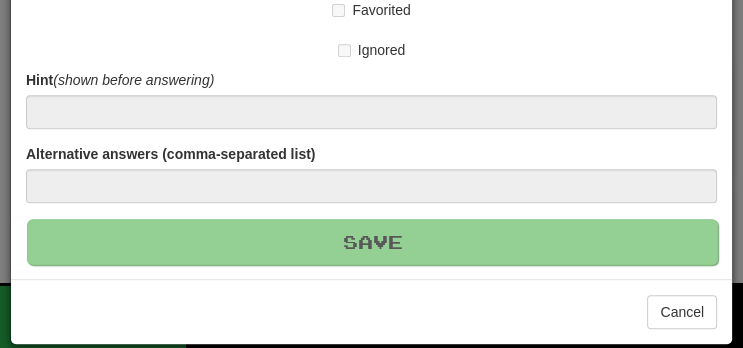 type 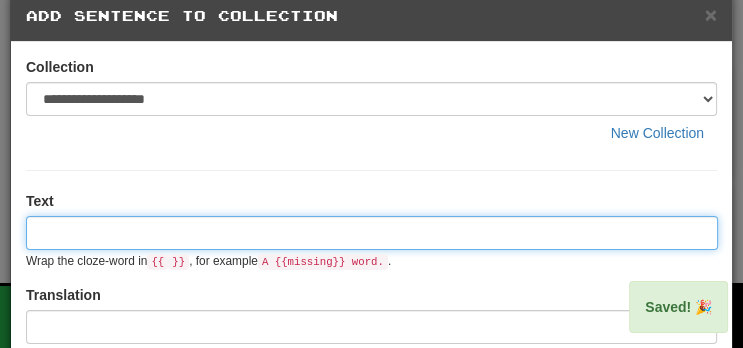 scroll, scrollTop: 0, scrollLeft: 0, axis: both 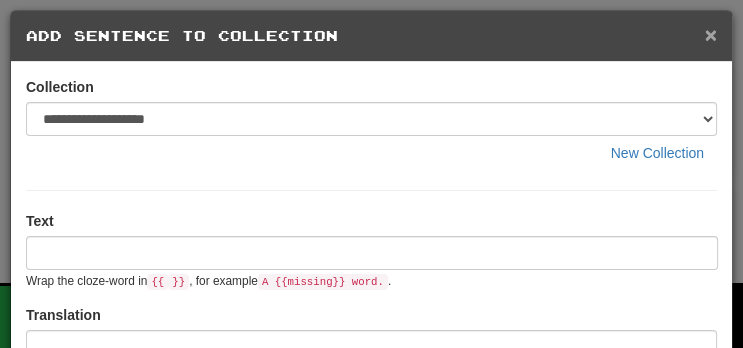 click on "×" at bounding box center (711, 34) 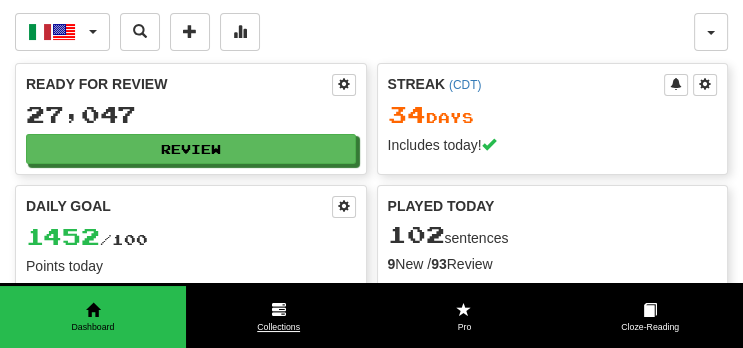 click on "Collections" at bounding box center (279, 317) 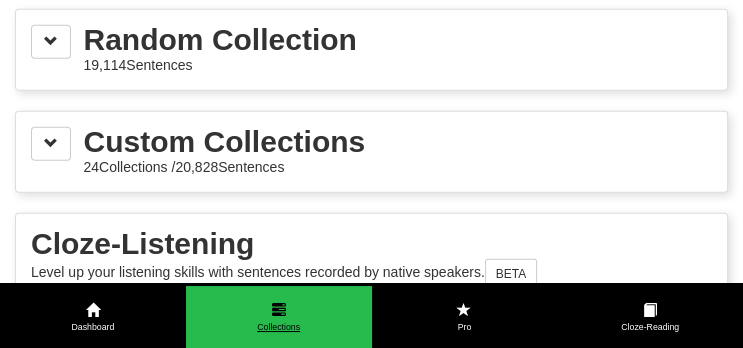 scroll, scrollTop: 3363, scrollLeft: 0, axis: vertical 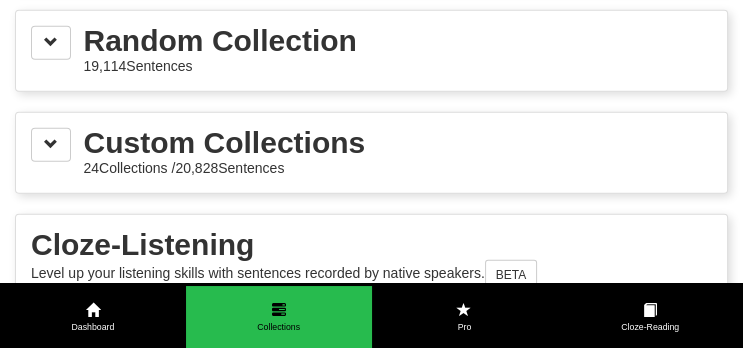 click on "Custom Collections 24  Collections /  20,828  Sentences" at bounding box center [371, 153] 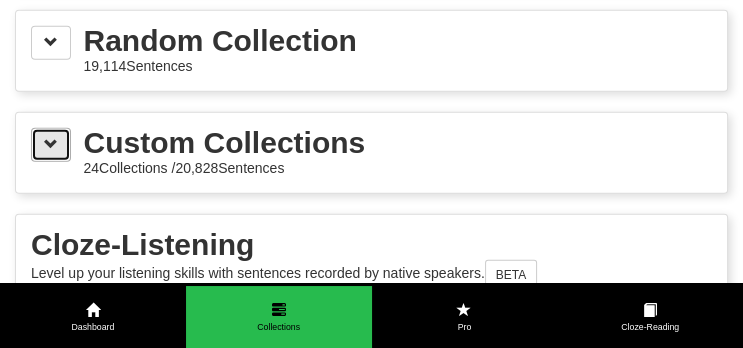 click at bounding box center (51, 145) 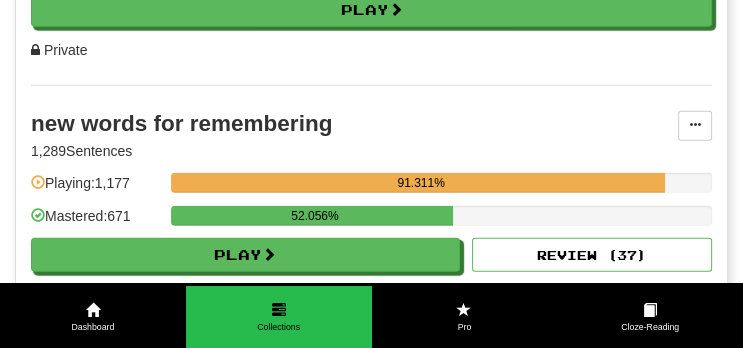 scroll, scrollTop: 4068, scrollLeft: 0, axis: vertical 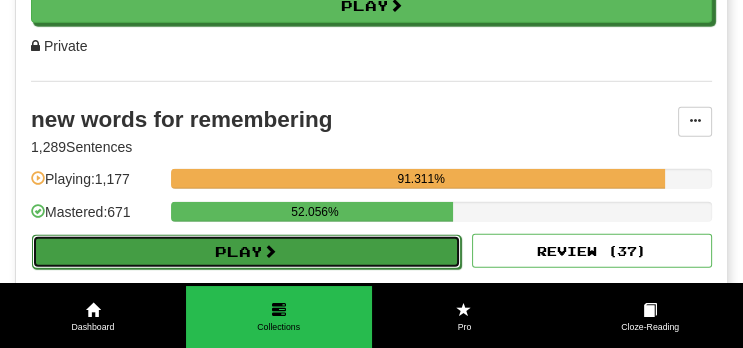click on "Play" at bounding box center (246, 252) 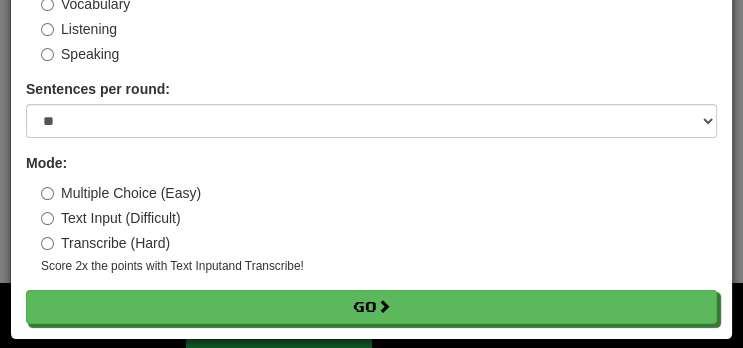 scroll, scrollTop: 137, scrollLeft: 0, axis: vertical 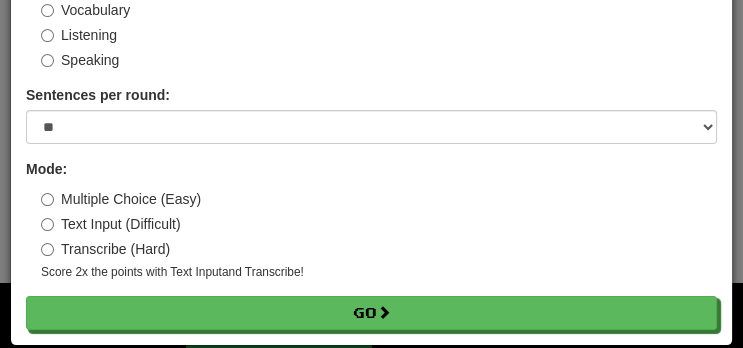 click on "Transcribe (Hard)" at bounding box center (105, 249) 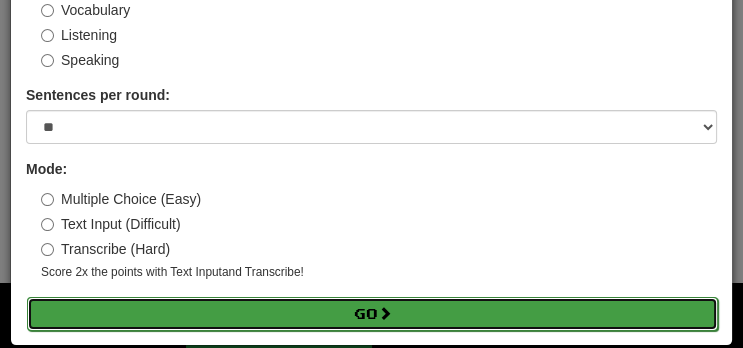 click on "Go" at bounding box center (372, 314) 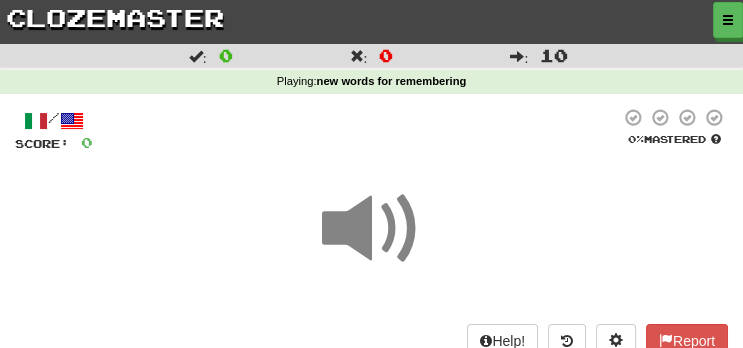 scroll, scrollTop: 211, scrollLeft: 0, axis: vertical 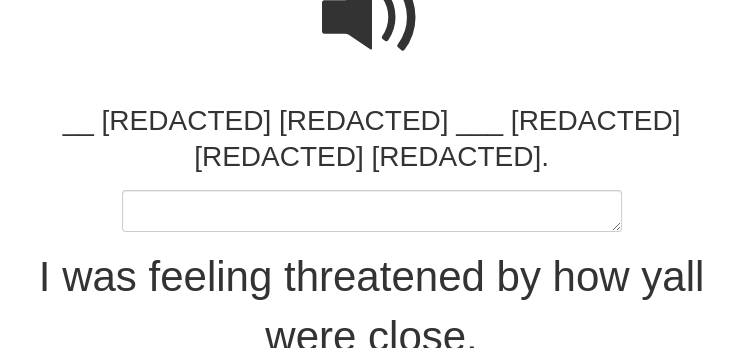 type on "*" 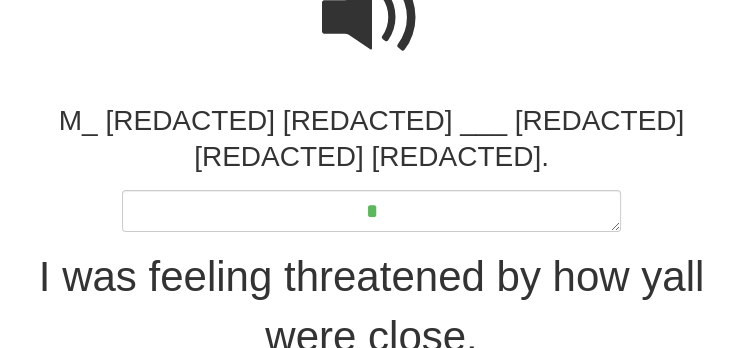 type on "*" 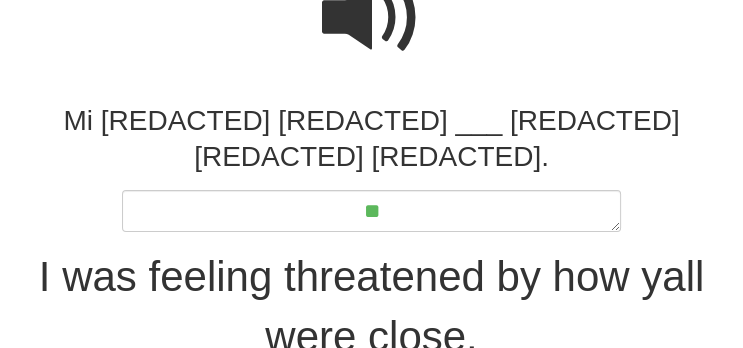 type on "*" 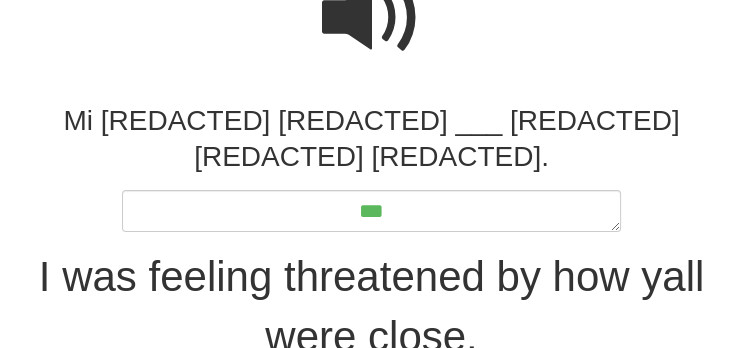 type on "*" 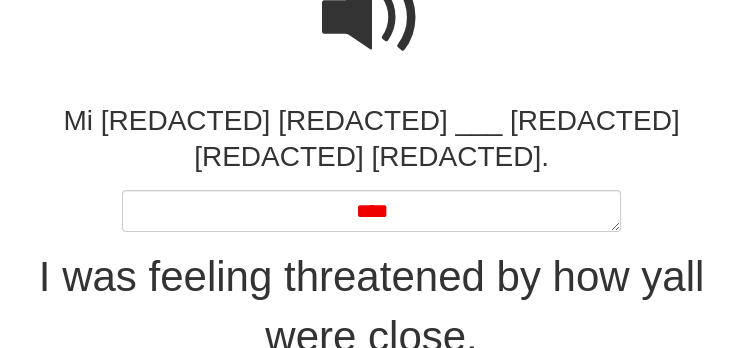 type on "*" 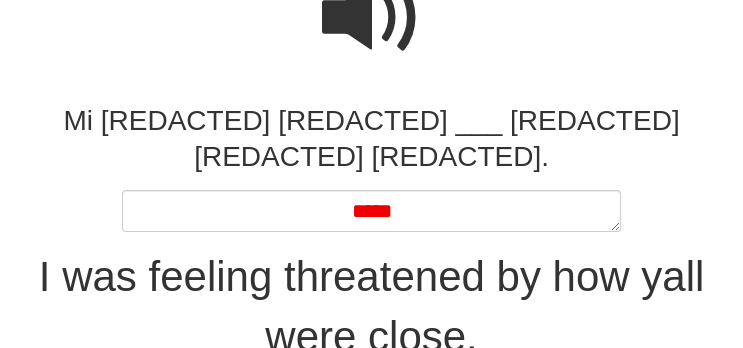 type on "*" 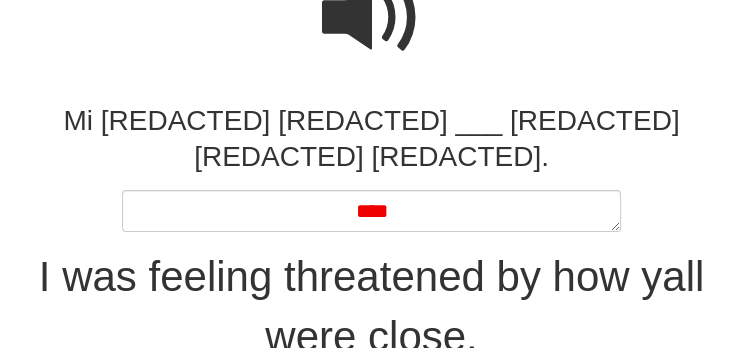 type on "*" 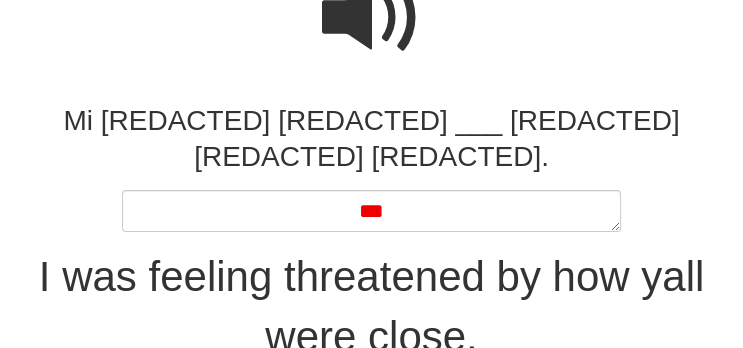type on "*" 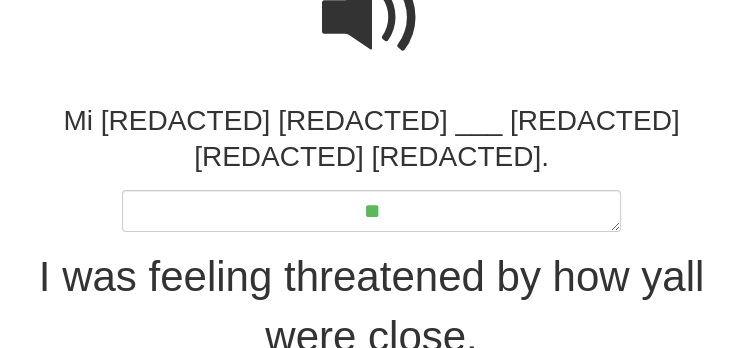 type on "*" 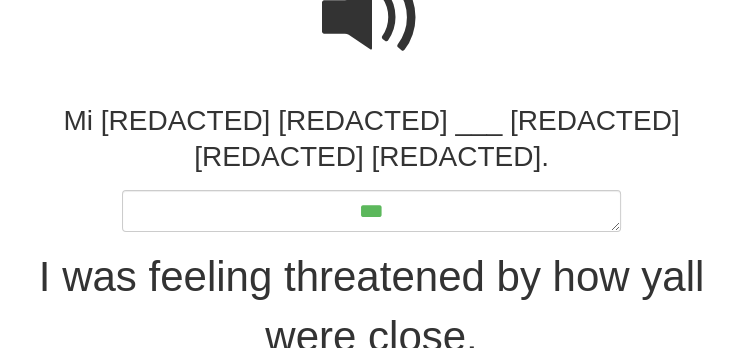 type on "*" 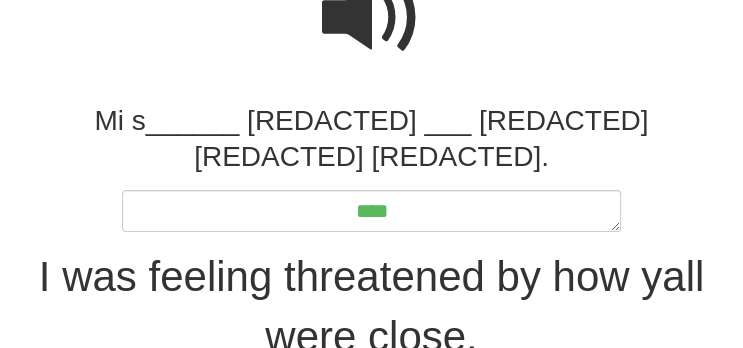 type on "*" 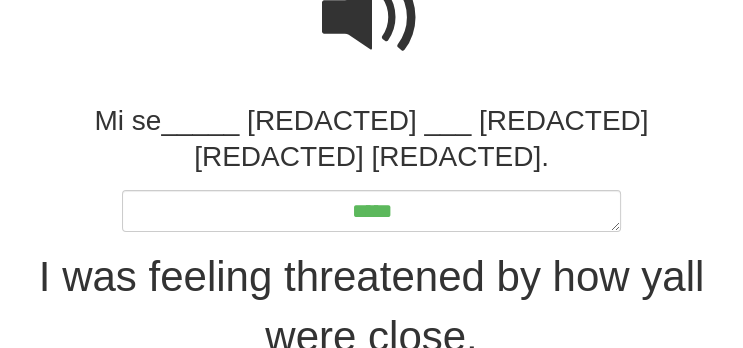 type on "*" 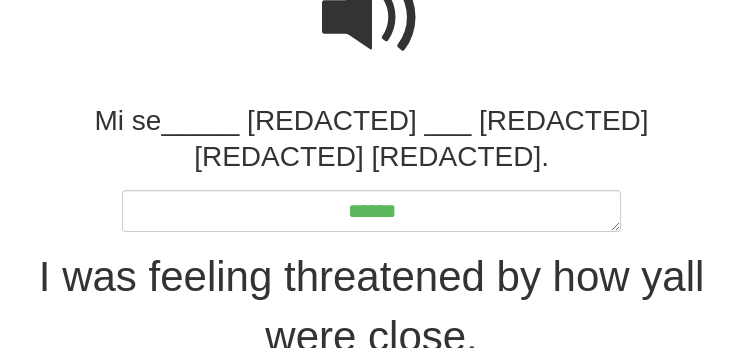 type on "*" 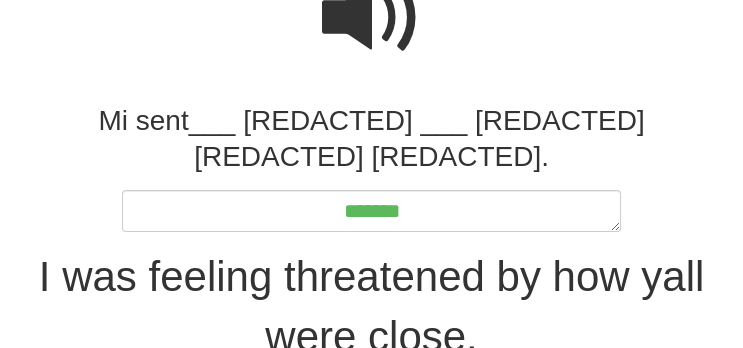 type on "*" 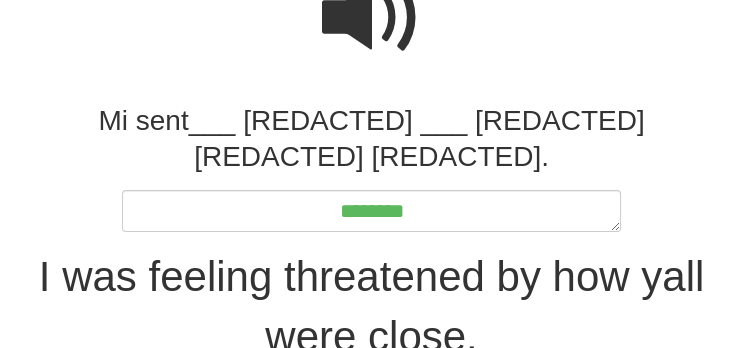 type on "*" 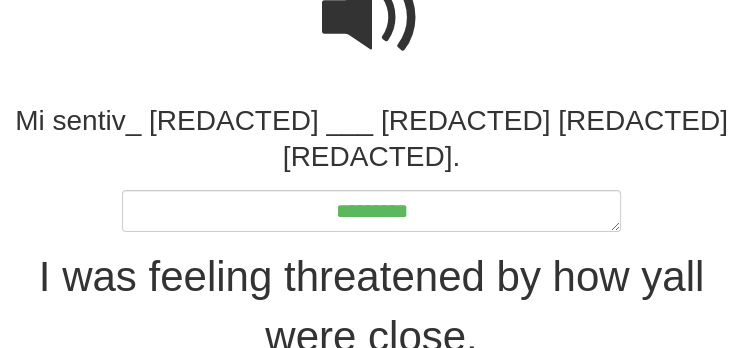 type on "**********" 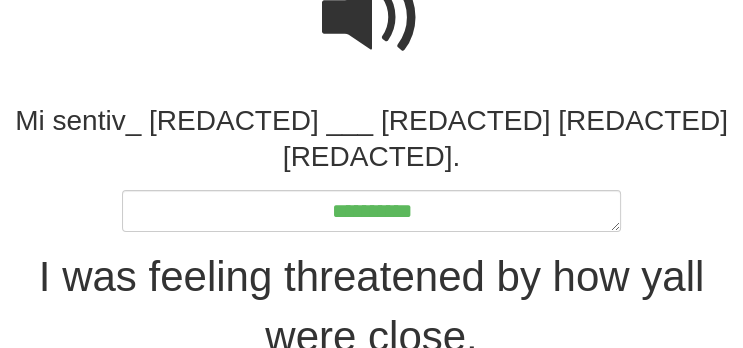 type on "*" 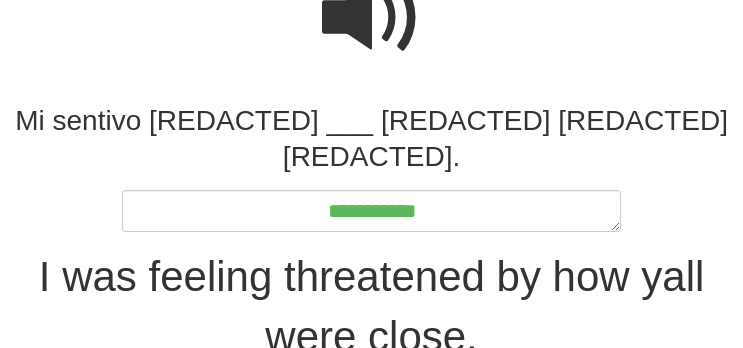 type on "*" 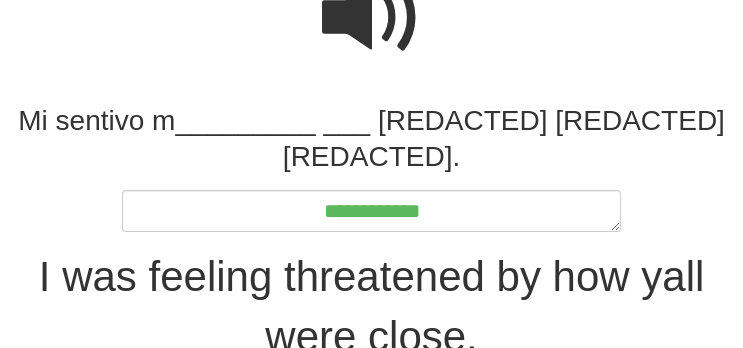 type on "*" 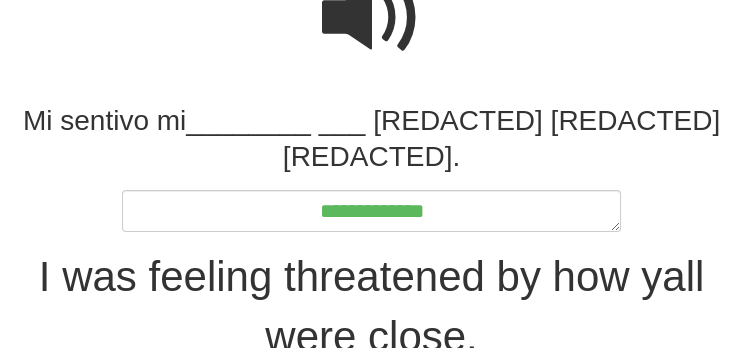 type on "*" 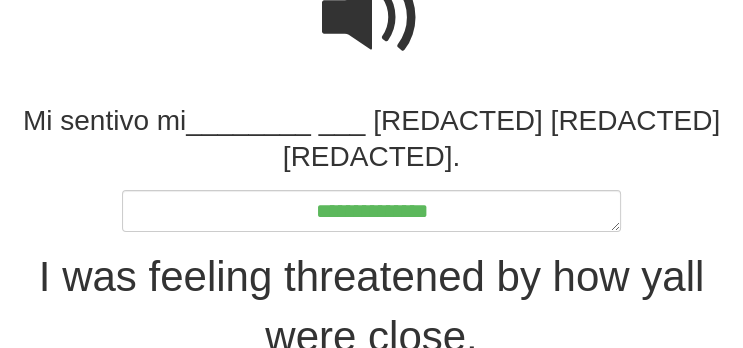 type on "*" 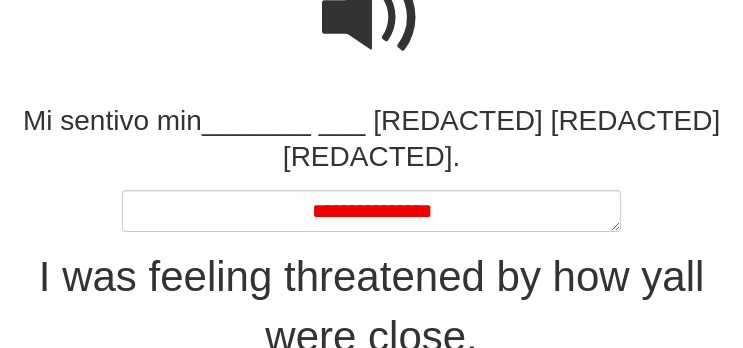 type on "*" 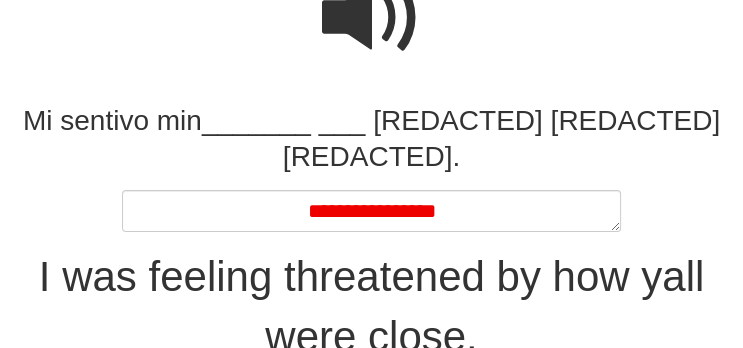 type on "*" 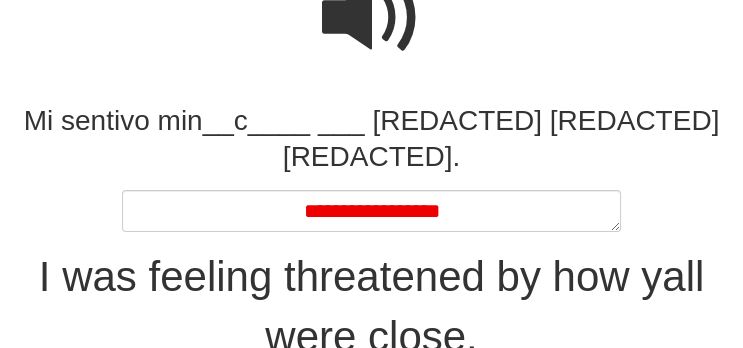 type on "*" 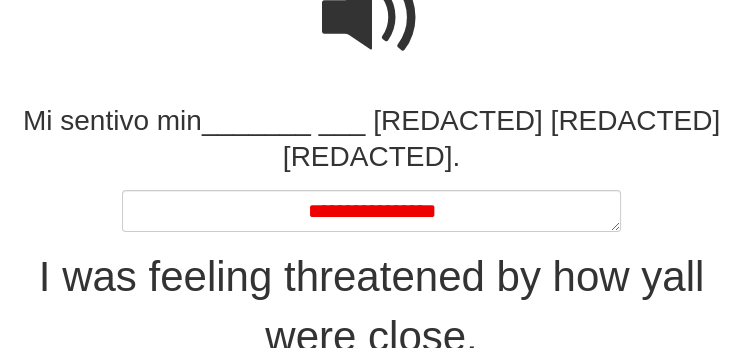 type on "*" 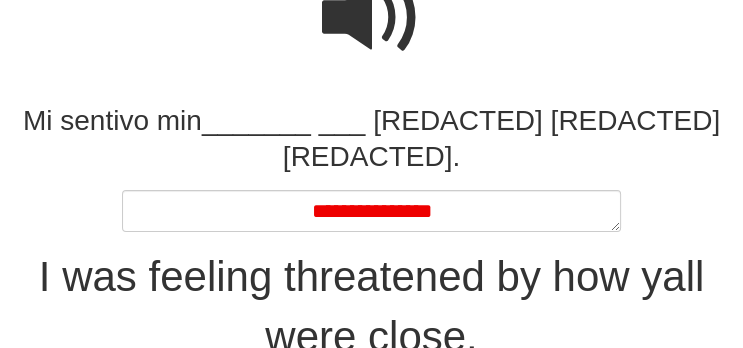type on "*" 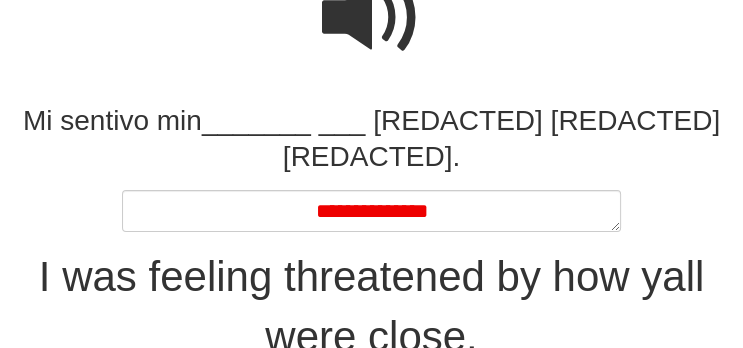 type on "*" 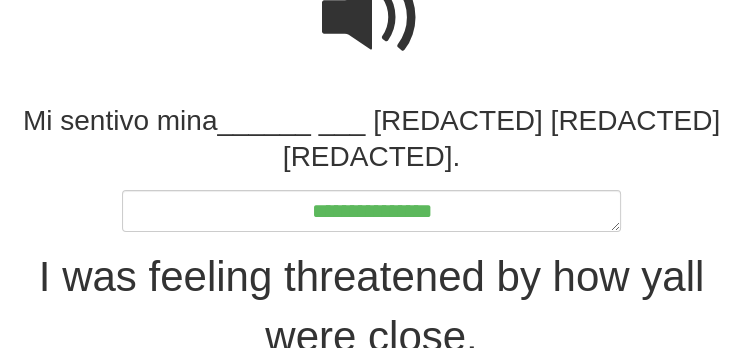 type on "*" 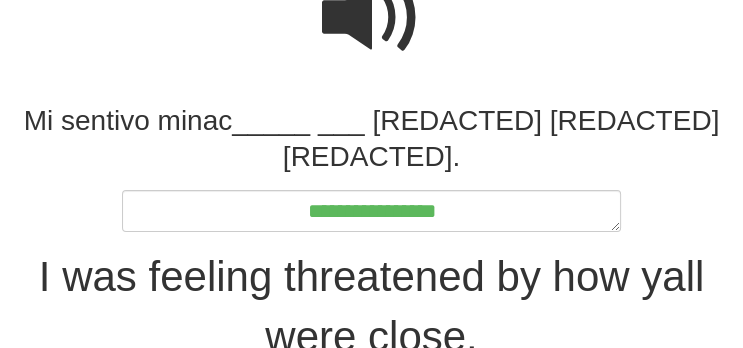 type on "*" 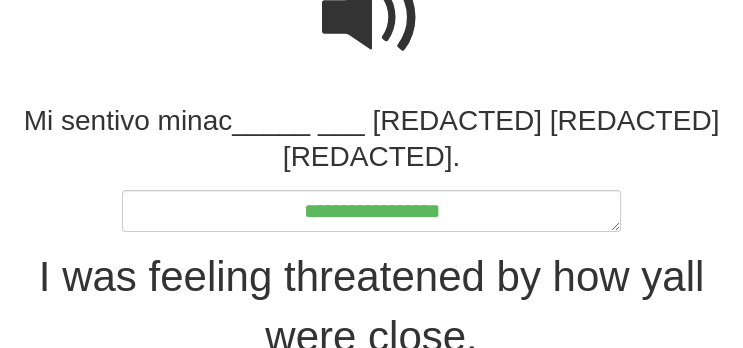 type on "*" 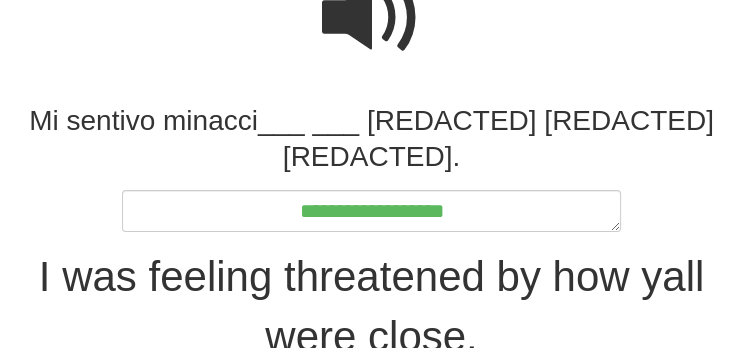 type on "*" 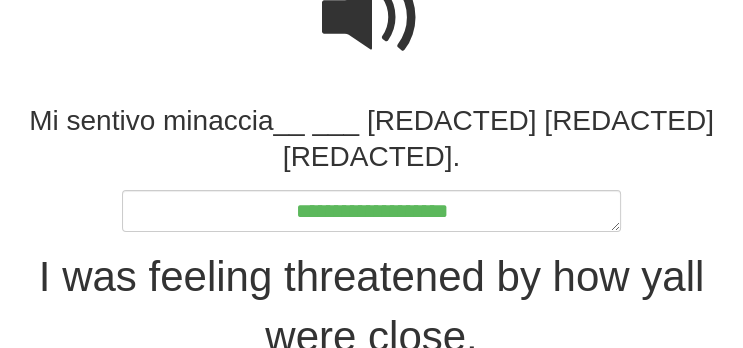 type on "*" 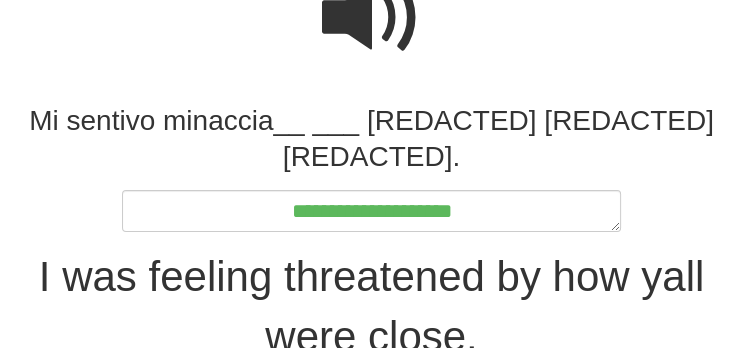 type on "*" 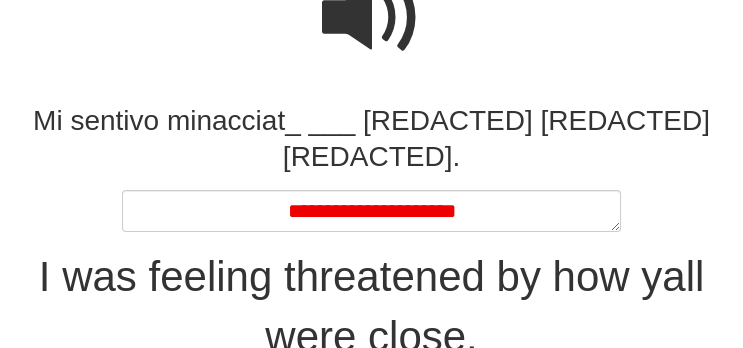 type on "*" 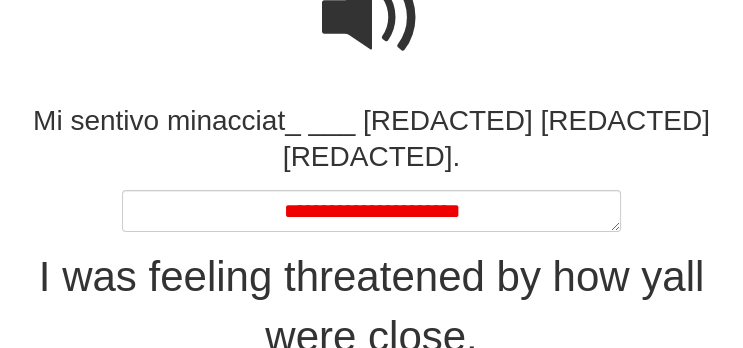 type on "*" 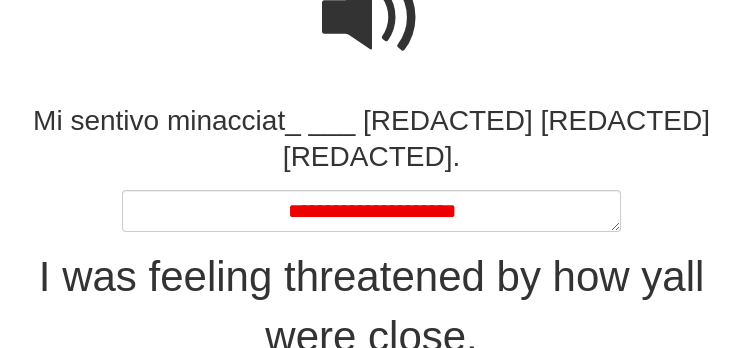 type on "*" 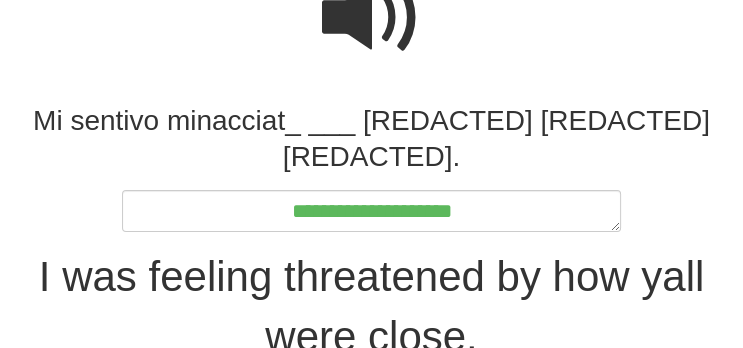 type on "*" 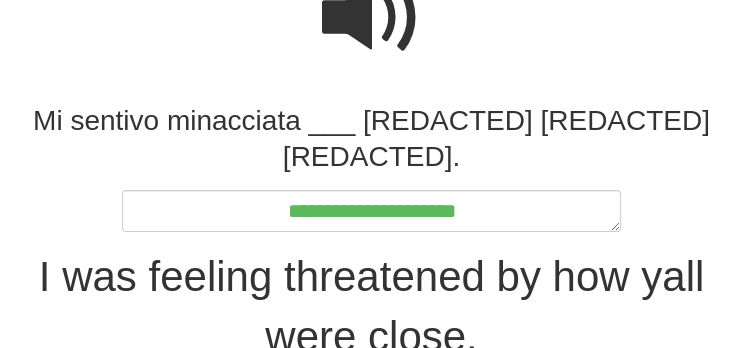 type on "*" 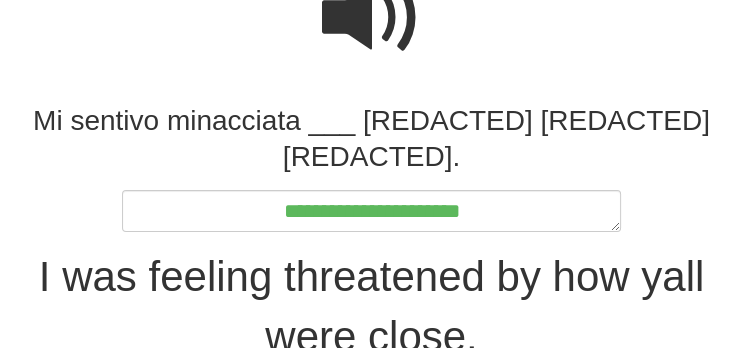 type on "*" 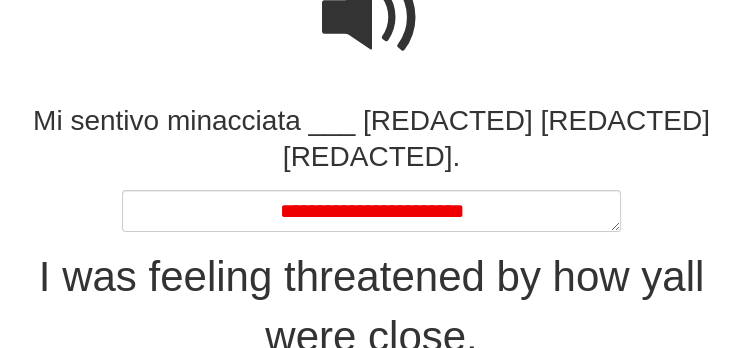 type on "*" 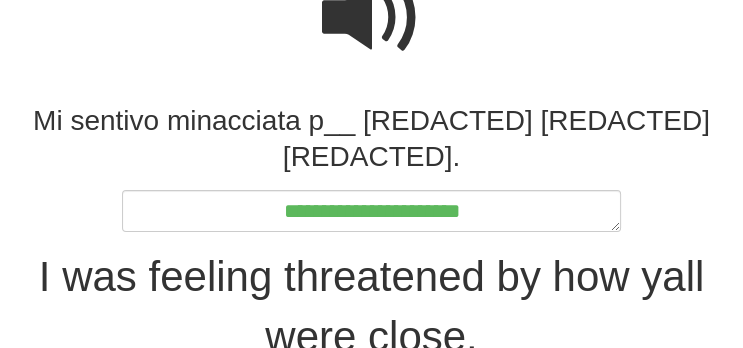 type on "*" 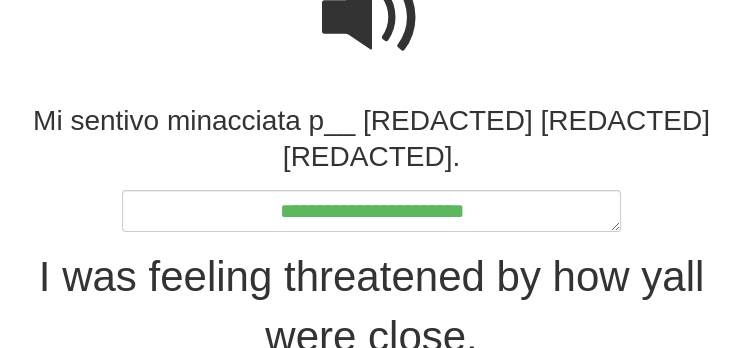 type on "*" 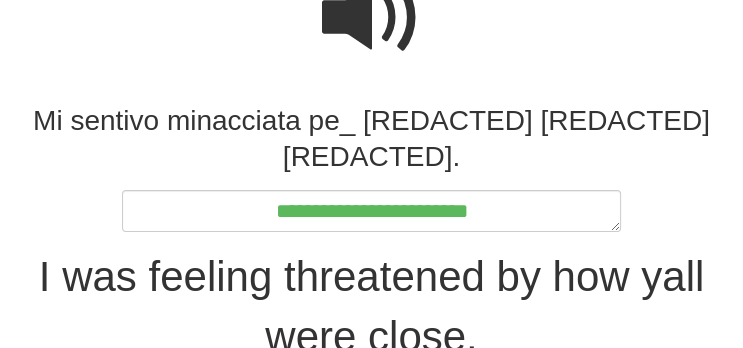 type on "*" 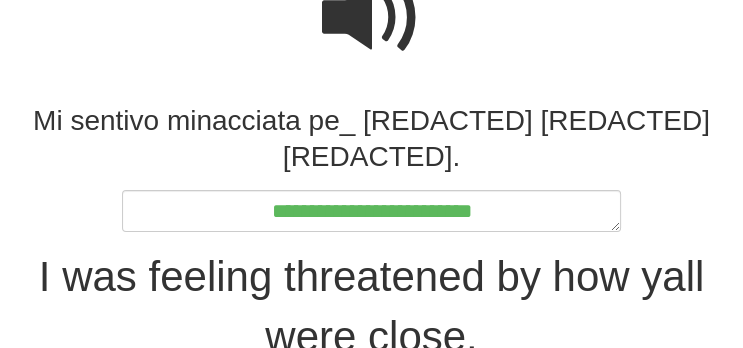 type on "*" 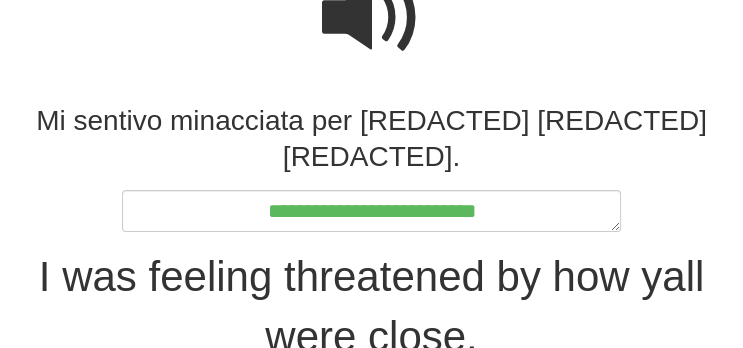 type on "*" 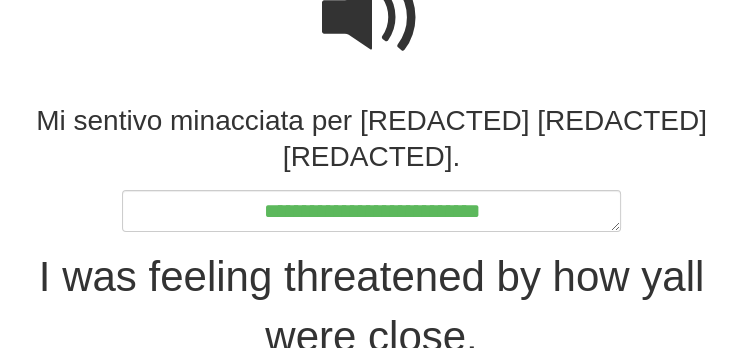 type on "*" 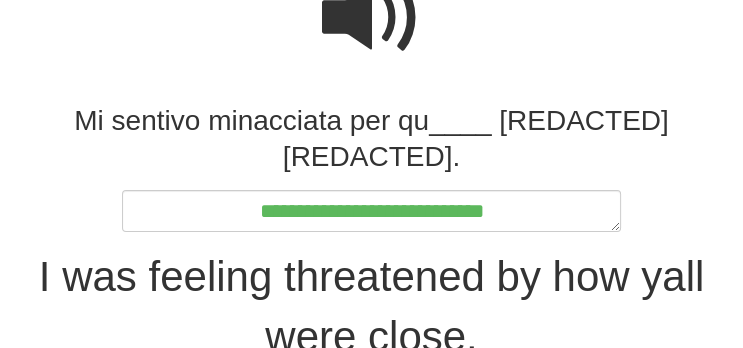type on "*" 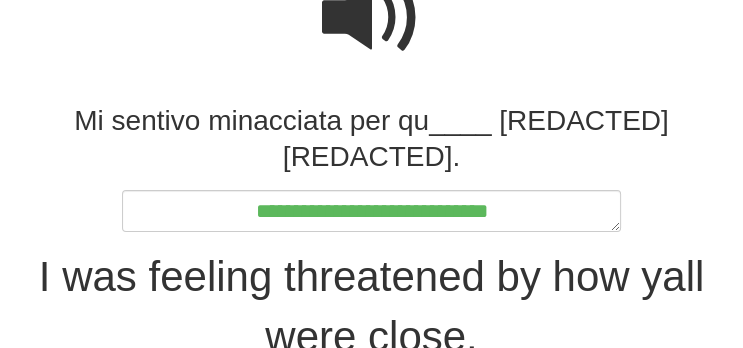 type on "*" 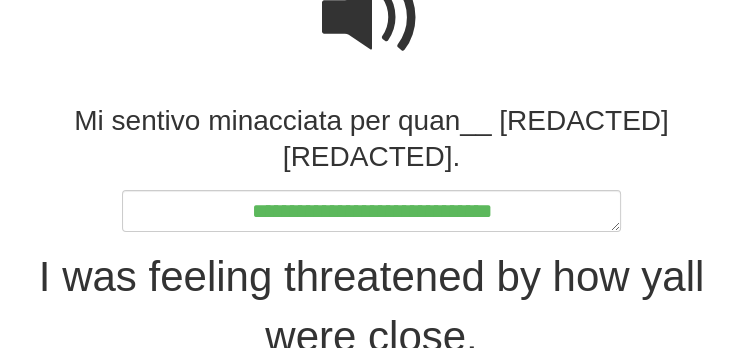 type on "*" 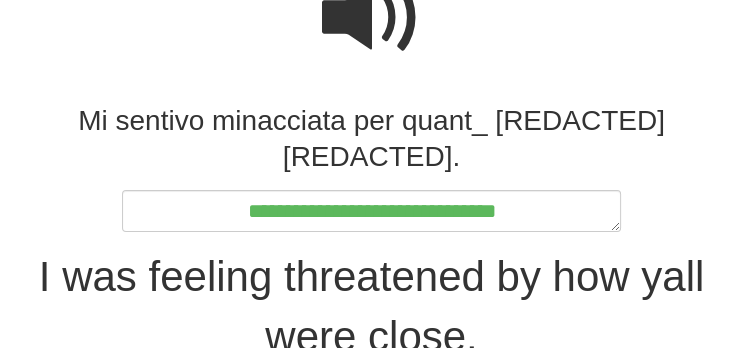 type on "*" 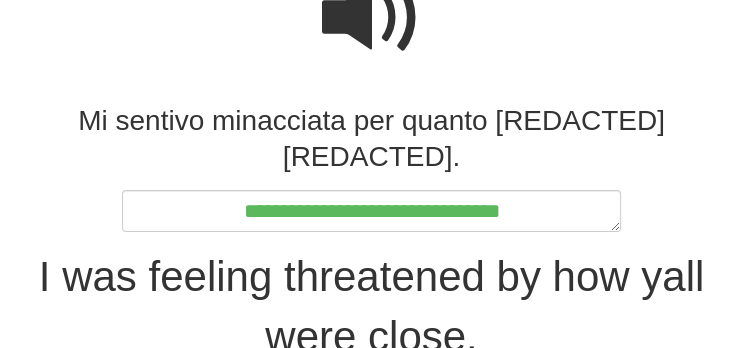 type on "*" 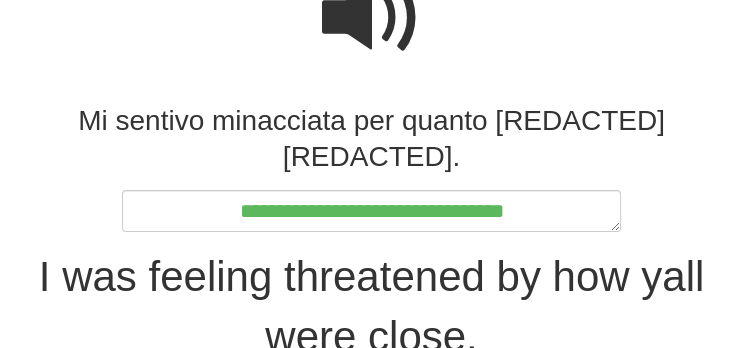 type on "*" 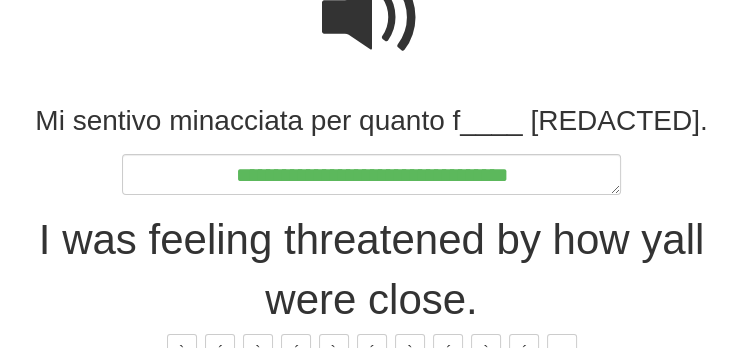 type on "*" 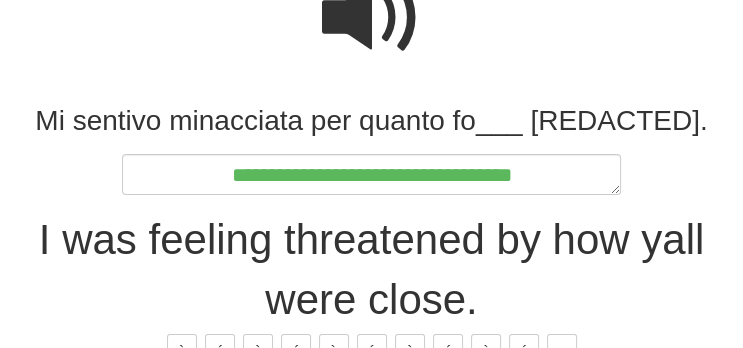 type on "*" 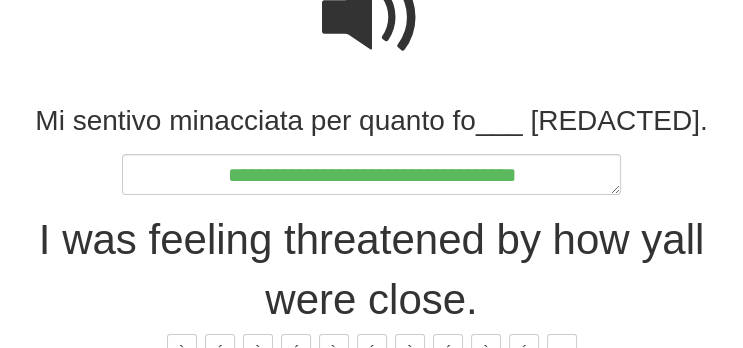 type on "*" 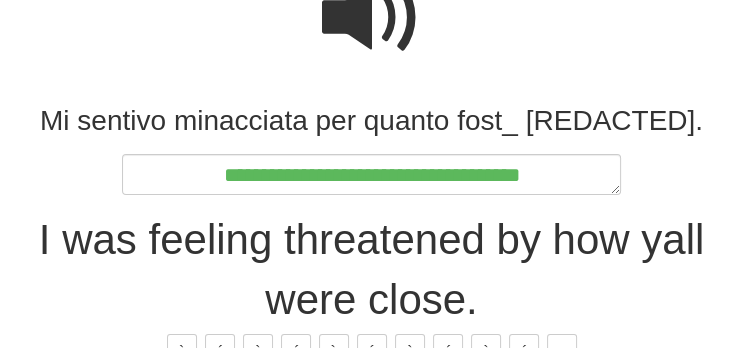 type on "*" 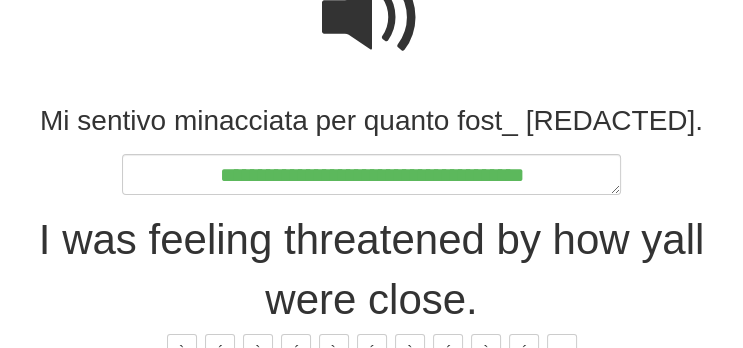 type on "*" 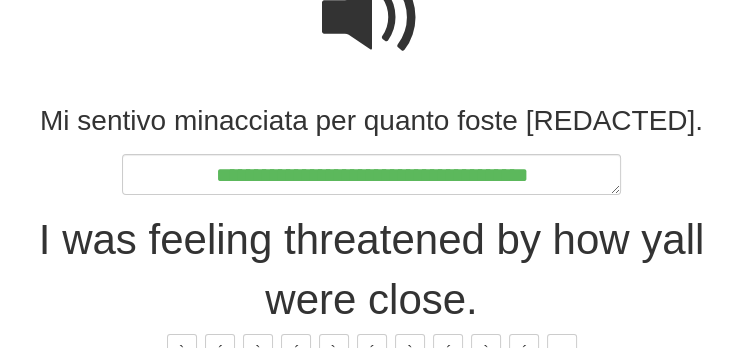 type on "*" 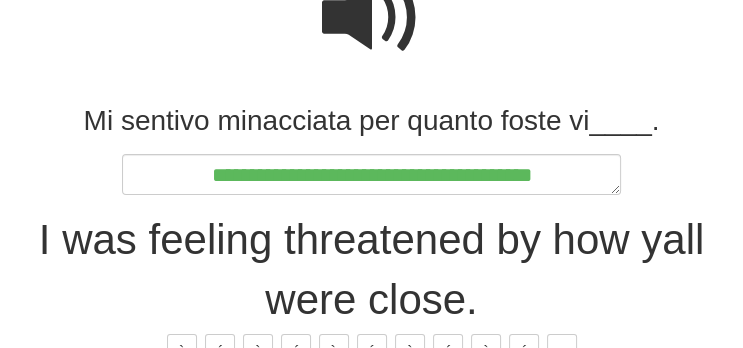 type on "*" 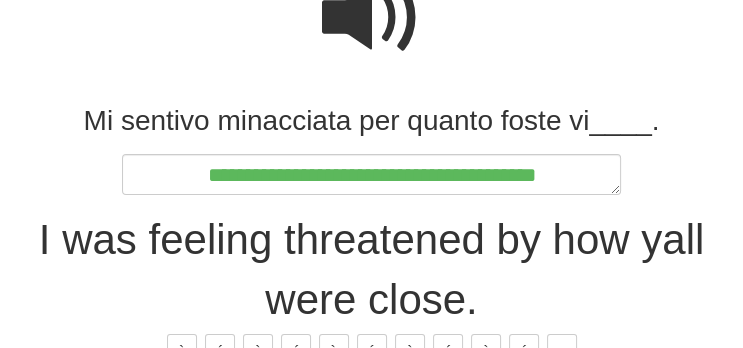 type on "*" 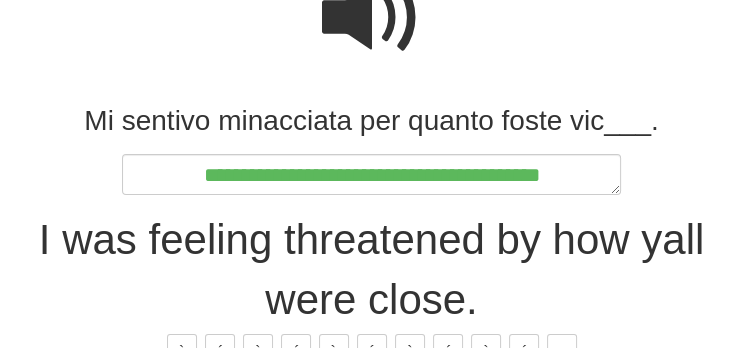 type on "*" 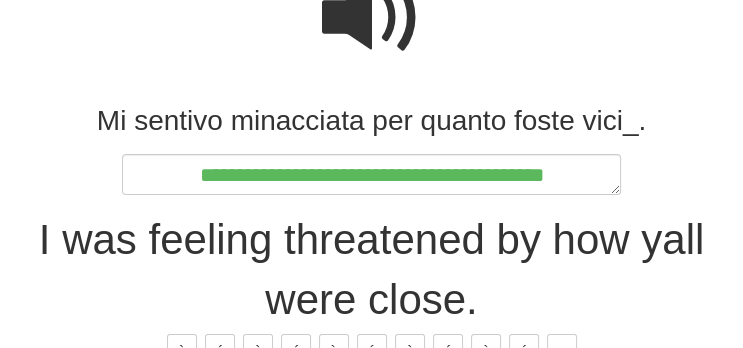 type on "*" 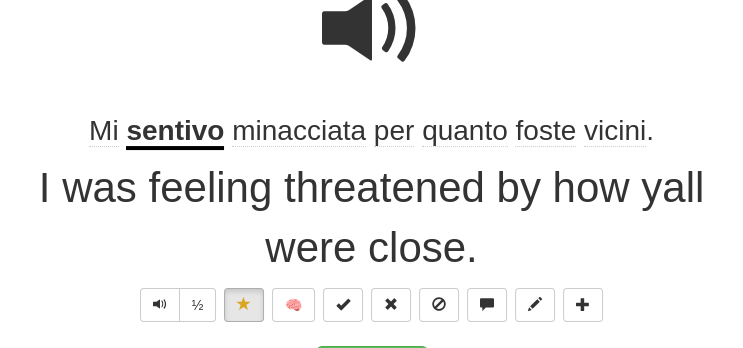 scroll, scrollTop: 222, scrollLeft: 0, axis: vertical 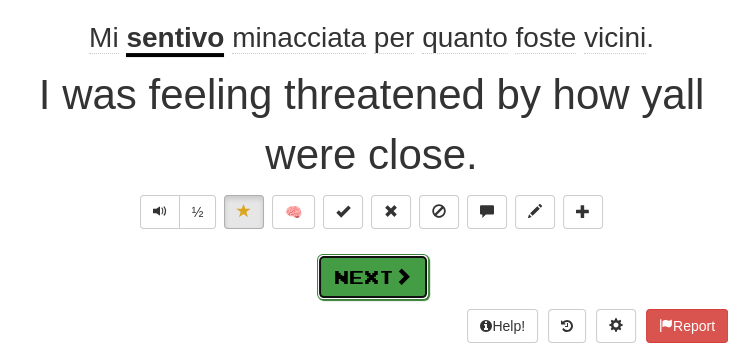 click at bounding box center [403, 276] 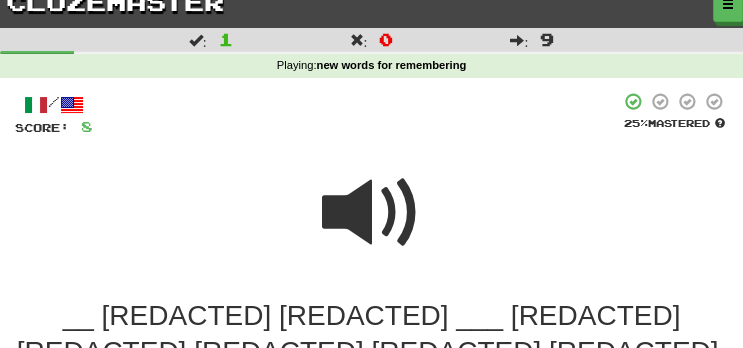 scroll, scrollTop: 247, scrollLeft: 0, axis: vertical 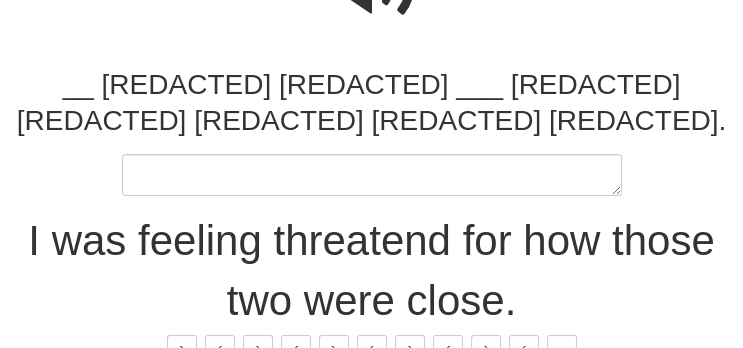 type on "*" 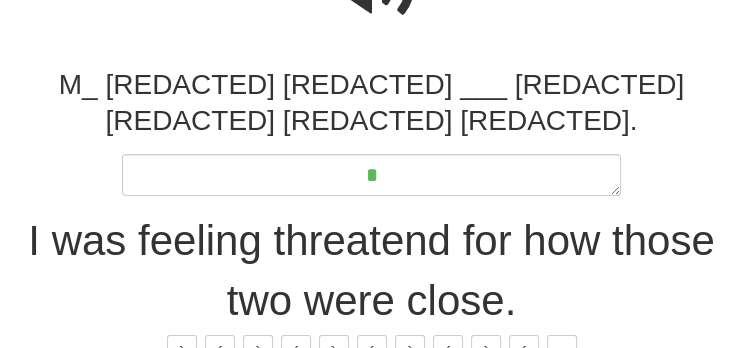 type on "*" 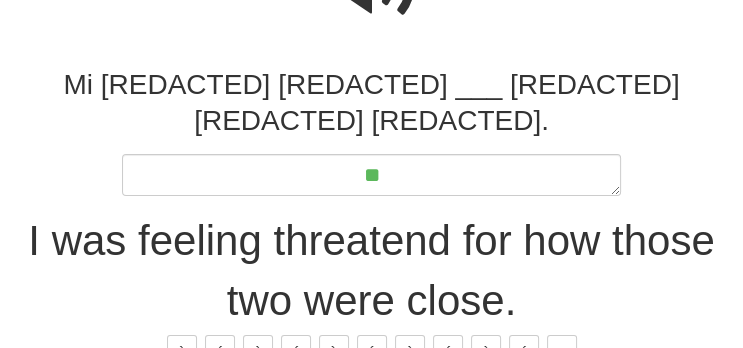 type on "*" 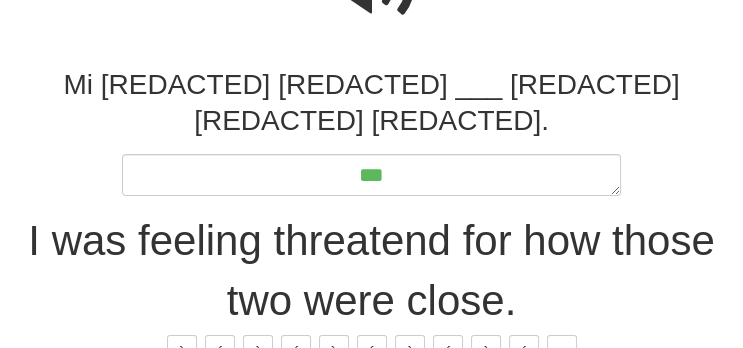 type on "*" 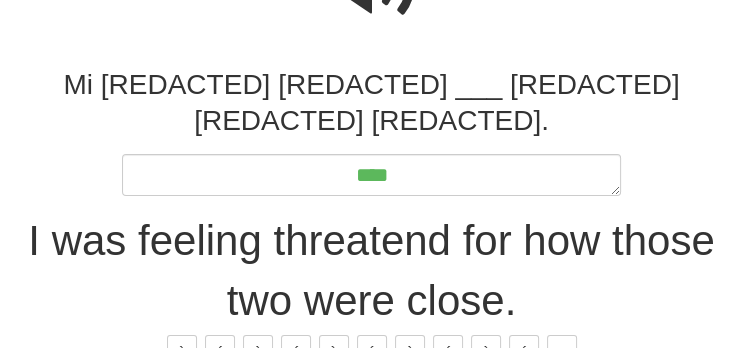 type on "*****" 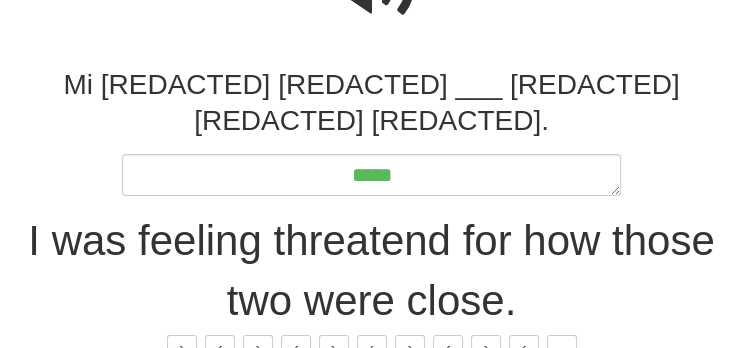 type on "*" 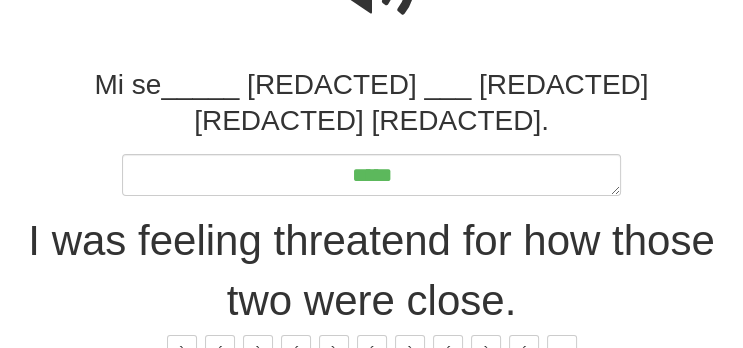 type on "******" 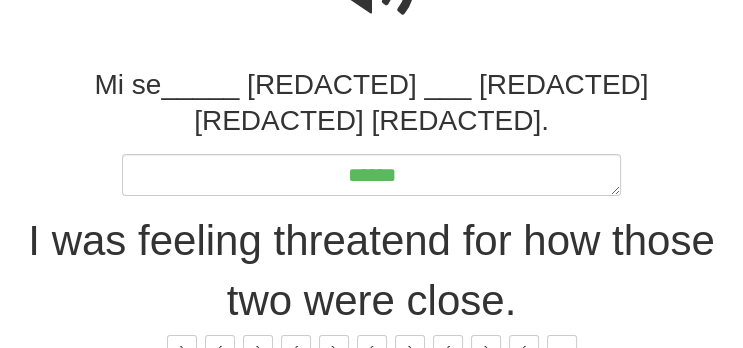 type on "*" 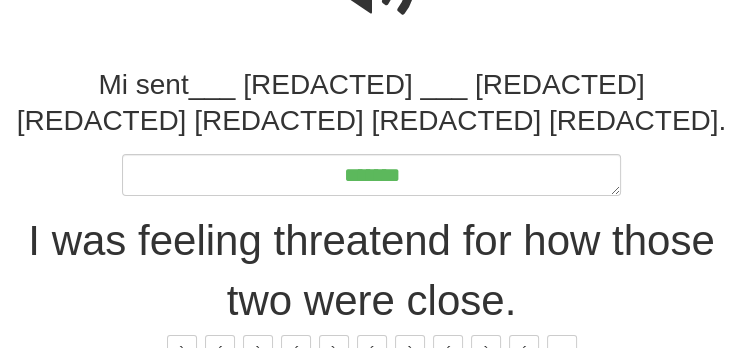 type on "*" 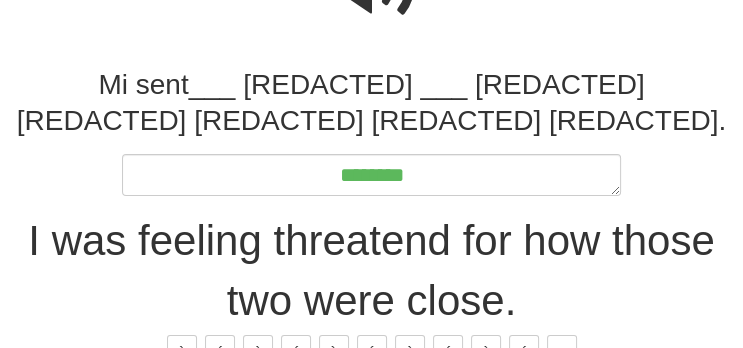 type on "*" 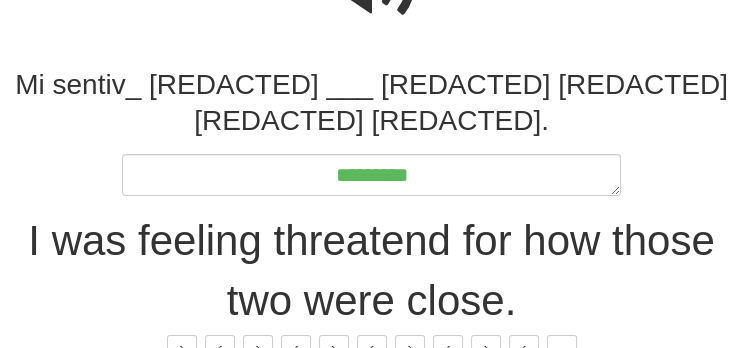 type on "*" 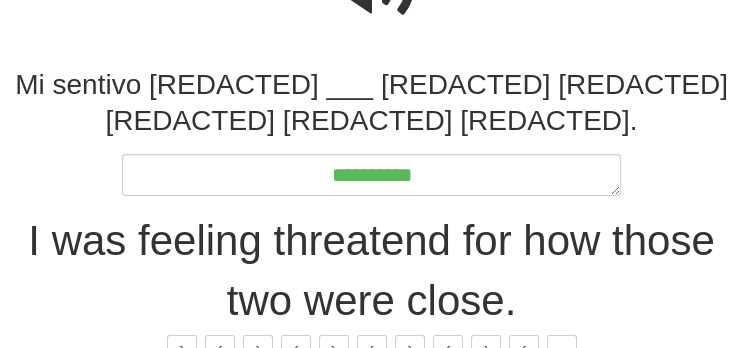 type on "*" 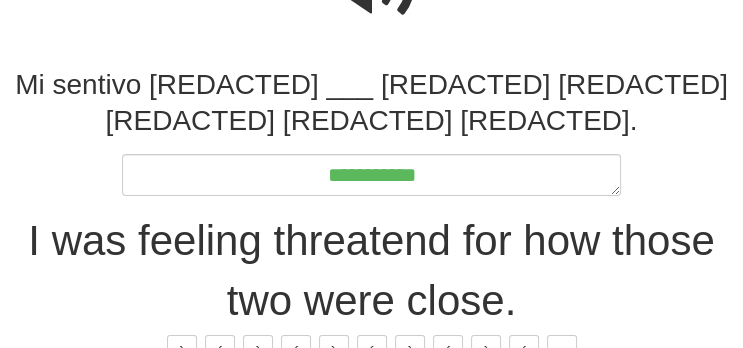 type on "*" 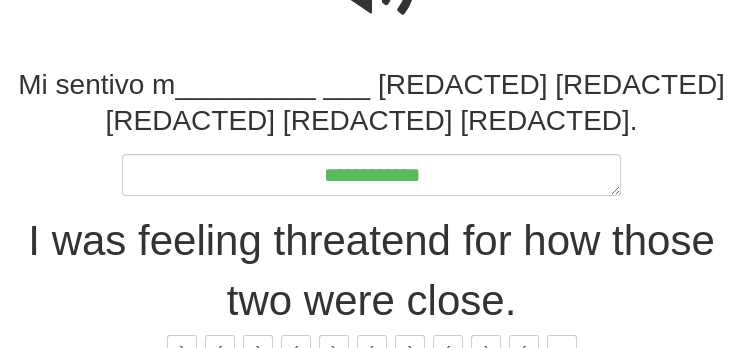 type on "*" 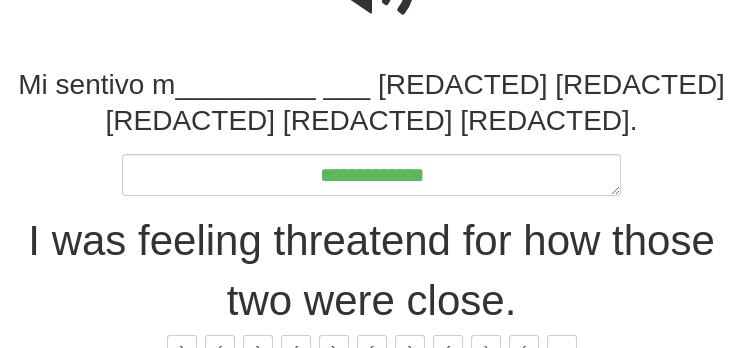 type on "**********" 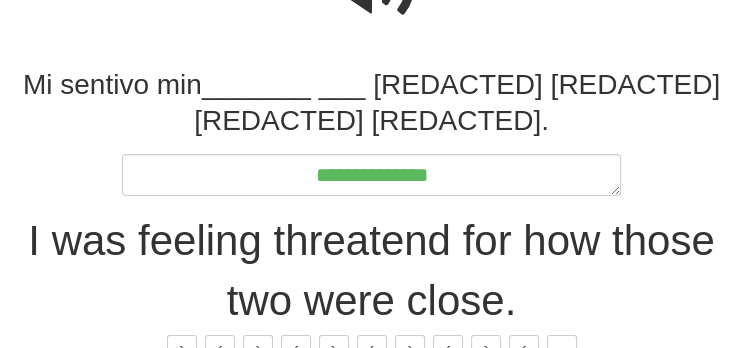 type on "*" 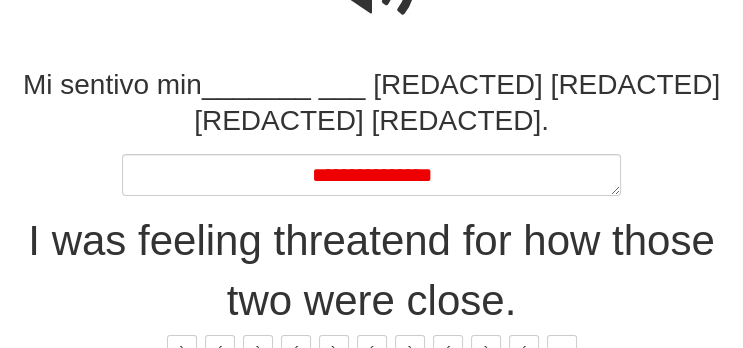 type on "*" 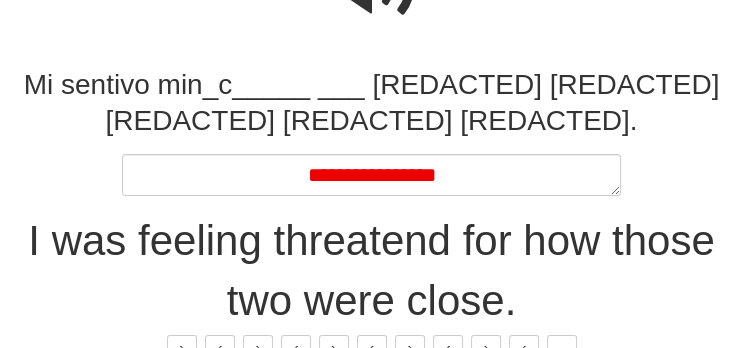 type on "*" 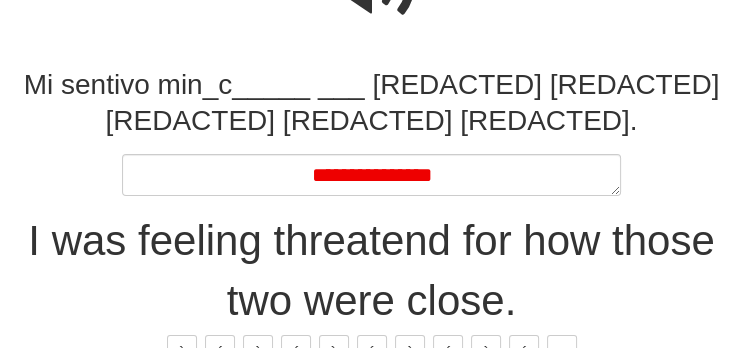 type on "*" 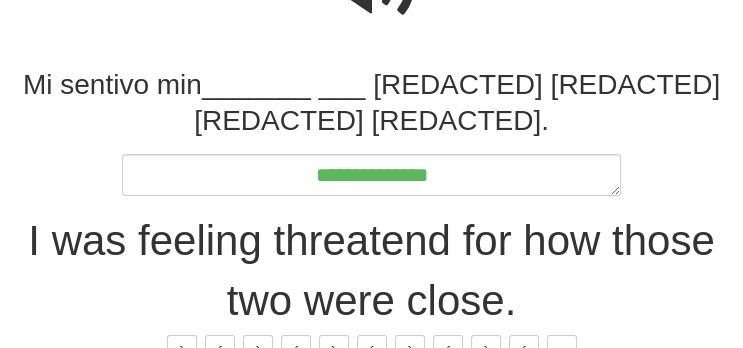 type on "*" 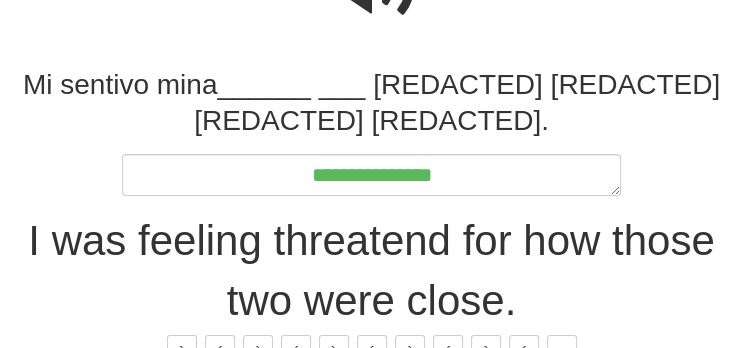 type on "*" 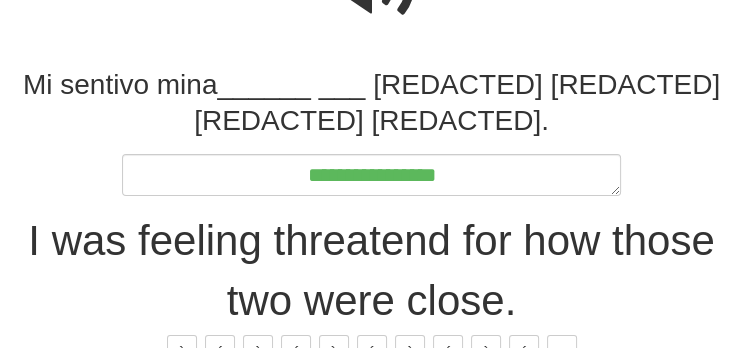 type on "*" 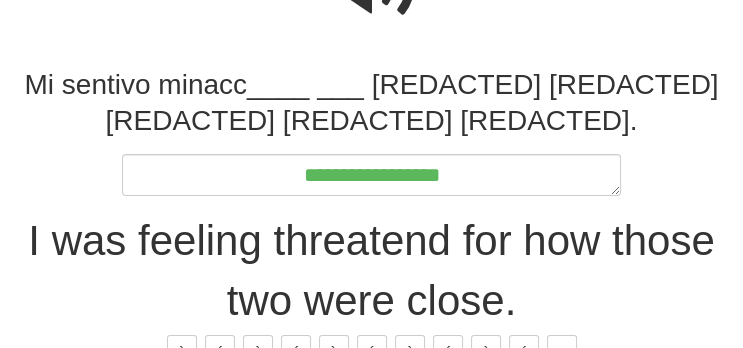 type on "*" 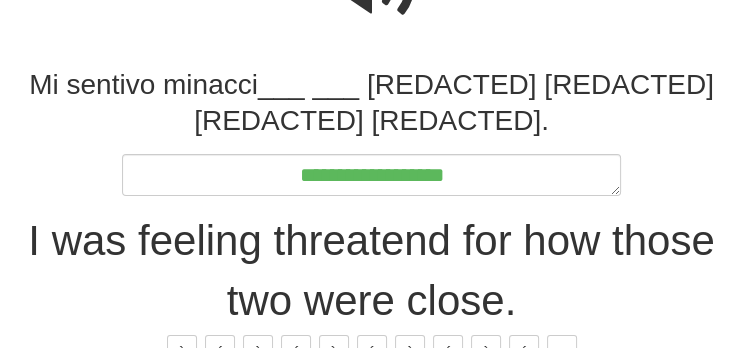 type on "*" 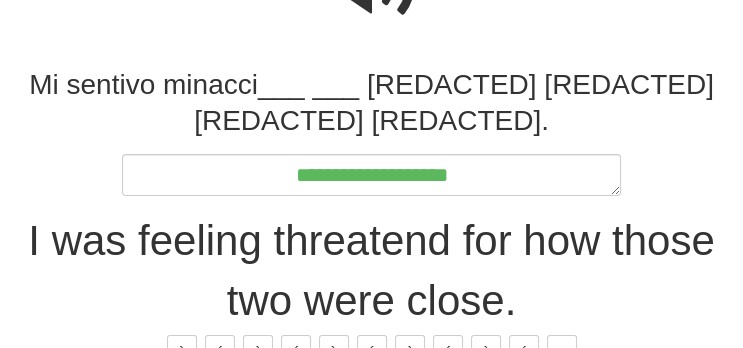 type on "*" 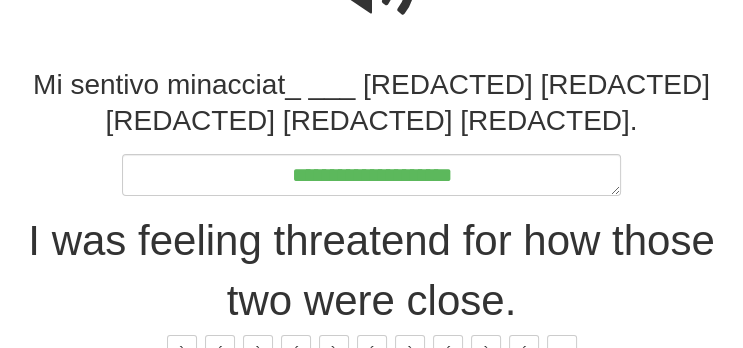 type on "*" 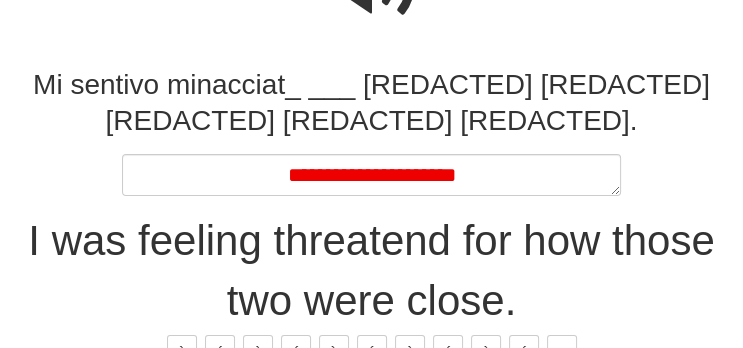 type on "*" 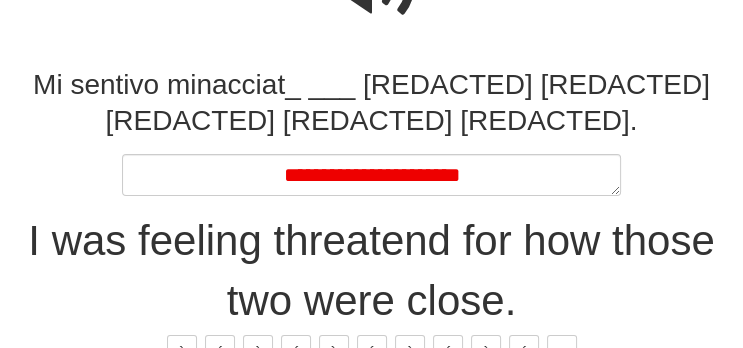 type on "*" 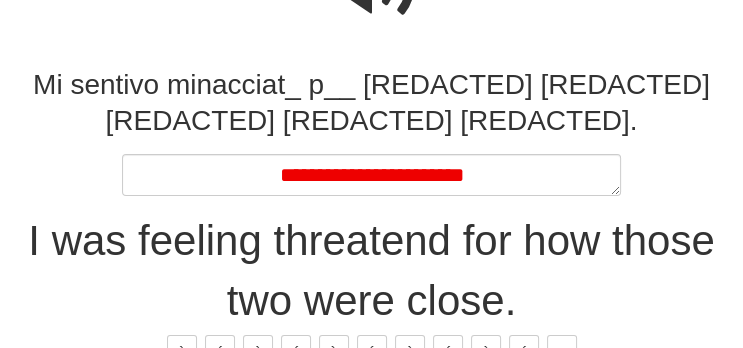 type on "**********" 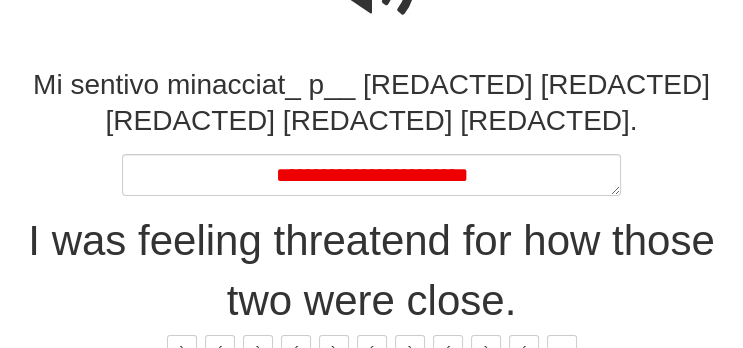 type on "*" 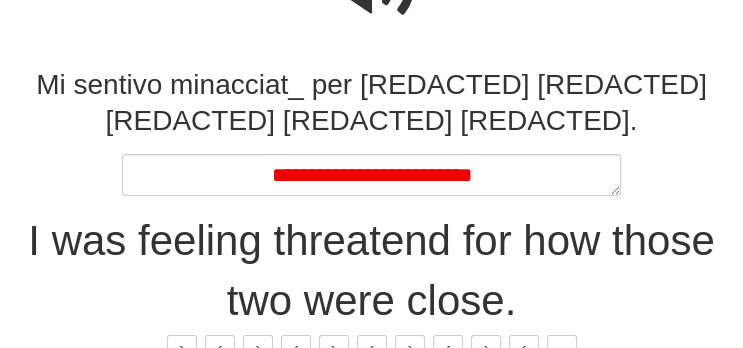type on "**********" 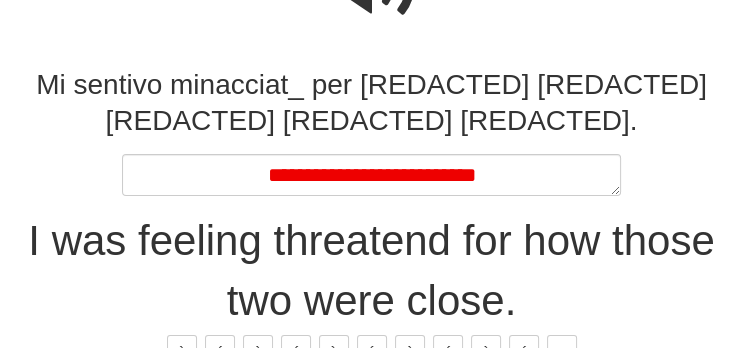 type on "*" 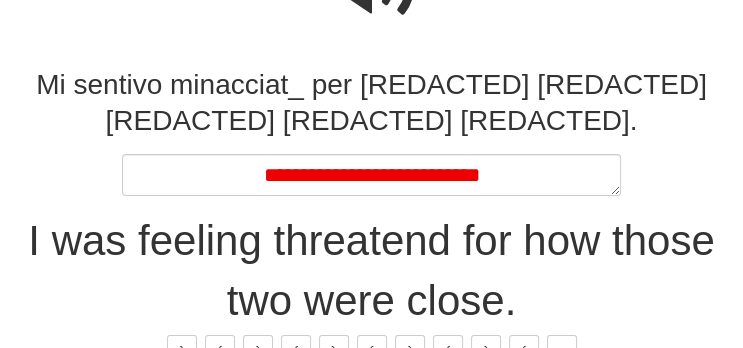 type on "*" 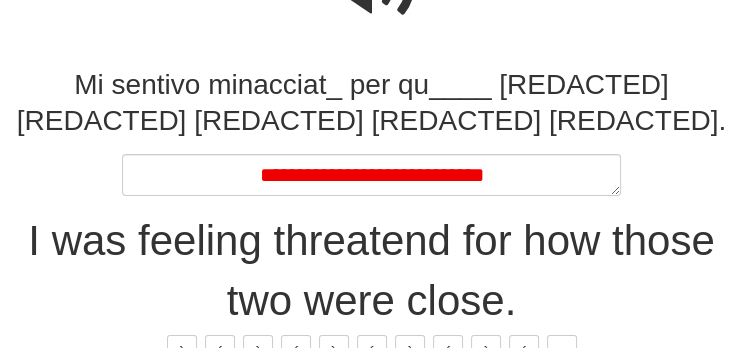 type on "*" 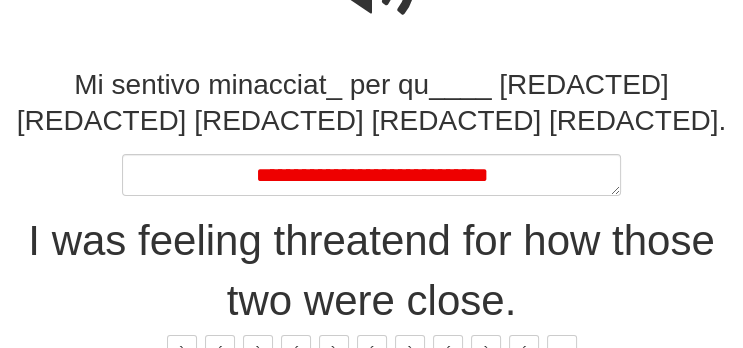 type on "*" 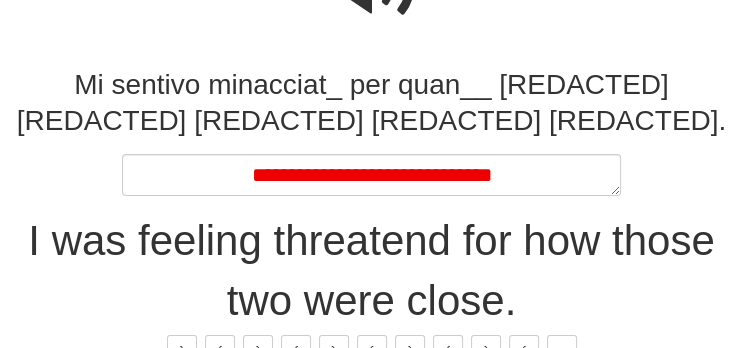 type on "*" 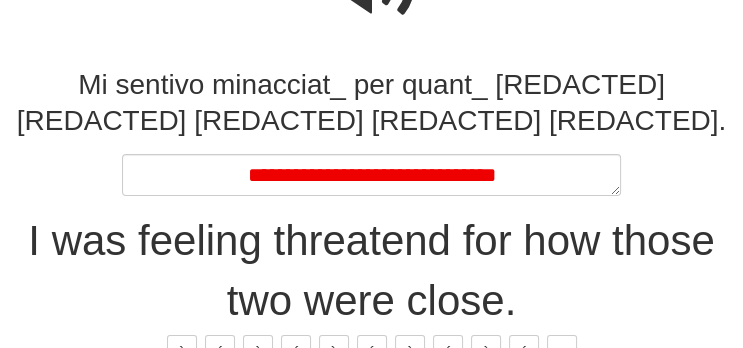 type on "*" 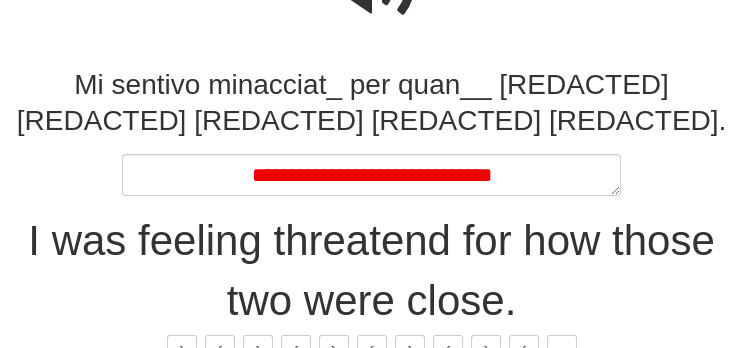 type on "*" 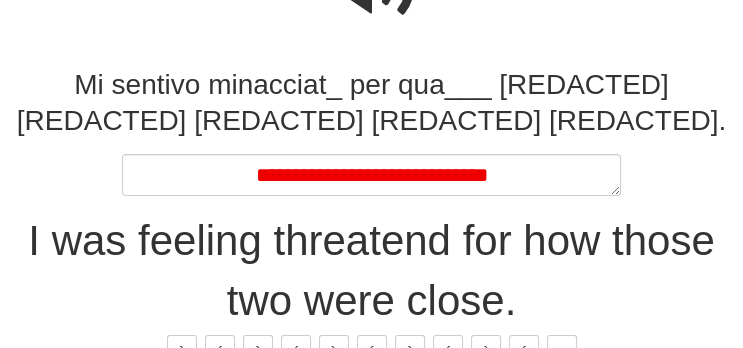 type on "*" 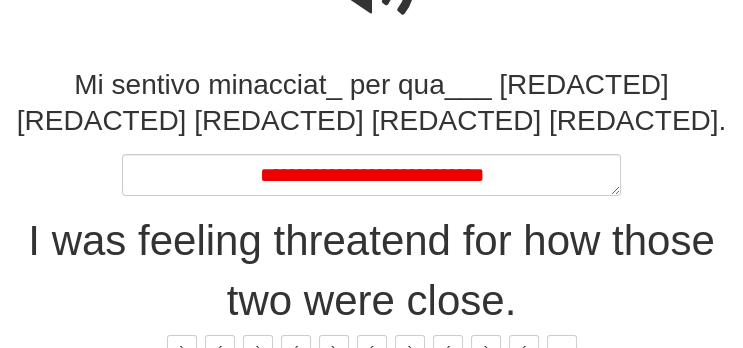 type on "*" 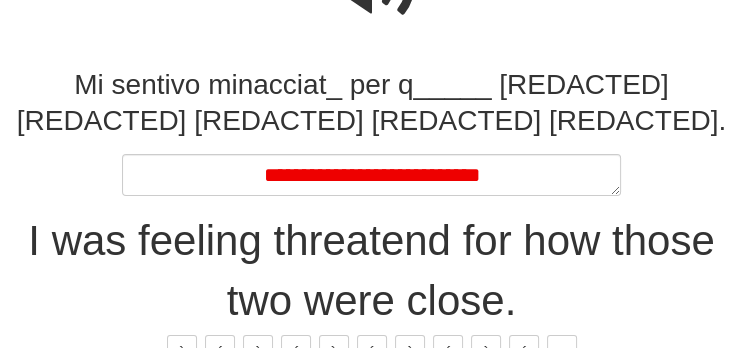 type on "*" 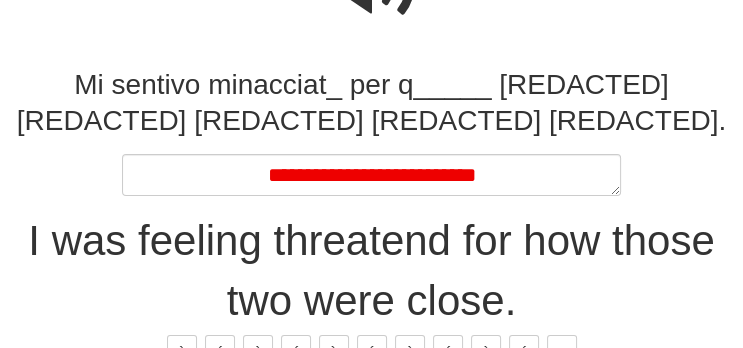 type on "*" 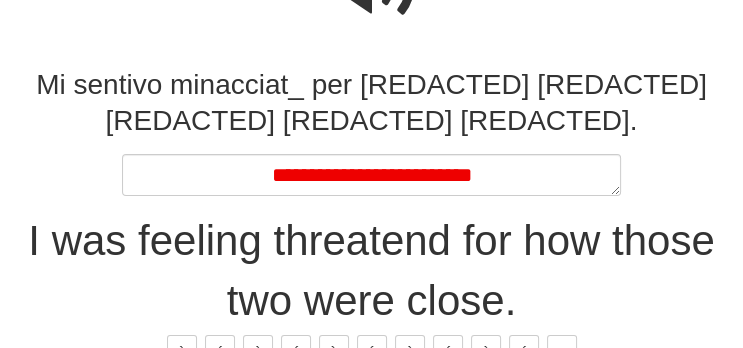 type on "*" 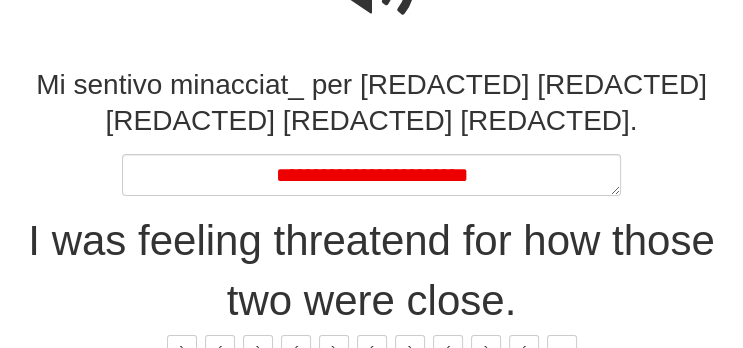 type on "*" 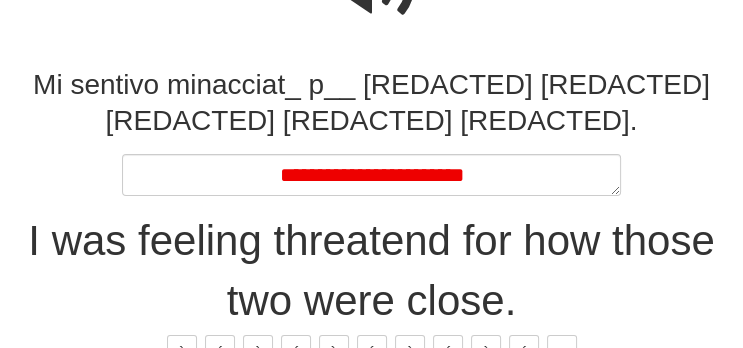 type 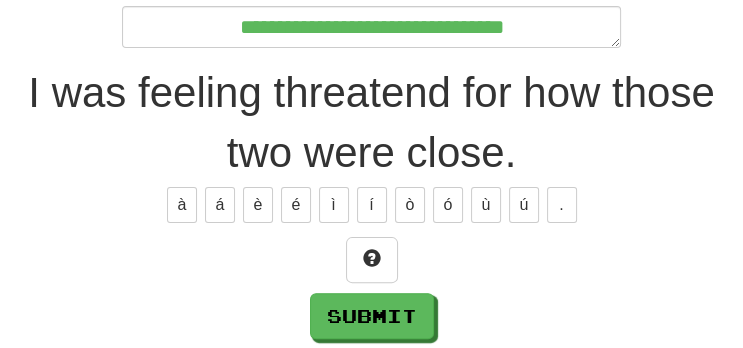 scroll, scrollTop: 396, scrollLeft: 0, axis: vertical 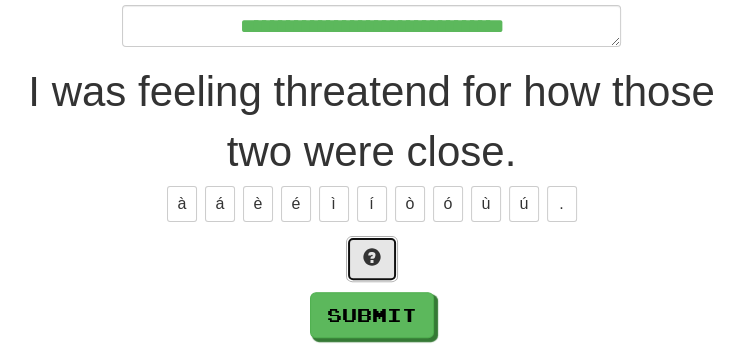 click at bounding box center (372, 257) 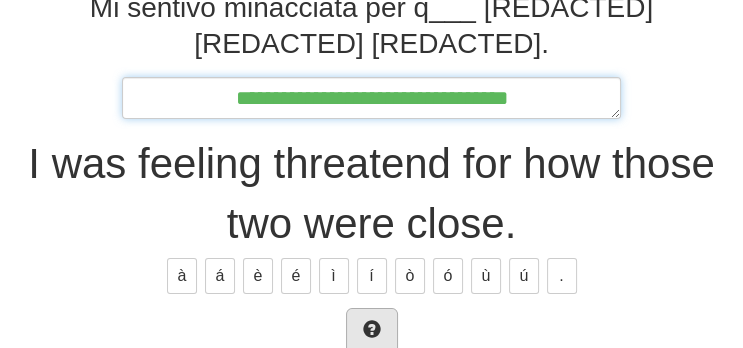 scroll, scrollTop: 323, scrollLeft: 0, axis: vertical 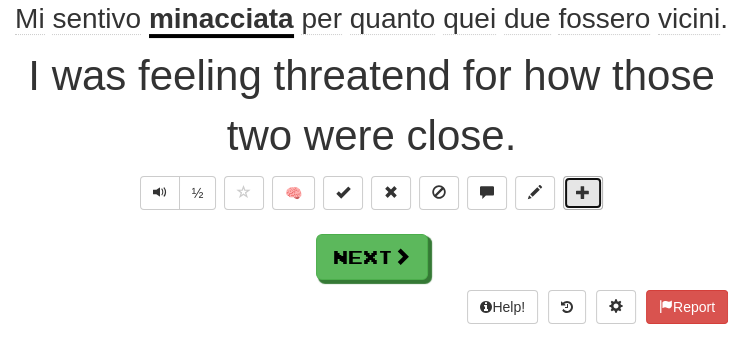 click at bounding box center (583, 192) 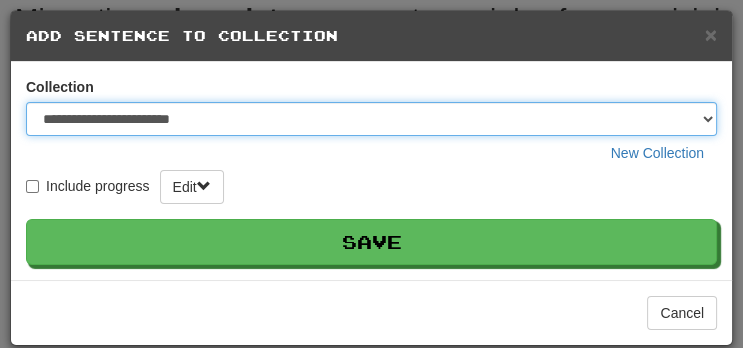 click on "**********" at bounding box center [371, 119] 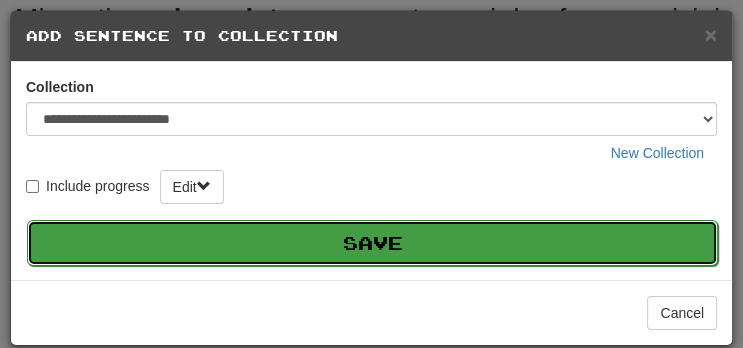 click on "Save" at bounding box center (372, 243) 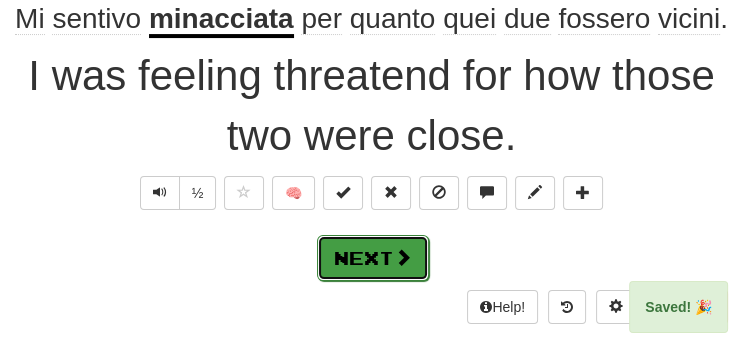 click at bounding box center (403, 257) 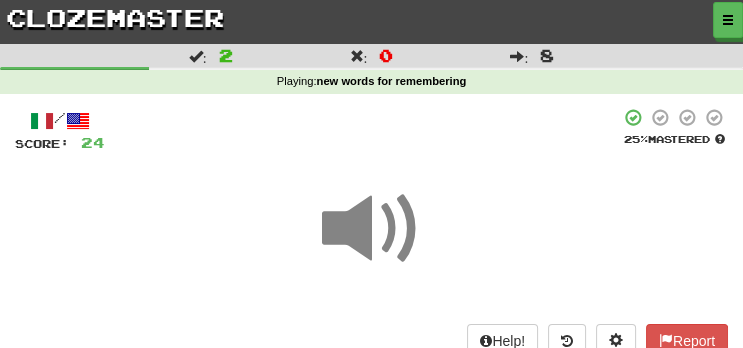 scroll, scrollTop: 211, scrollLeft: 0, axis: vertical 